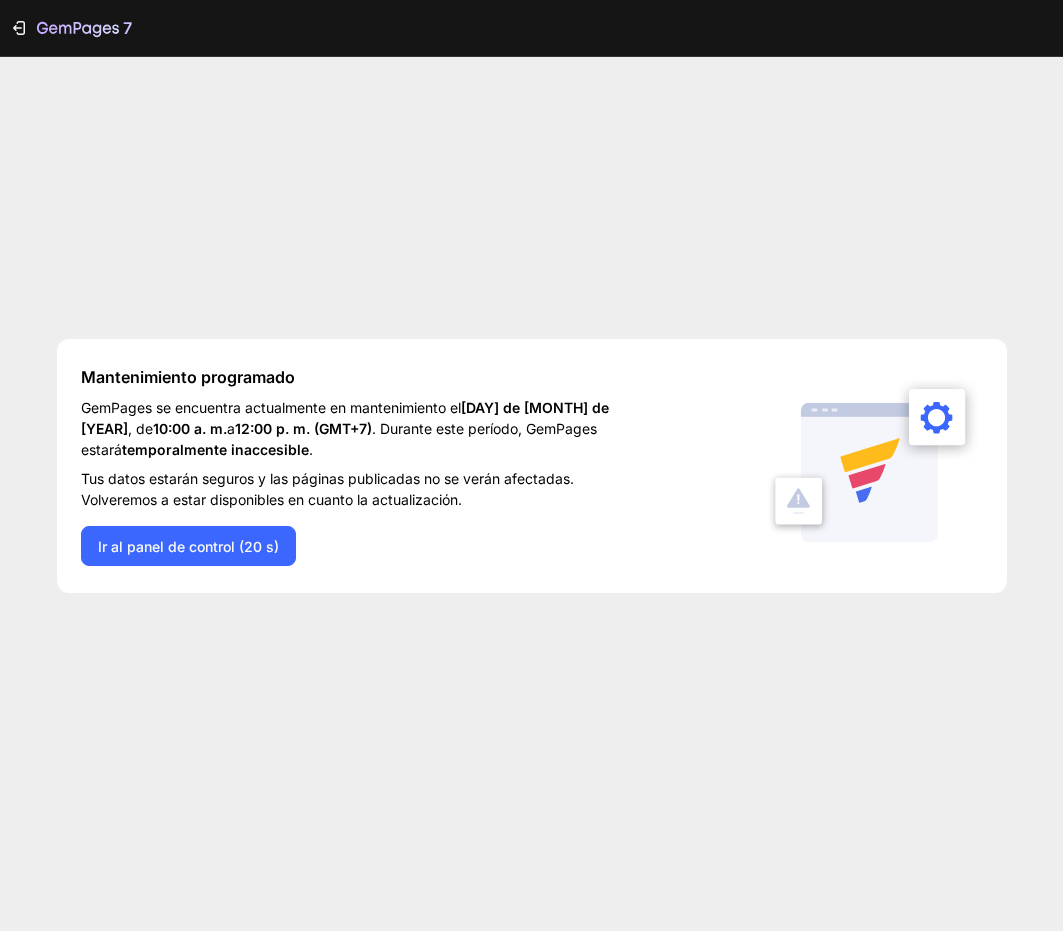 scroll, scrollTop: 0, scrollLeft: 0, axis: both 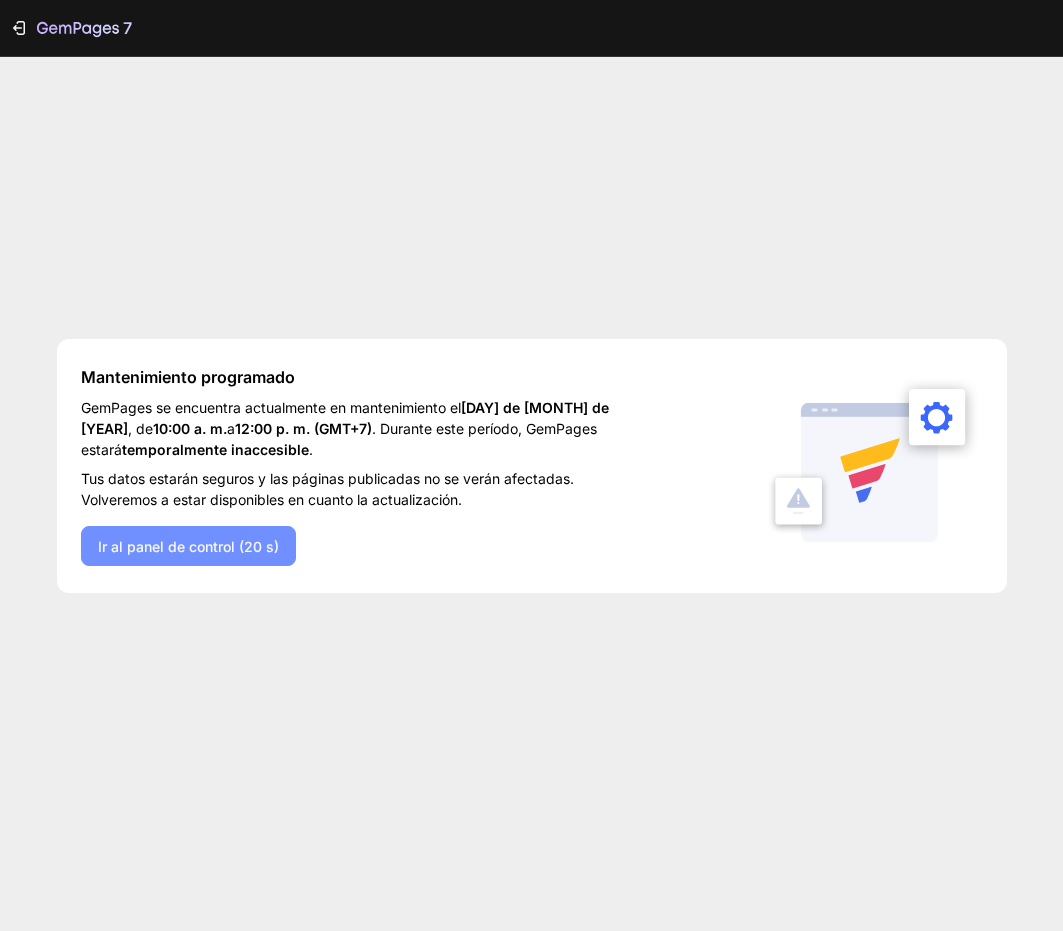 click on "Ir al panel de control (20 s)" at bounding box center (188, 546) 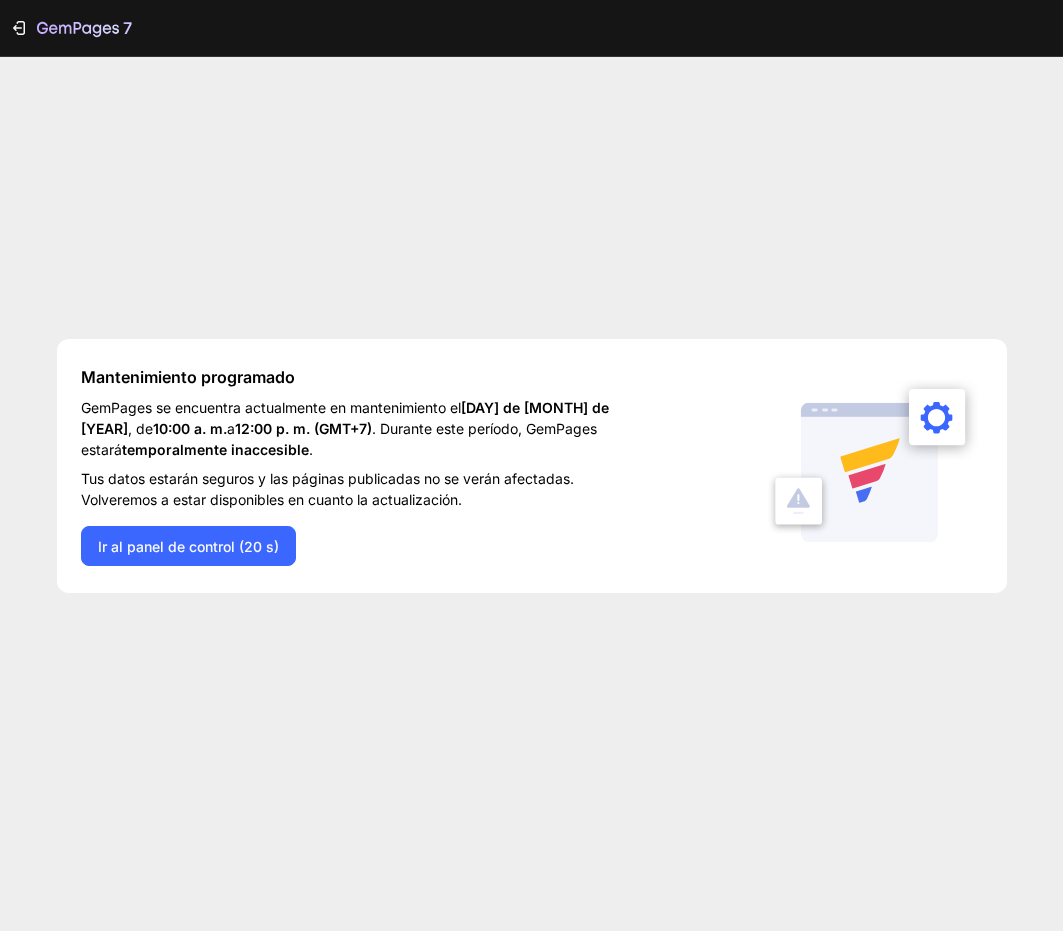 scroll, scrollTop: 0, scrollLeft: 0, axis: both 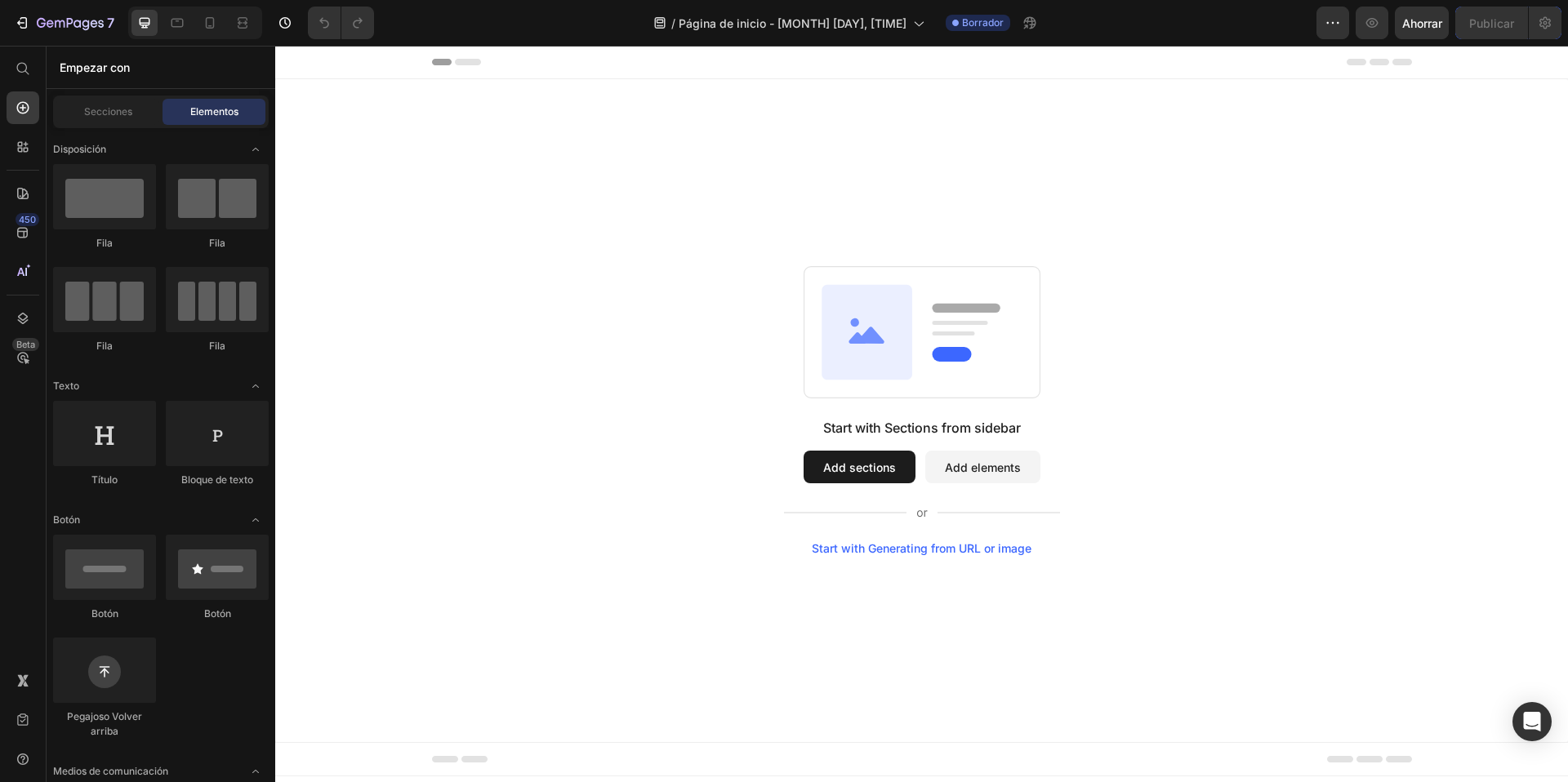 click on "Start with Sections from sidebar Add sections Add elements Start with Generating from URL or image" at bounding box center (921, 411) 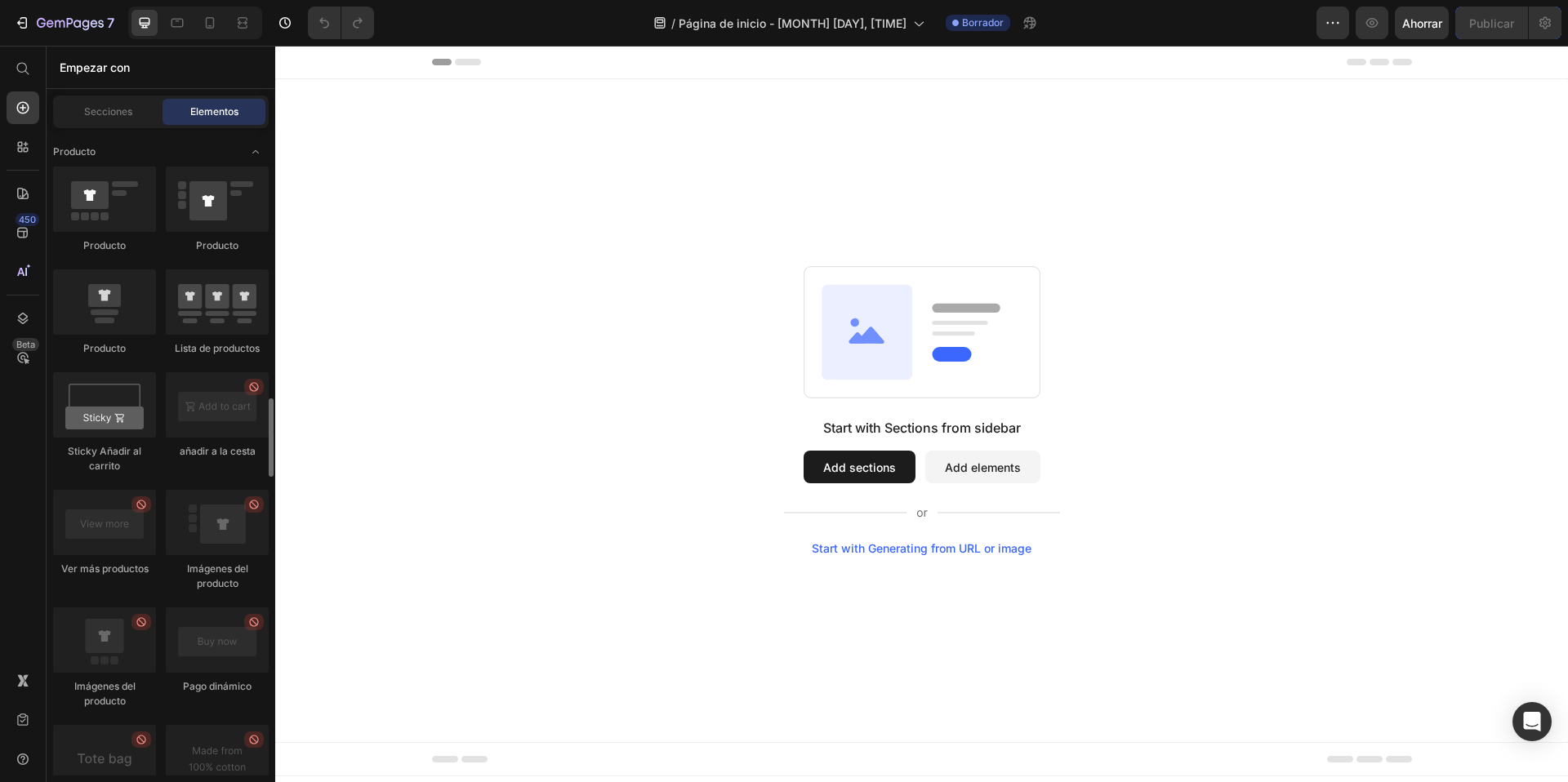 scroll, scrollTop: 2153, scrollLeft: 0, axis: vertical 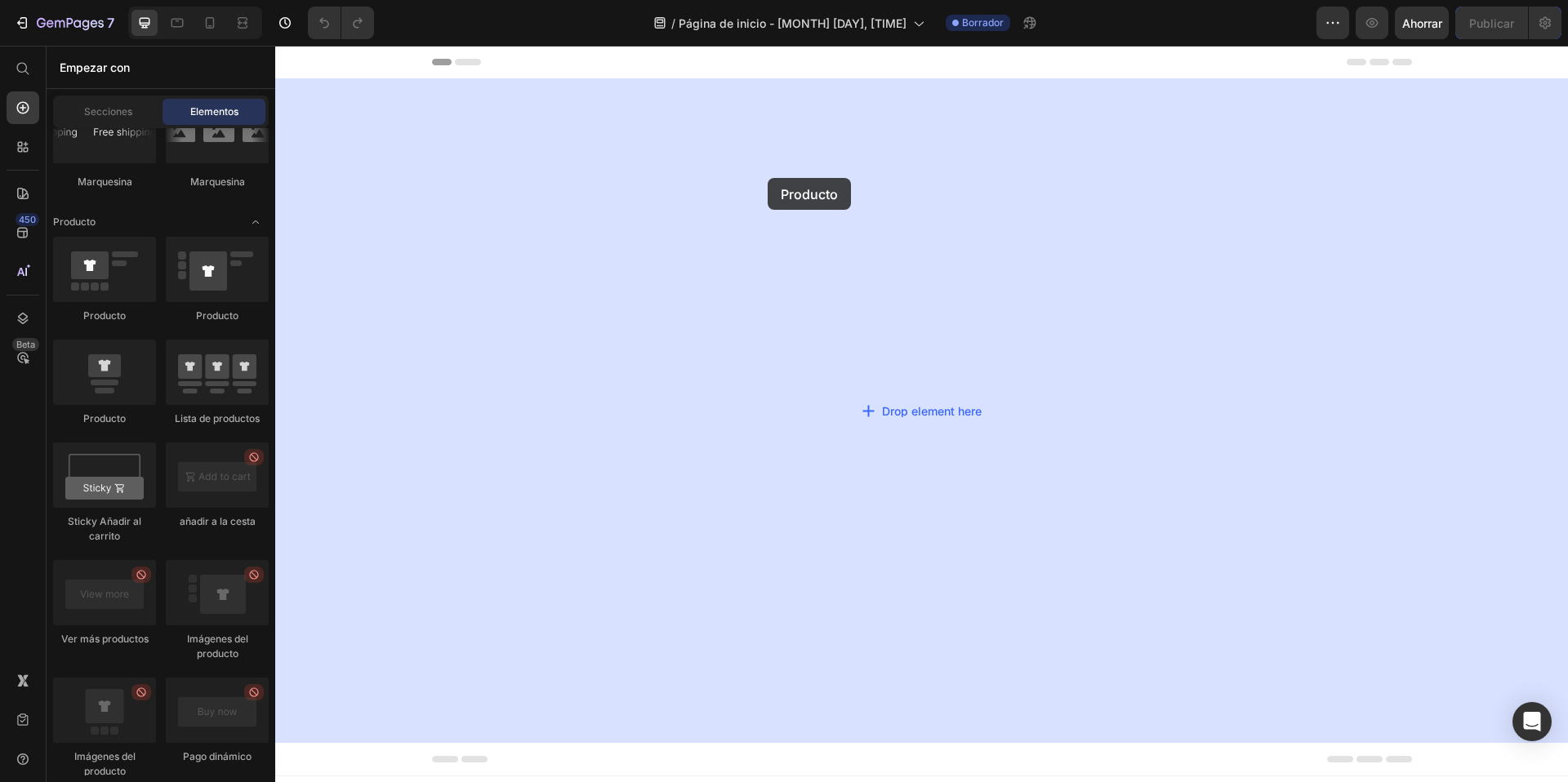 drag, startPoint x: 403, startPoint y: 414, endPoint x: 773, endPoint y: 178, distance: 438.8576 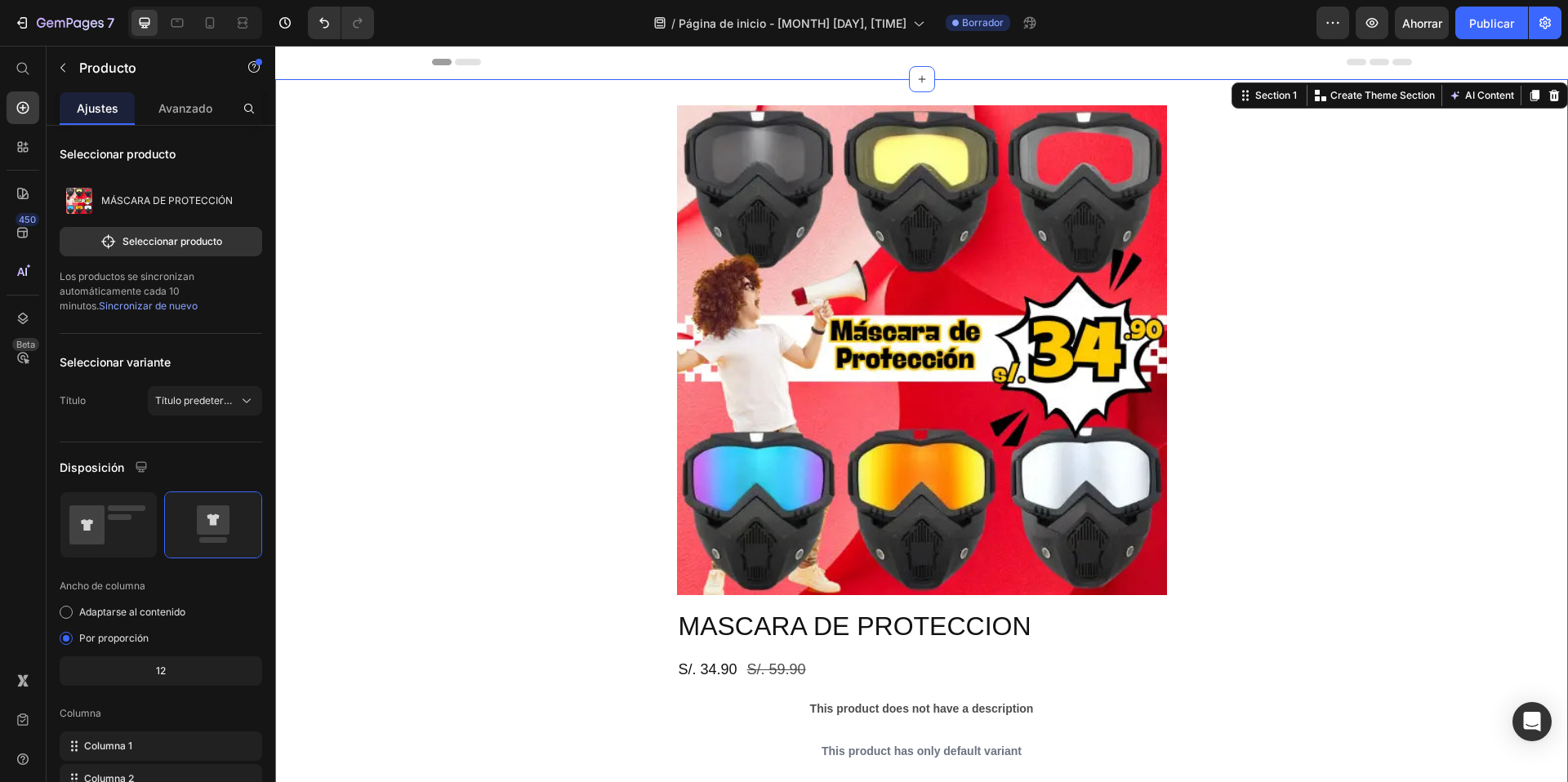 click on "Product Images MASCARA DE PROTECCION Product Title S/. 34.90 Product Price S/. 59.90 Product Price Row This product does not have a description Product Description This product has only default variant Product Variants & Swatches Quantity Text Block 1 Product Quantity
Add to cart Add to Cart Buy it now Dynamic Checkout Product" at bounding box center (921, 536) 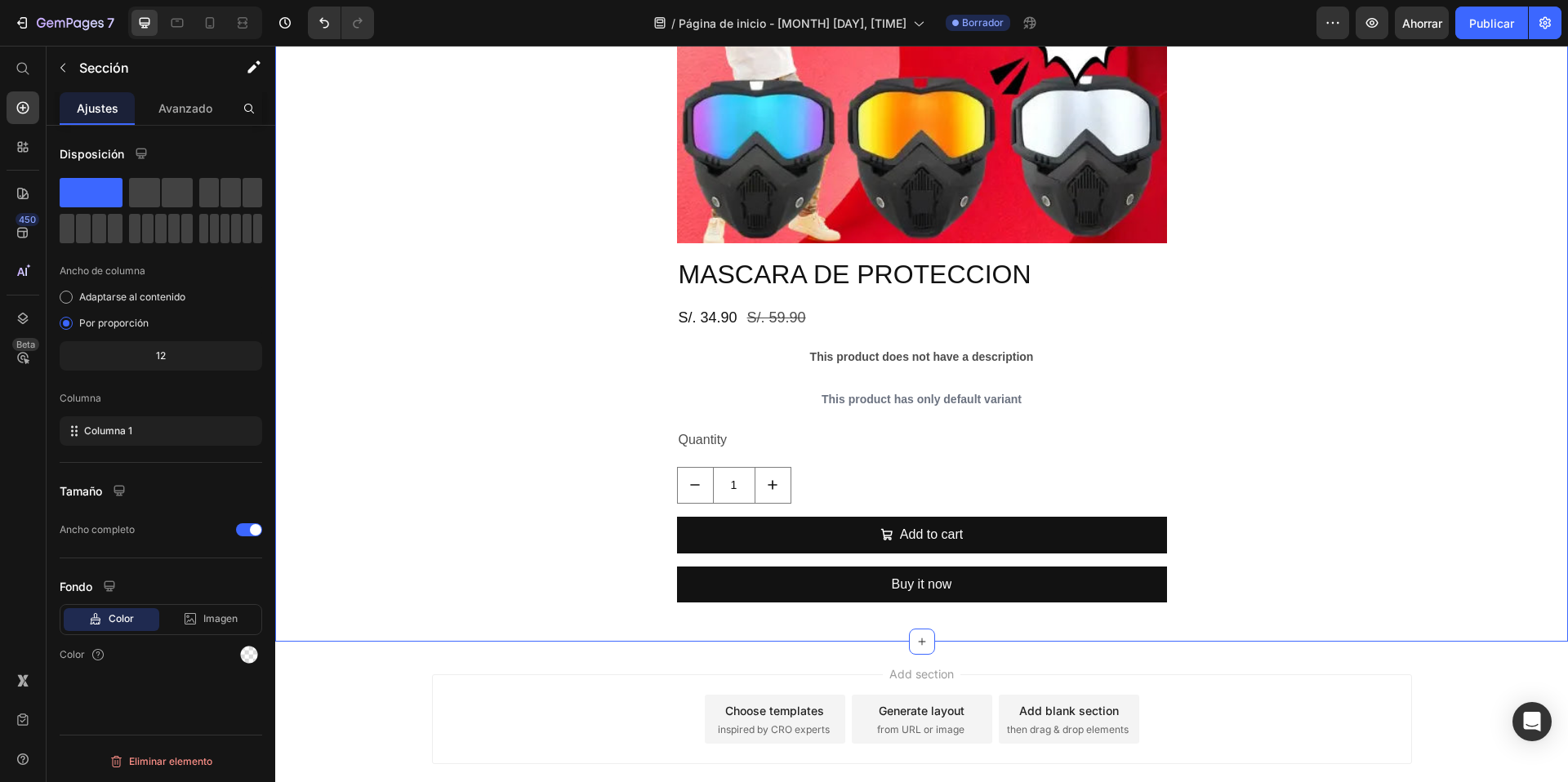scroll, scrollTop: 353, scrollLeft: 0, axis: vertical 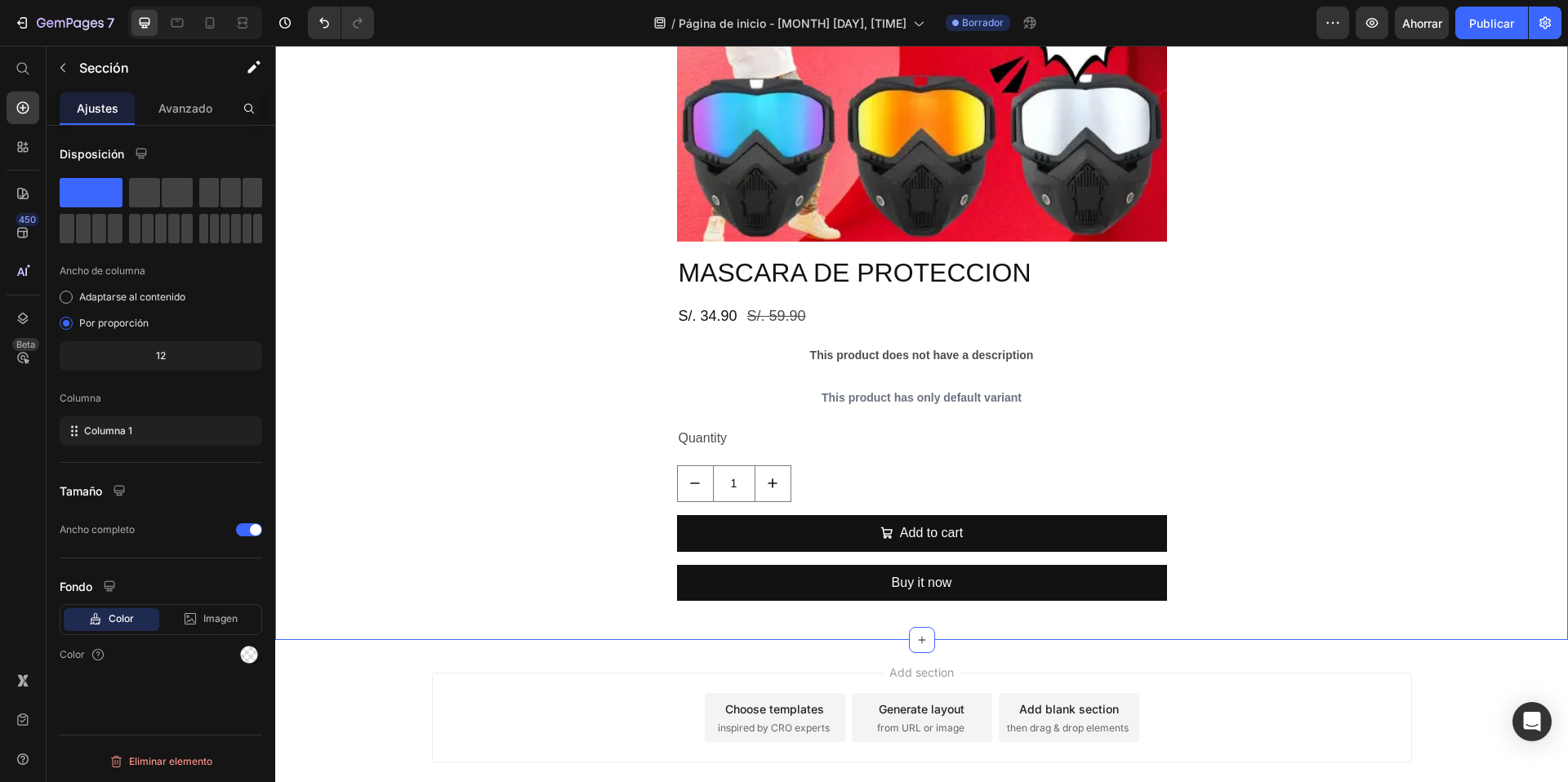 click on "Product Images MASCARA DE PROTECCION Product Title S/. 34.90 Product Price S/. 59.90 Product Price Row This product does not have a description Product Description This product has only default variant Product Variants & Swatches Quantity Text Block 1 Product Quantity
Add to cart Add to Cart Buy it now Dynamic Checkout Product" at bounding box center [921, 183] 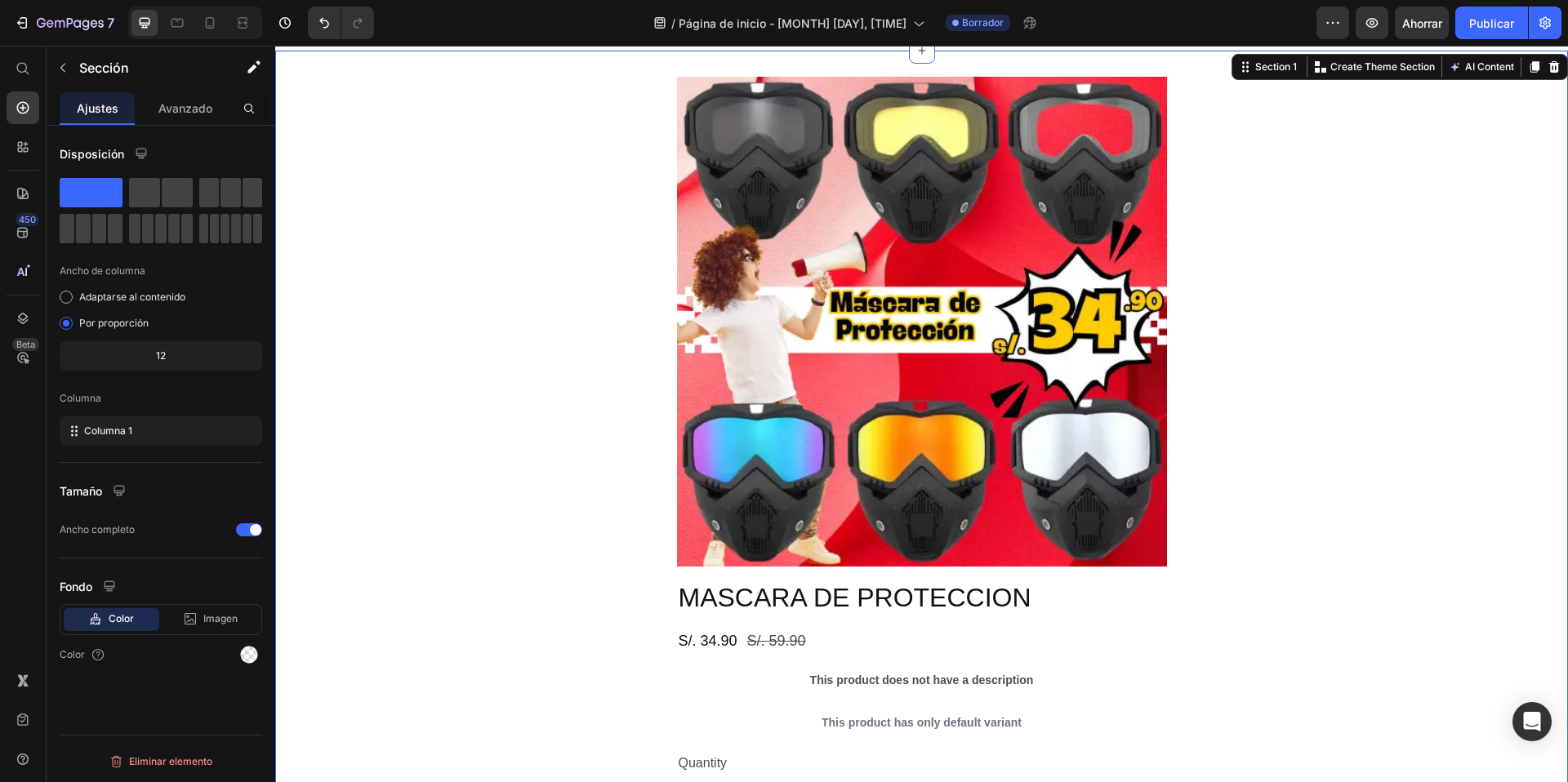 scroll, scrollTop: 0, scrollLeft: 0, axis: both 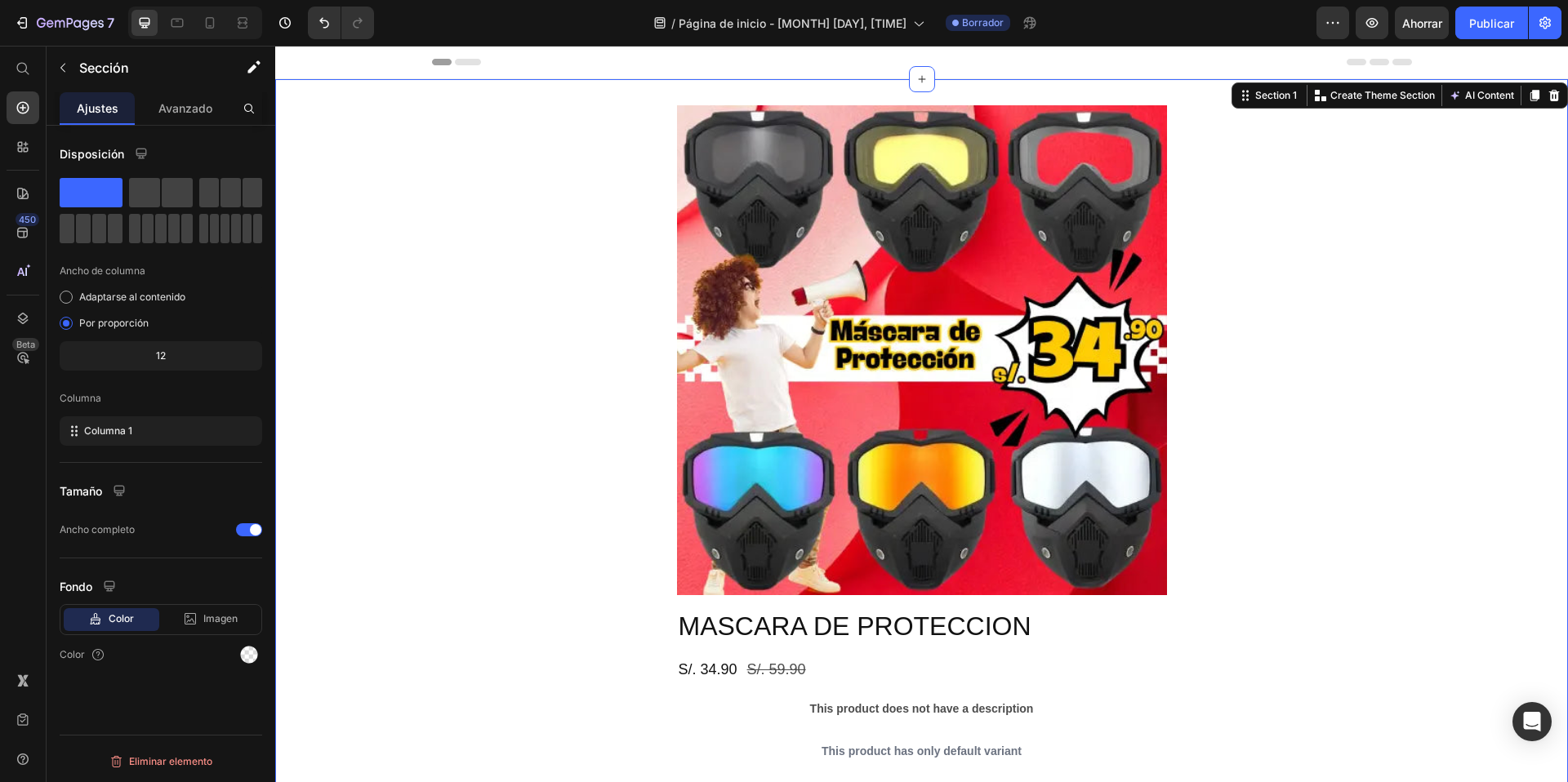 click on "Product Images MASCARA DE PROTECCION Product Title S/. 34.90 Product Price S/. 59.90 Product Price Row This product does not have a description Product Description This product has only default variant Product Variants & Swatches Quantity Text Block 1 Product Quantity
Add to cart Add to Cart Buy it now Dynamic Checkout Product Section 1   You can create reusable sections Create Theme Section AI Content Write with GemAI What would you like to describe here? Tone and Voice Persuasive Product MASCARA DE PROTECCION Show more Generate" at bounding box center [921, 536] 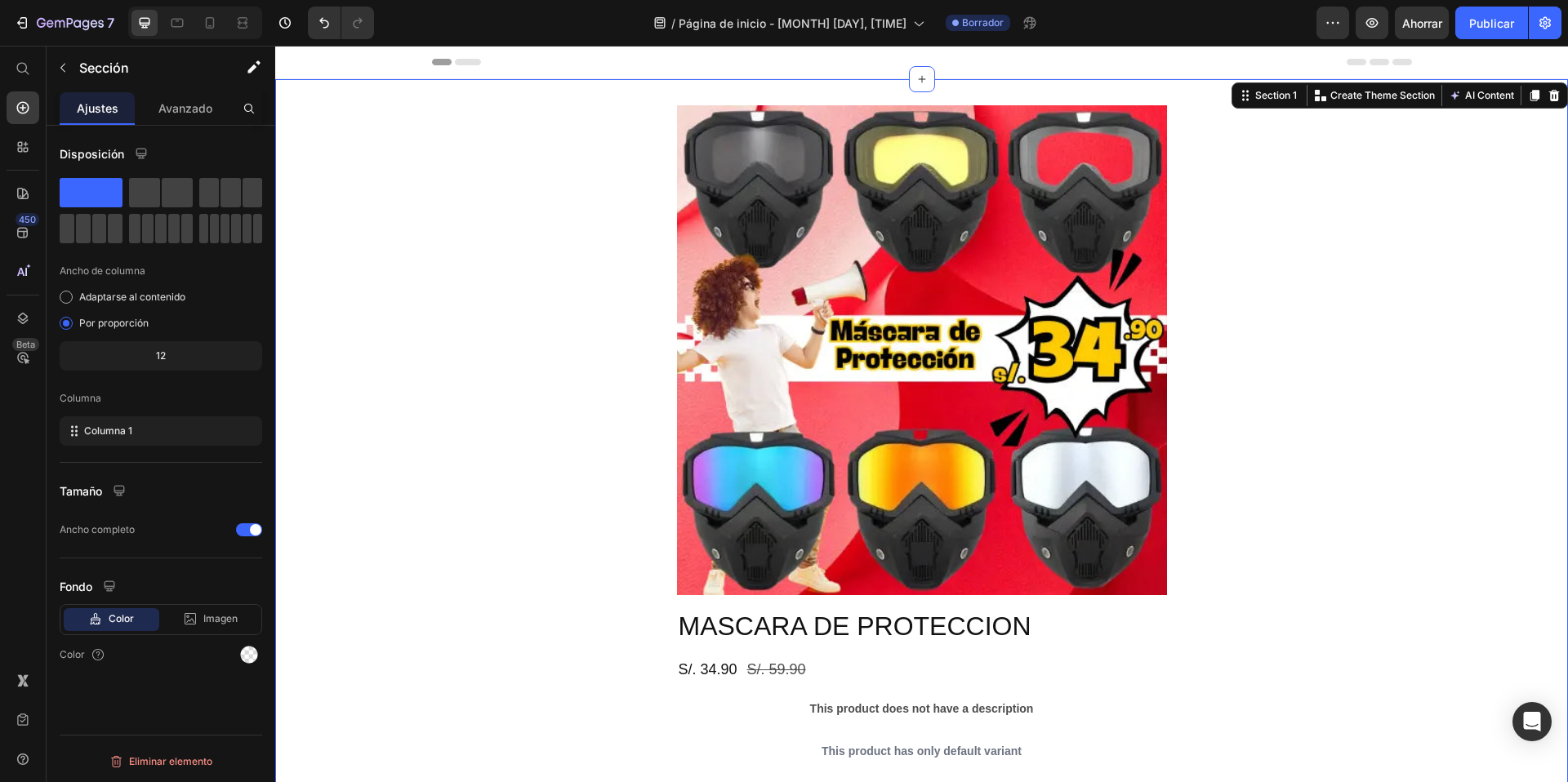 click on "Product Images MASCARA DE PROTECCION Product Title S/. 34.90 Product Price S/. 59.90 Product Price Row This product does not have a description Product Description This product has only default variant Product Variants & Swatches Quantity Text Block 1 Product Quantity
Add to cart Add to Cart Buy it now Dynamic Checkout Product" at bounding box center [921, 536] 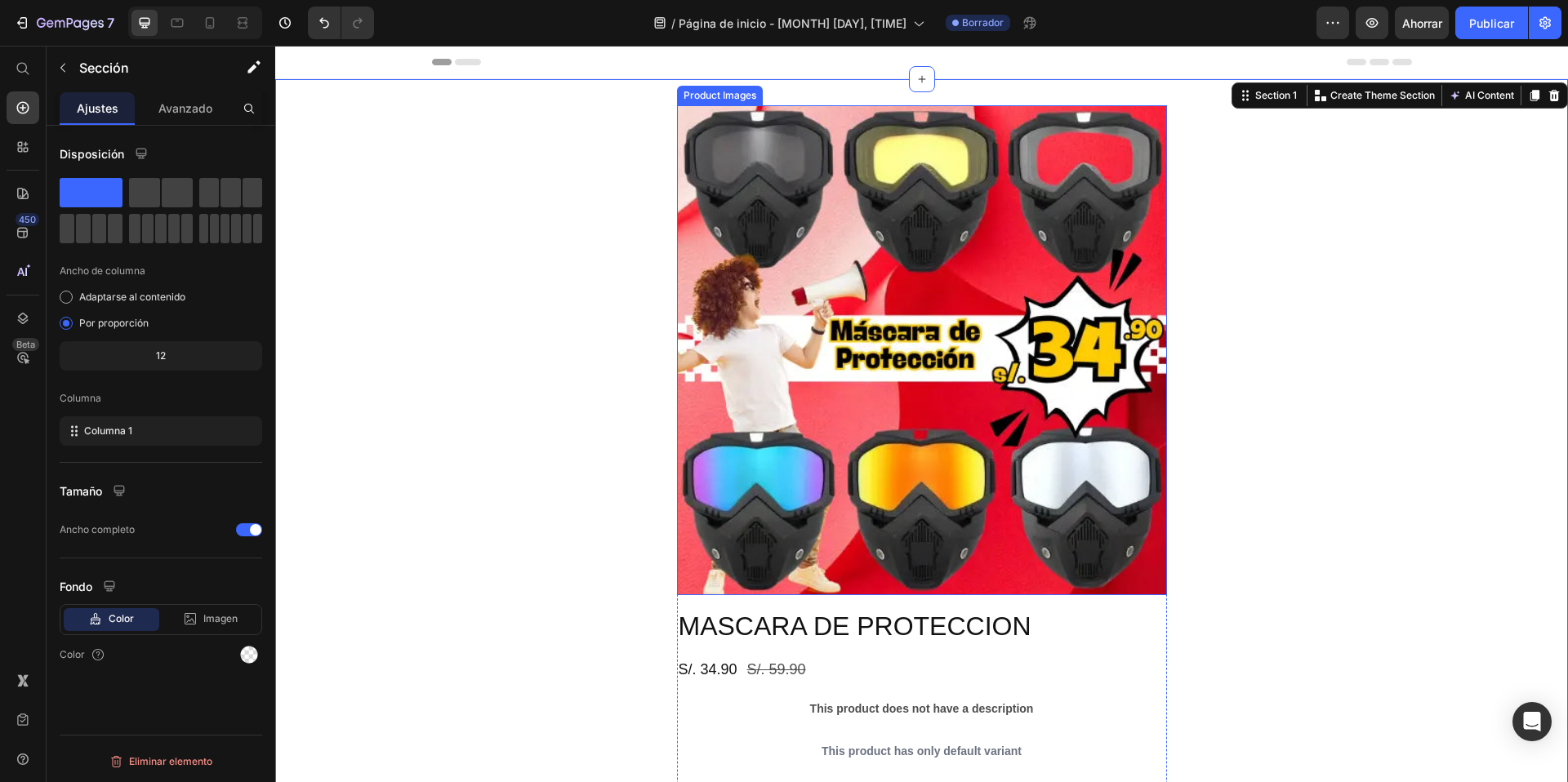 click at bounding box center (922, 350) 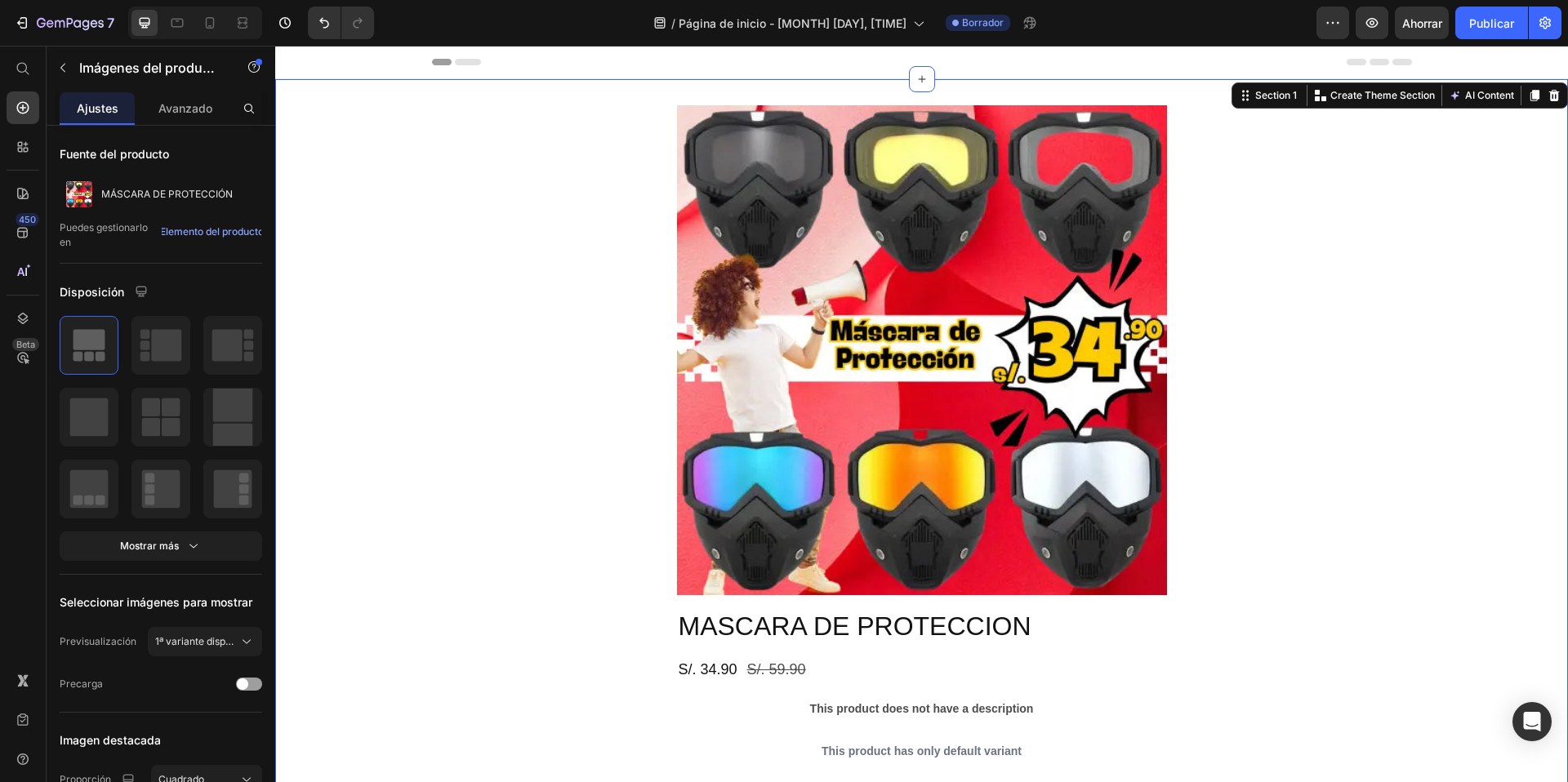 click on "Product Images MASCARA DE PROTECCION Product Title S/. 34.90 Product Price S/. 59.90 Product Price Row This product does not have a description Product Description This product has only default variant Product Variants & Swatches Quantity Text Block 1 Product Quantity
Add to cart Add to Cart Buy it now Dynamic Checkout Product" at bounding box center (921, 536) 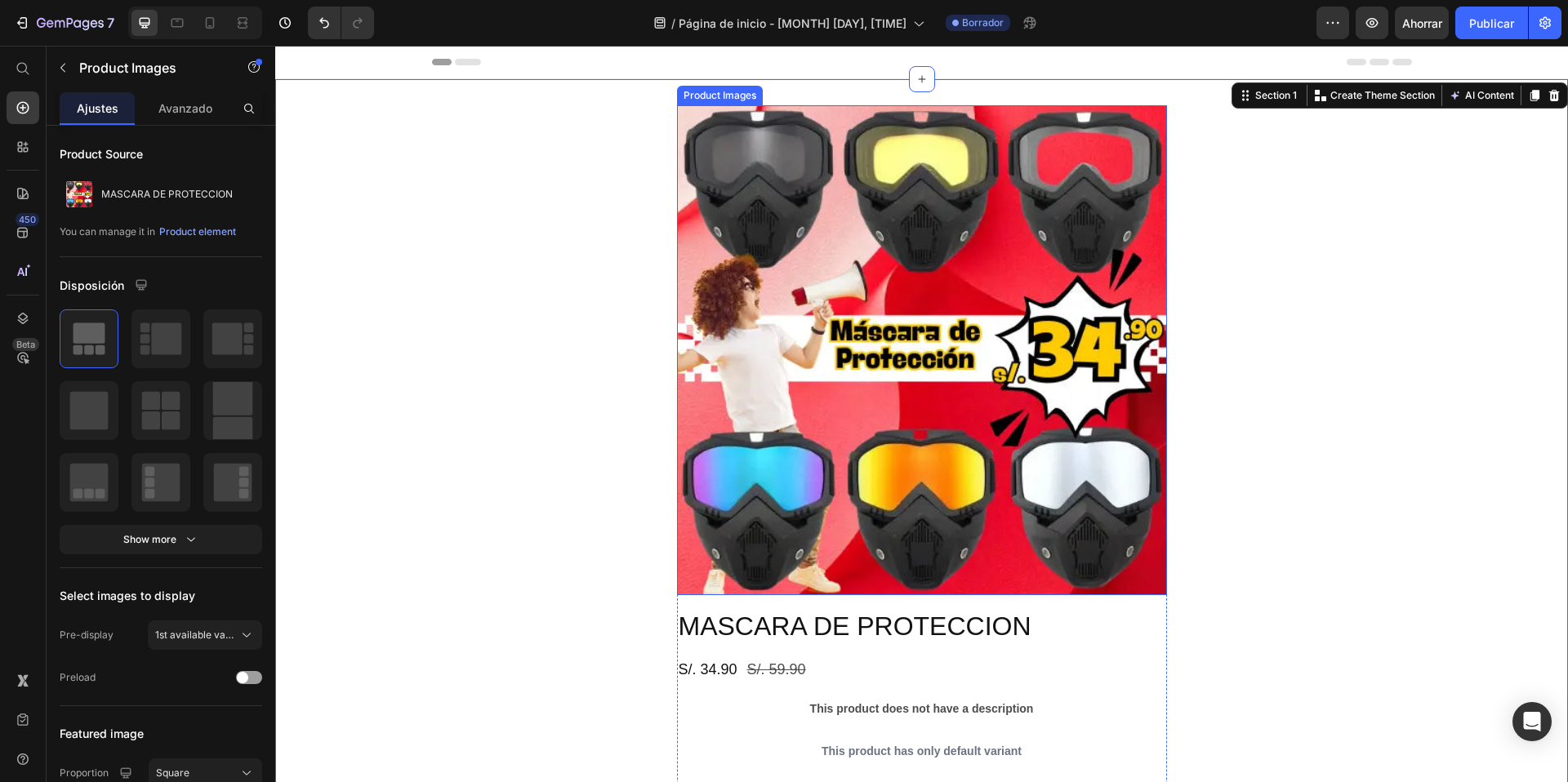 click at bounding box center (922, 350) 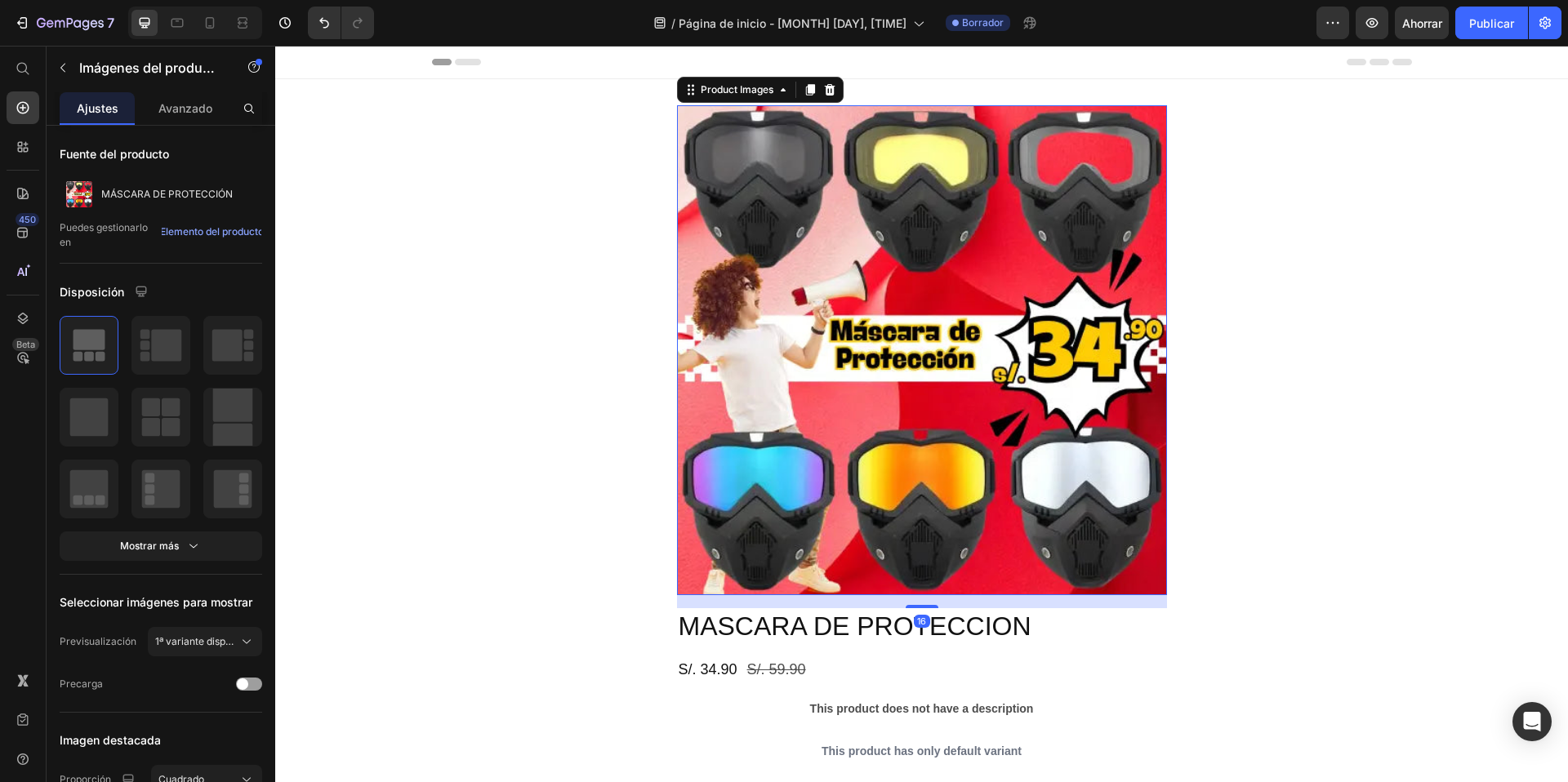 click at bounding box center (922, 350) 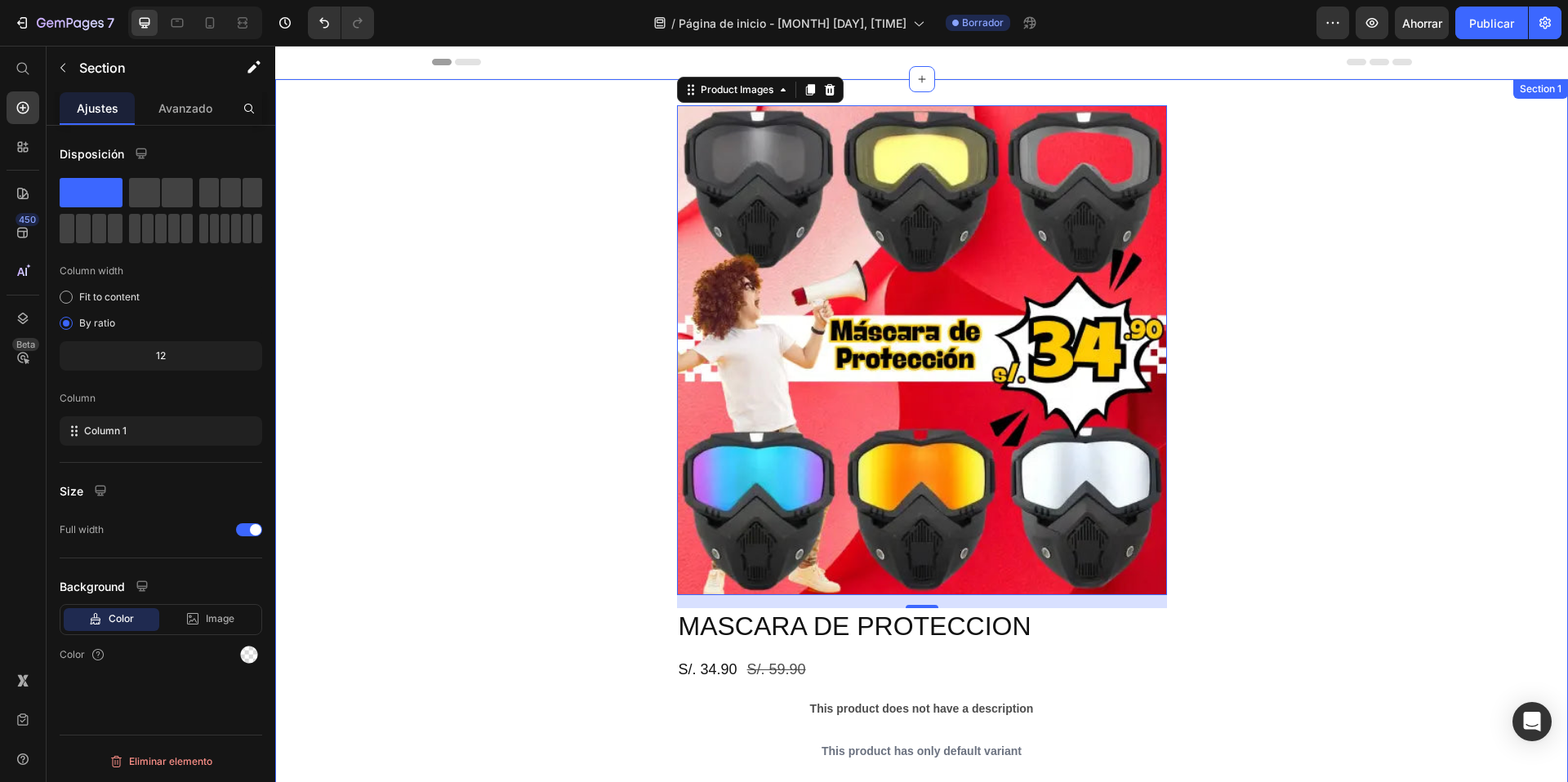 click on "Product Images   16 MASCARA DE PROTECCION Product Title S/. 34.90 Product Price S/. 59.90 Product Price Row This product does not have a description Product Description This product has only default variant Product Variants & Swatches Quantity Text Block 1 Product Quantity
Add to cart Add to Cart Buy it now Dynamic Checkout Product" at bounding box center (921, 536) 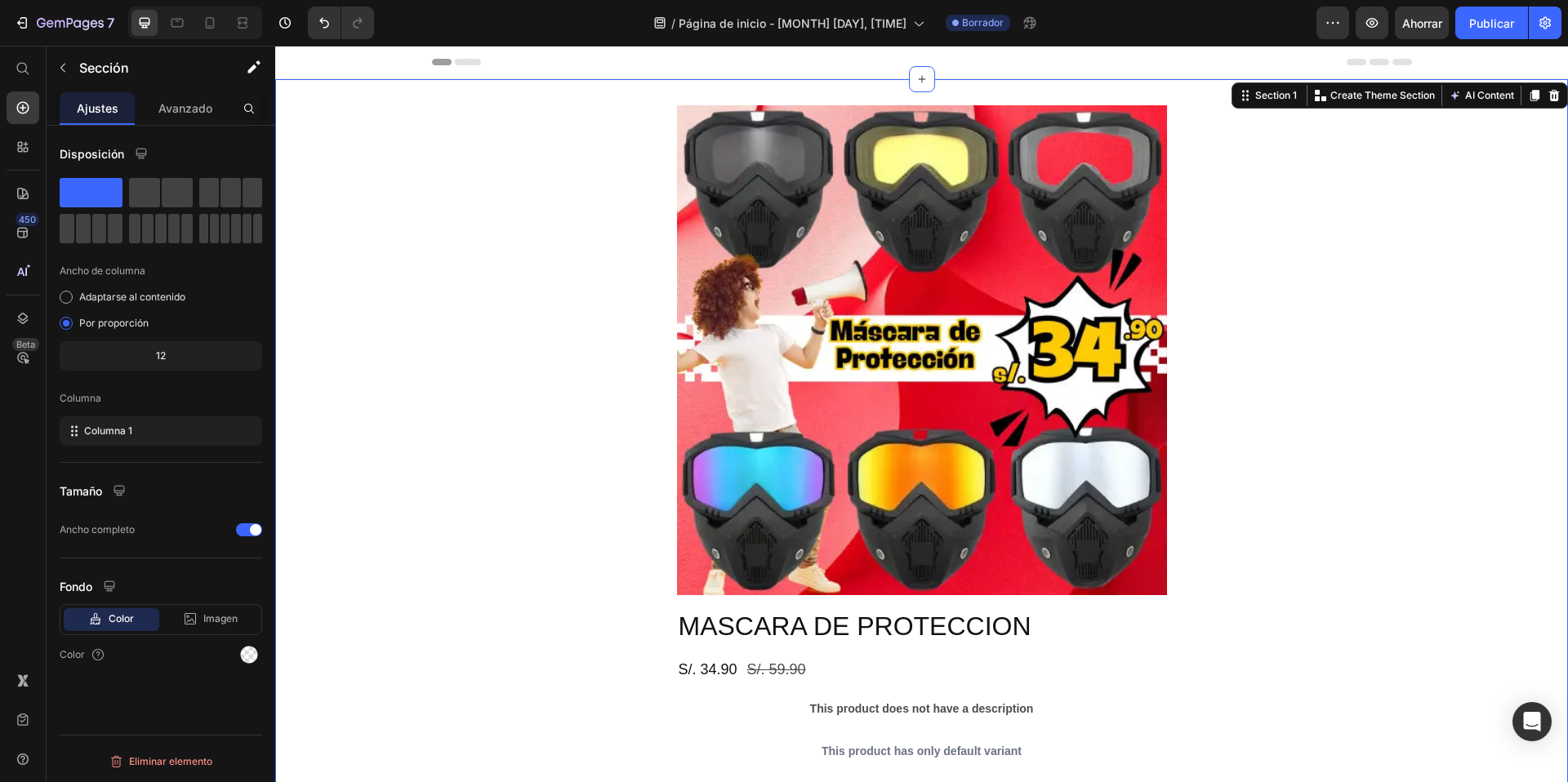 click on "Product Images MASCARA DE PROTECCION Product Title S/. 34.90 Product Price S/. 59.90 Product Price Row This product does not have a description Product Description This product has only default variant Product Variants & Swatches Quantity Text Block 1 Product Quantity
Add to cart Add to Cart Buy it now Dynamic Checkout Product Section 1   You can create reusable sections Create Theme Section AI Content Write with GemAI What would you like to describe here? Tone and Voice Persuasive Product MASCARA DE PROTECCION Show more Generate" at bounding box center [921, 536] 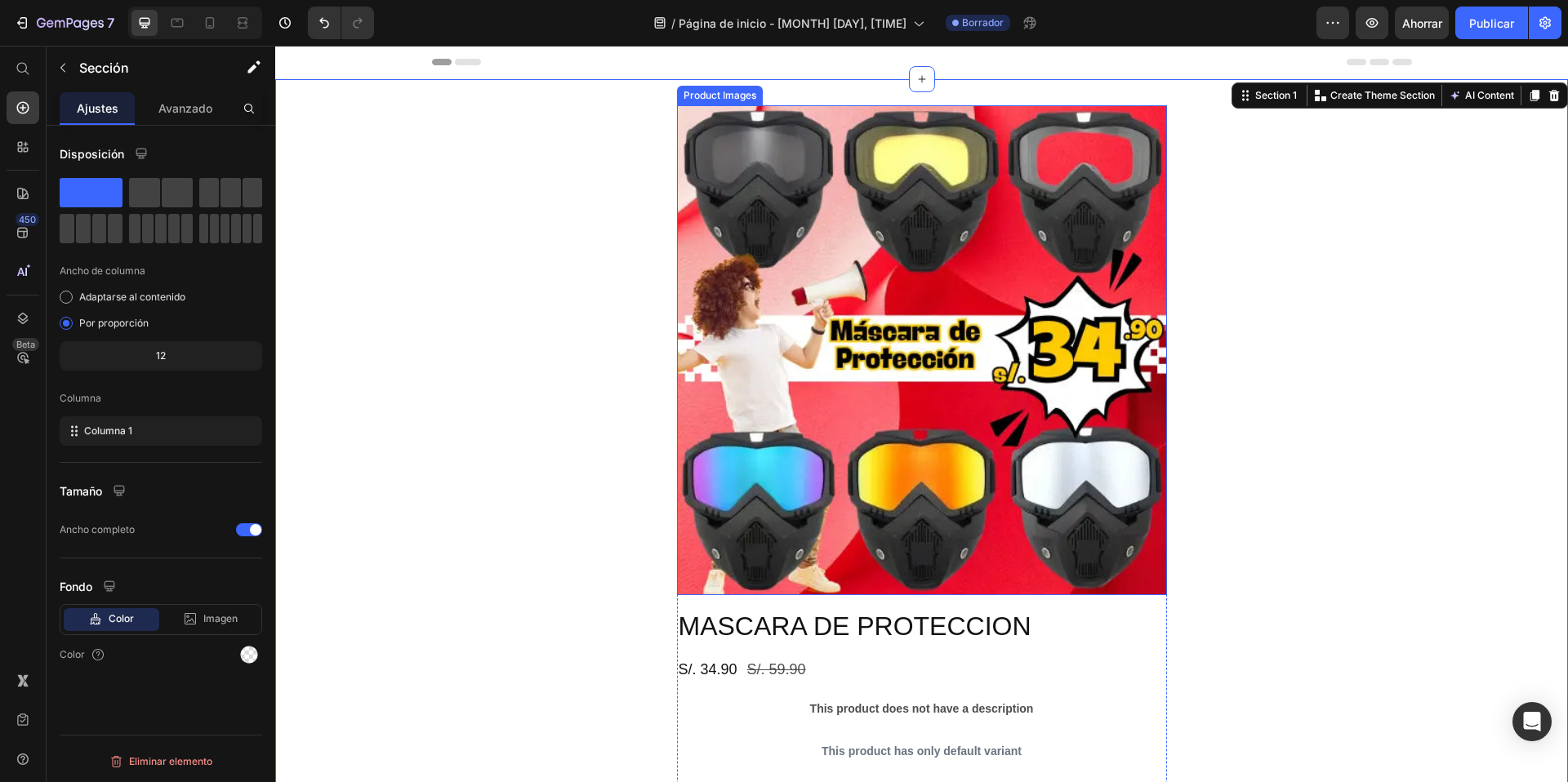 click at bounding box center [922, 350] 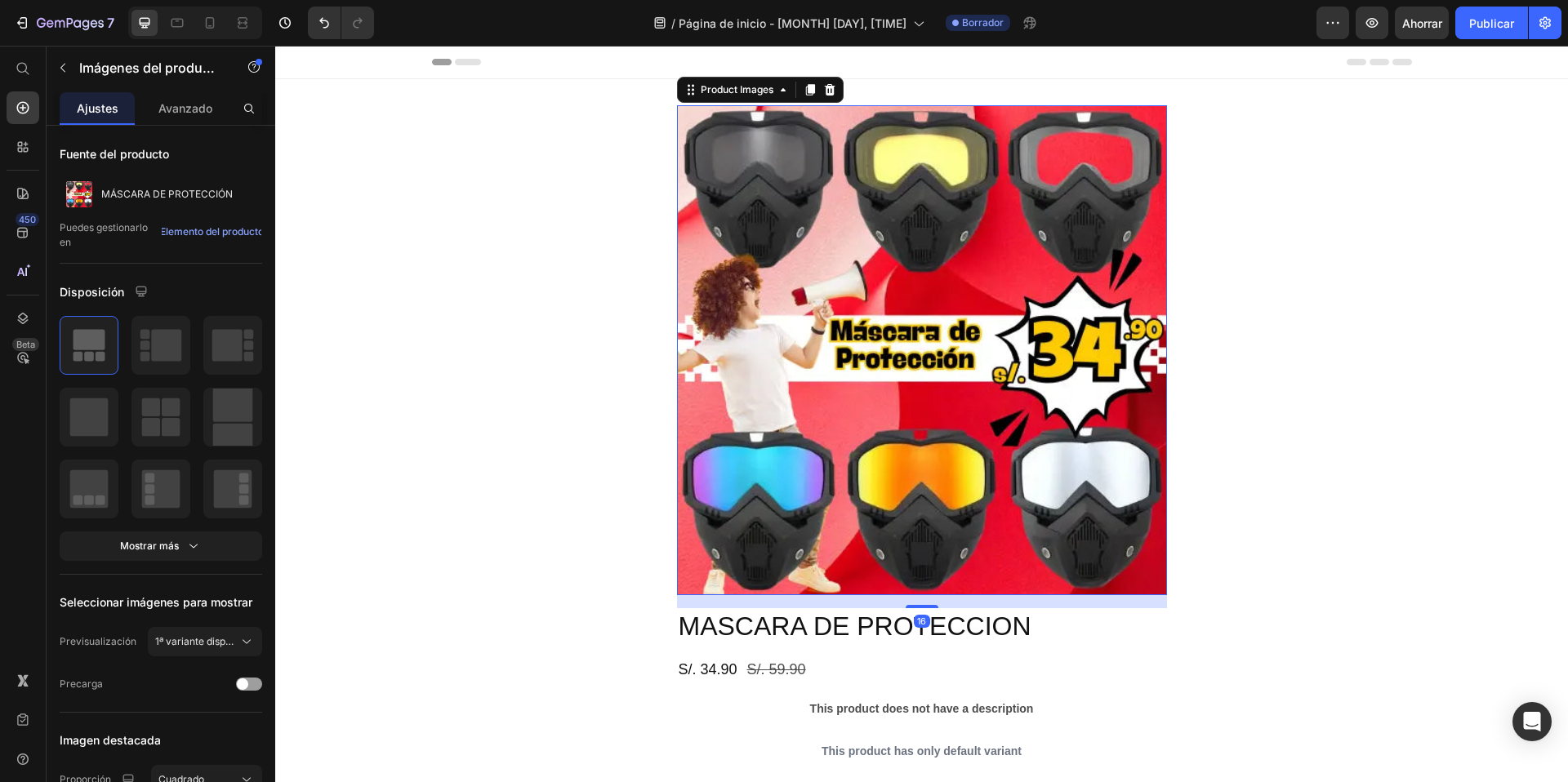 click at bounding box center [922, 350] 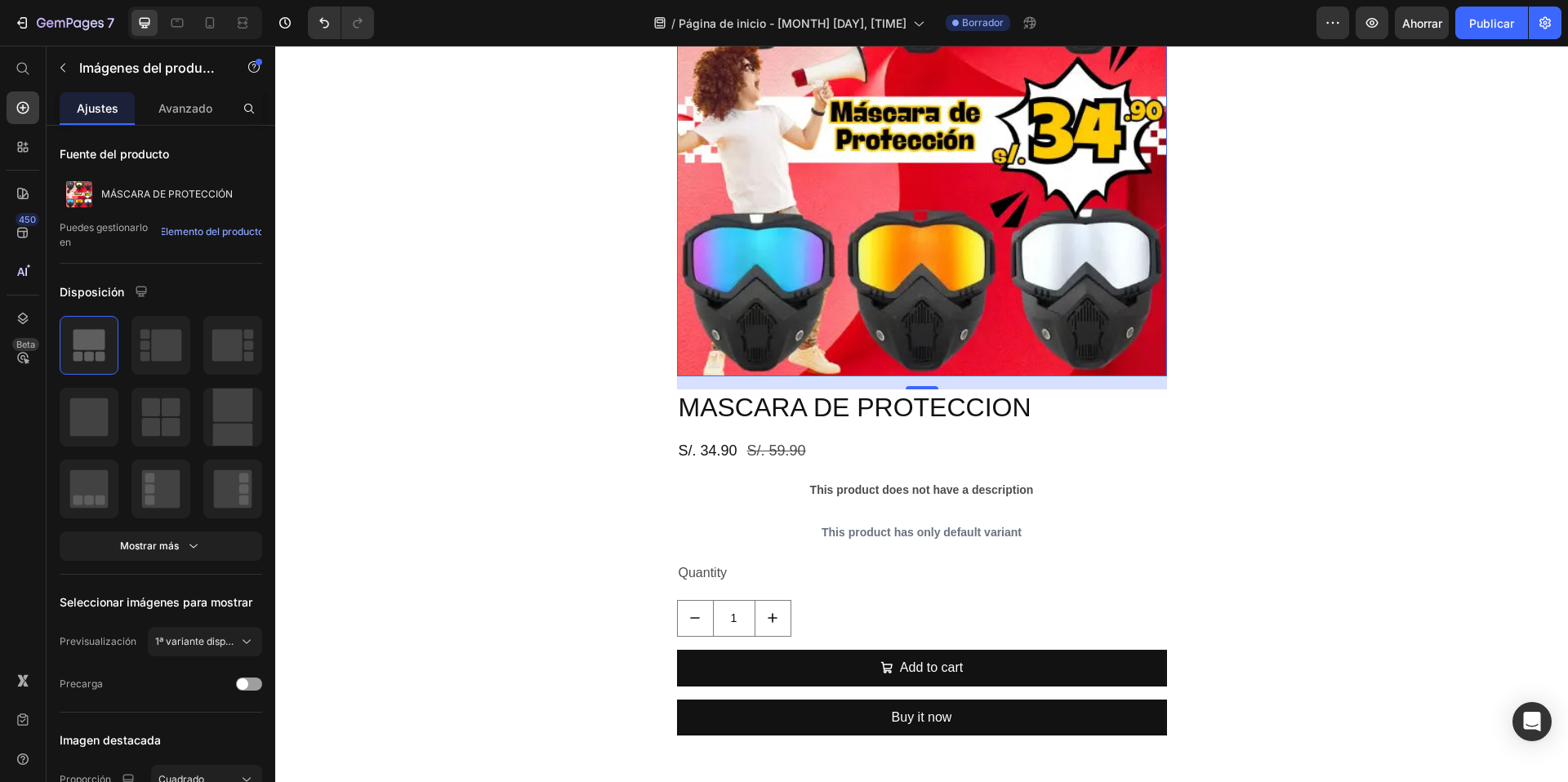 scroll, scrollTop: 215, scrollLeft: 0, axis: vertical 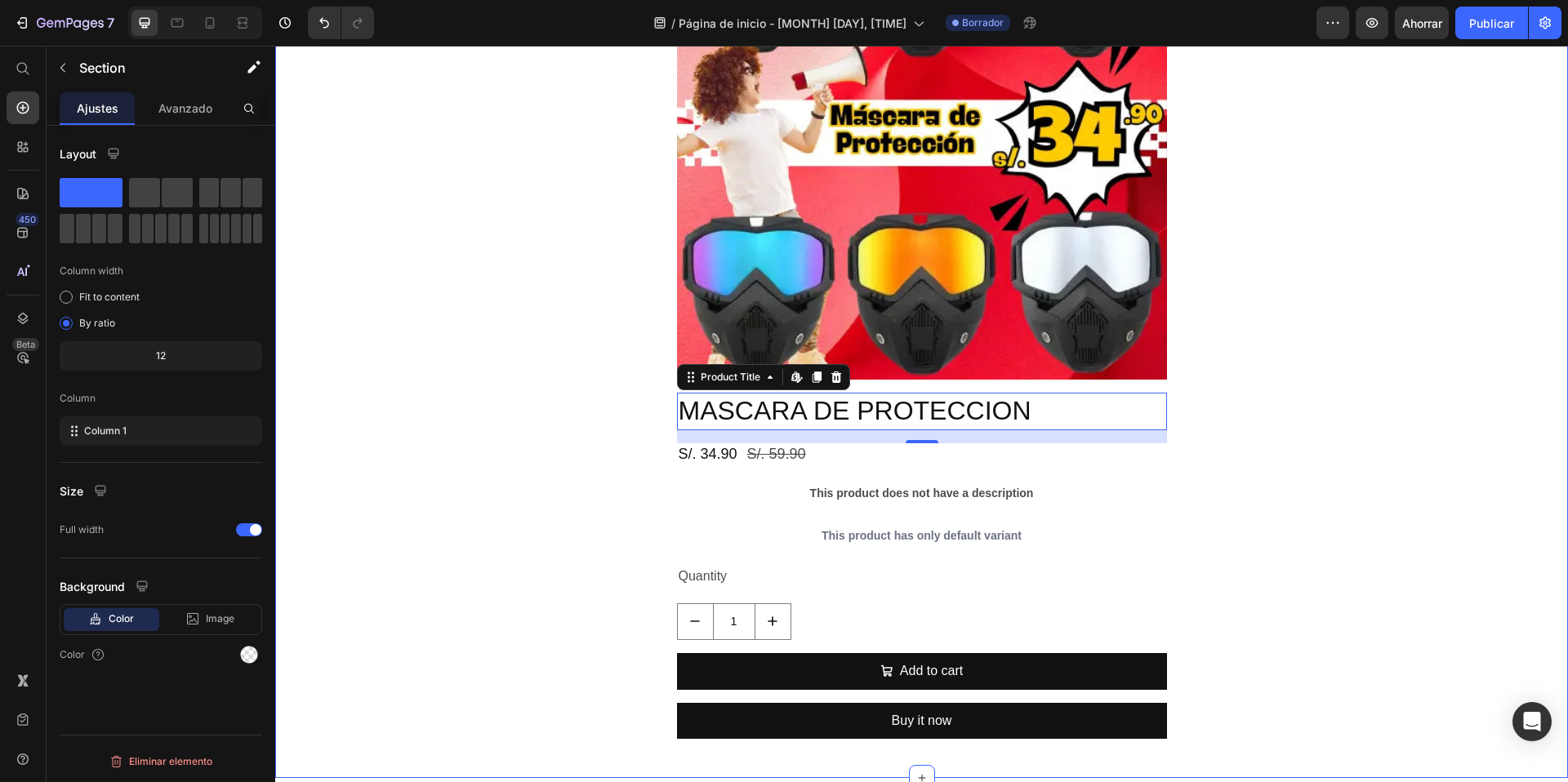 click on "Product Images MASCARA DE PROTECCION Product Title   Edit content in Shopify 16 S/. 34.90 Product Price S/. 59.90 Product Price Row This product does not have a description Product Description This product has only default variant Product Variants & Swatches Quantity Text Block 1 Product Quantity
Add to cart Add to Cart Buy it now Dynamic Checkout Product" at bounding box center [921, 321] 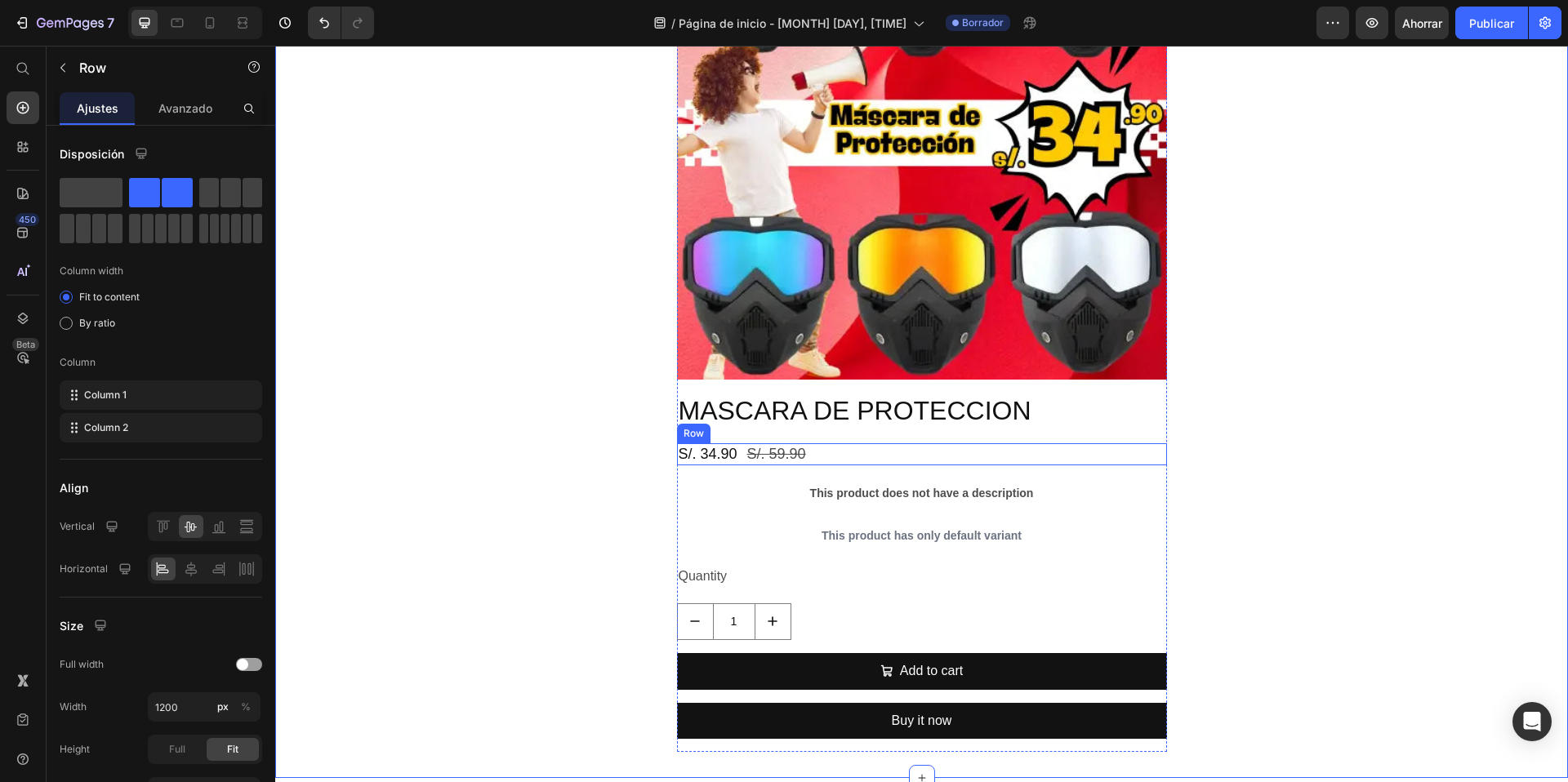 click on "S/. 34.90 Product Price S/. 59.90 Product Price Row" at bounding box center (922, 454) 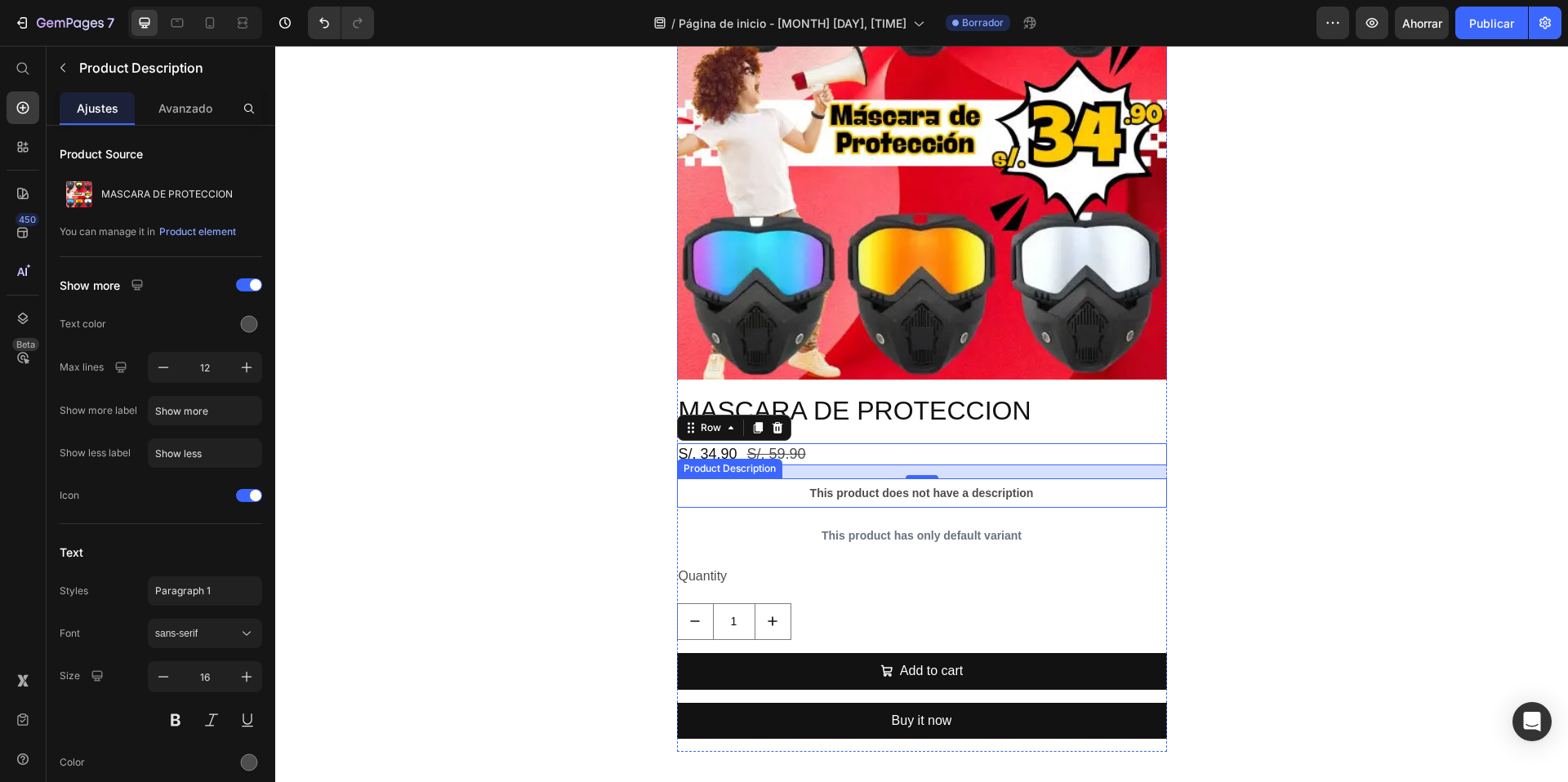 click on "This product does not have a description" at bounding box center (922, 493) 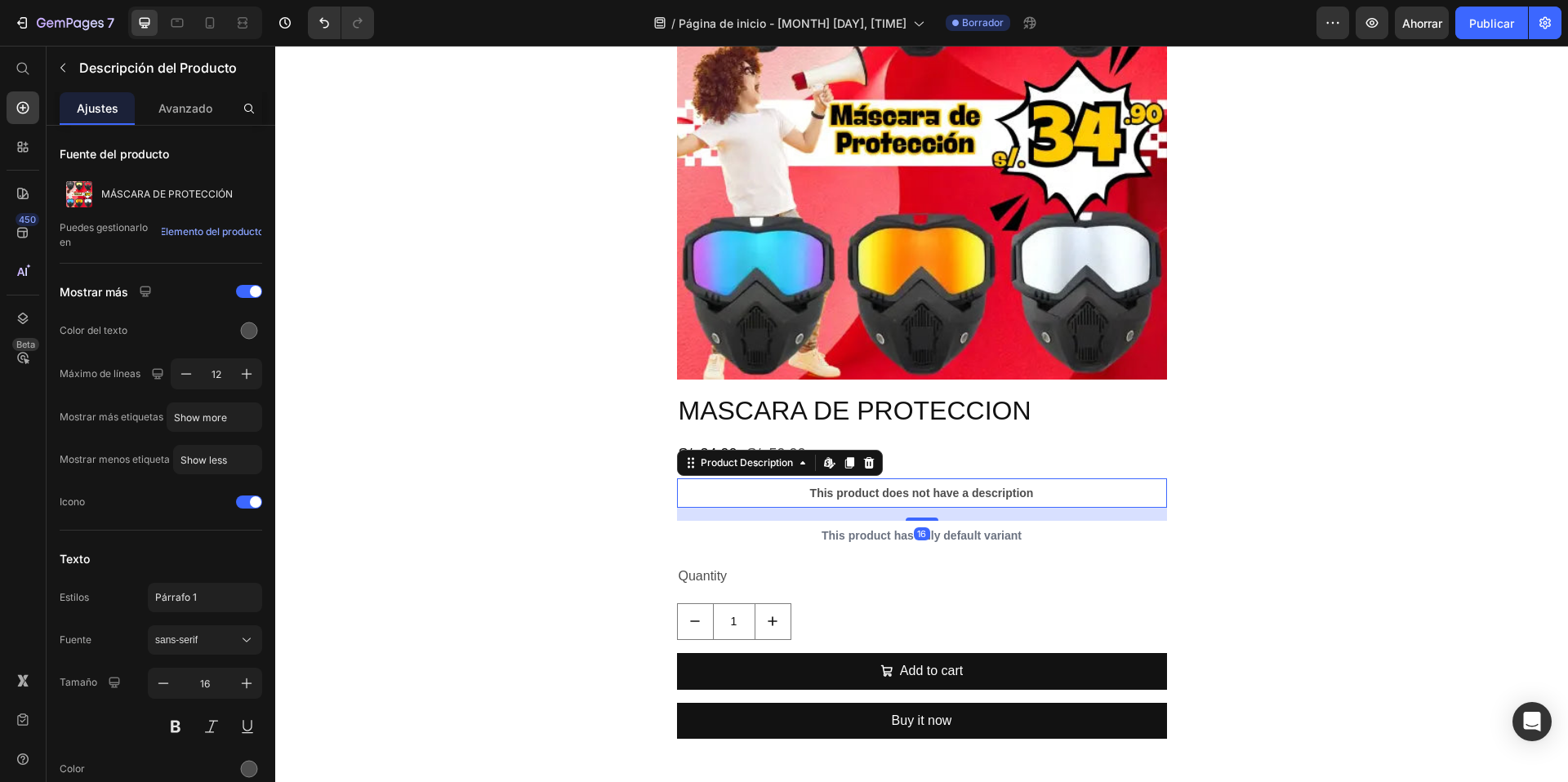 click at bounding box center (869, 463) 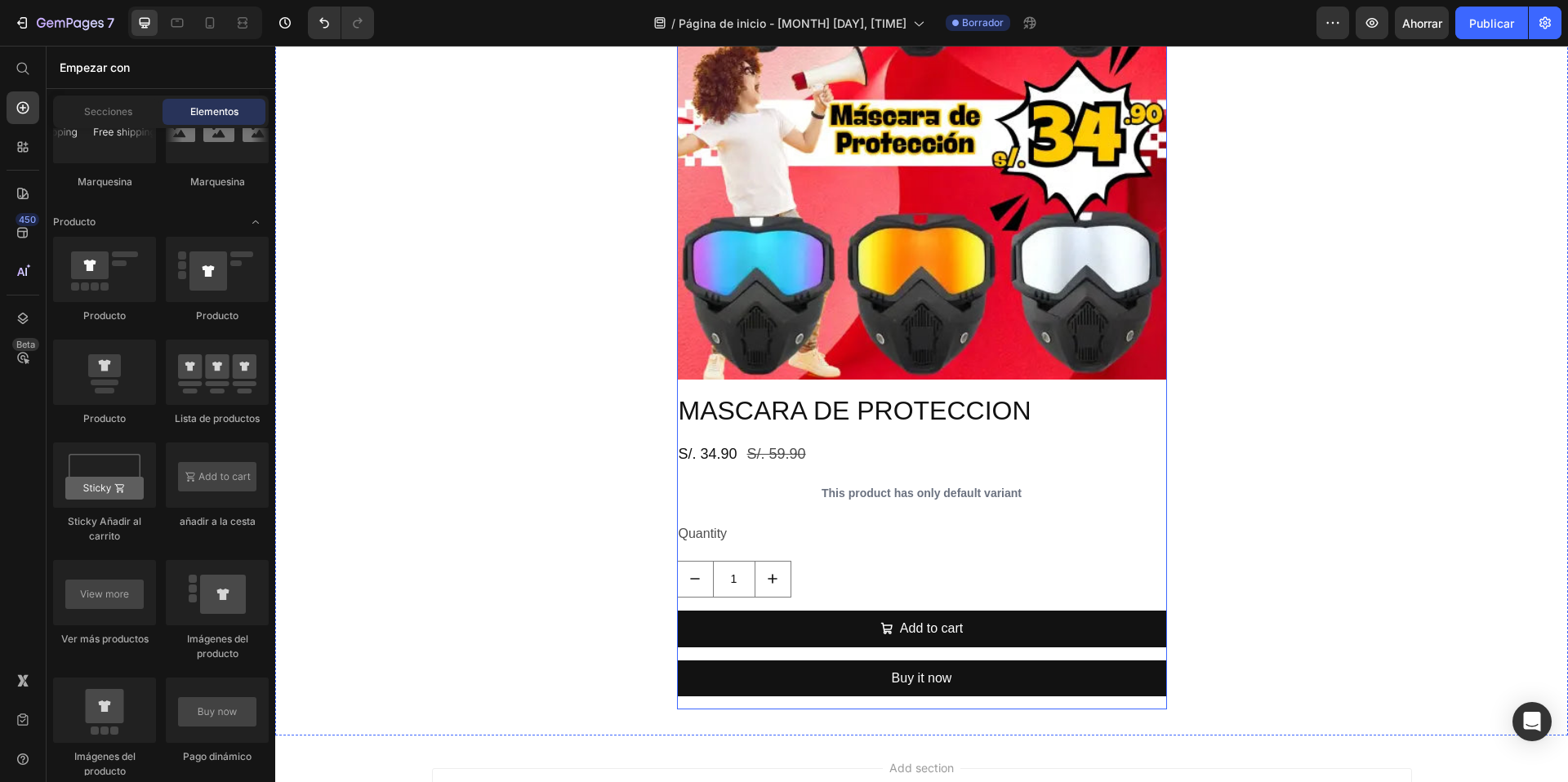 click on "This product has only default variant" at bounding box center [922, 493] 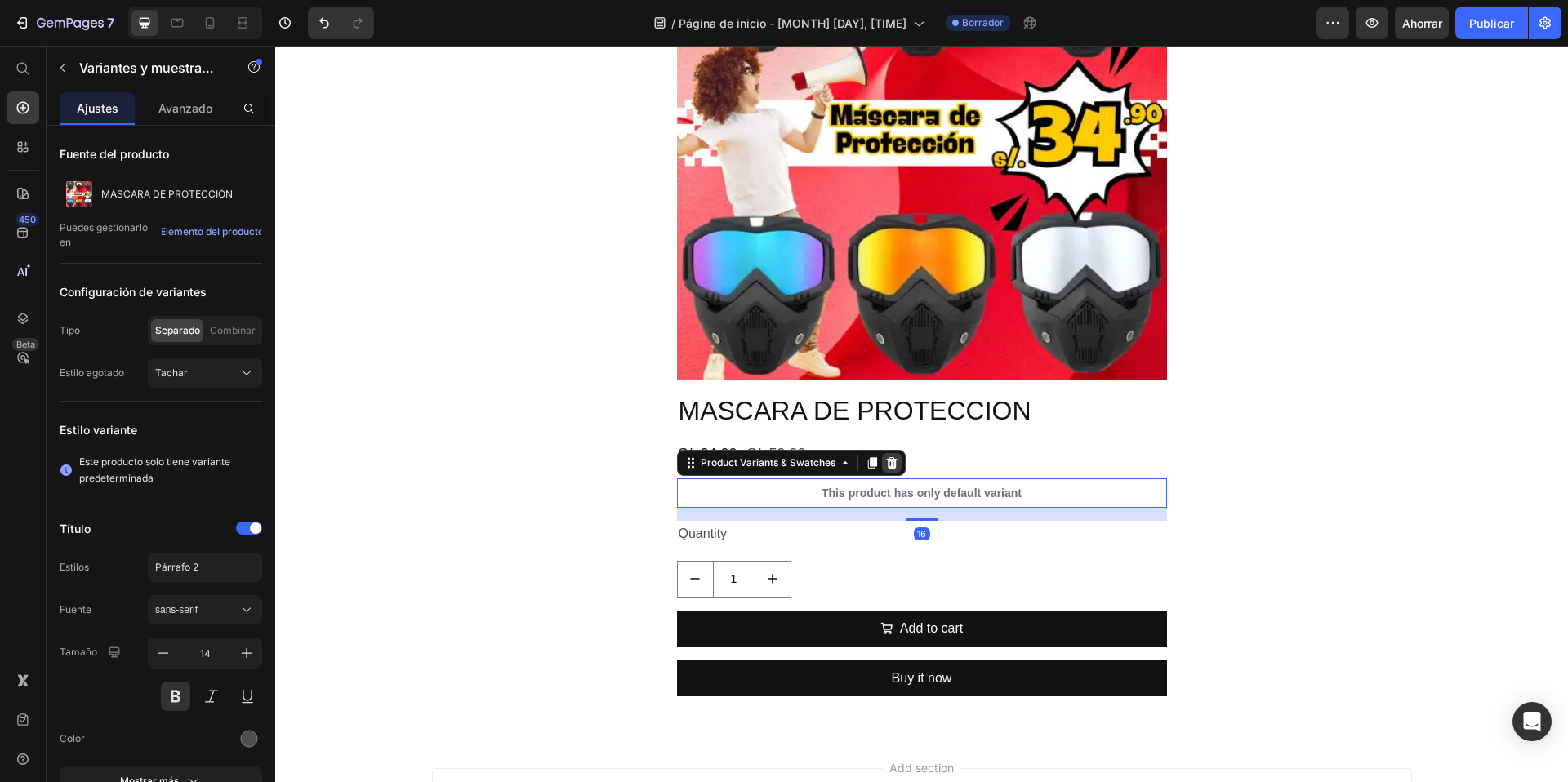 click 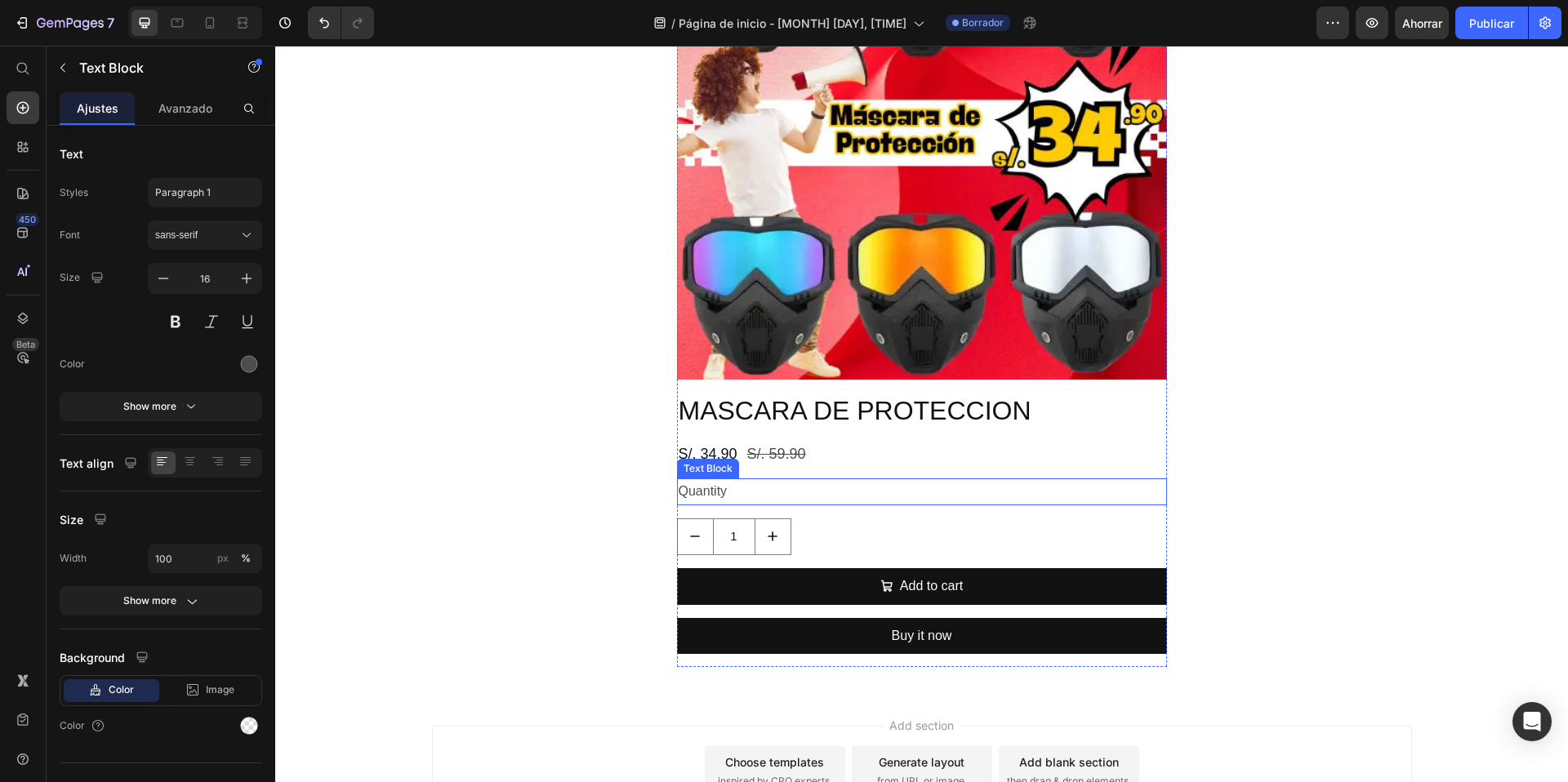 click on "Quantity" at bounding box center [922, 491] 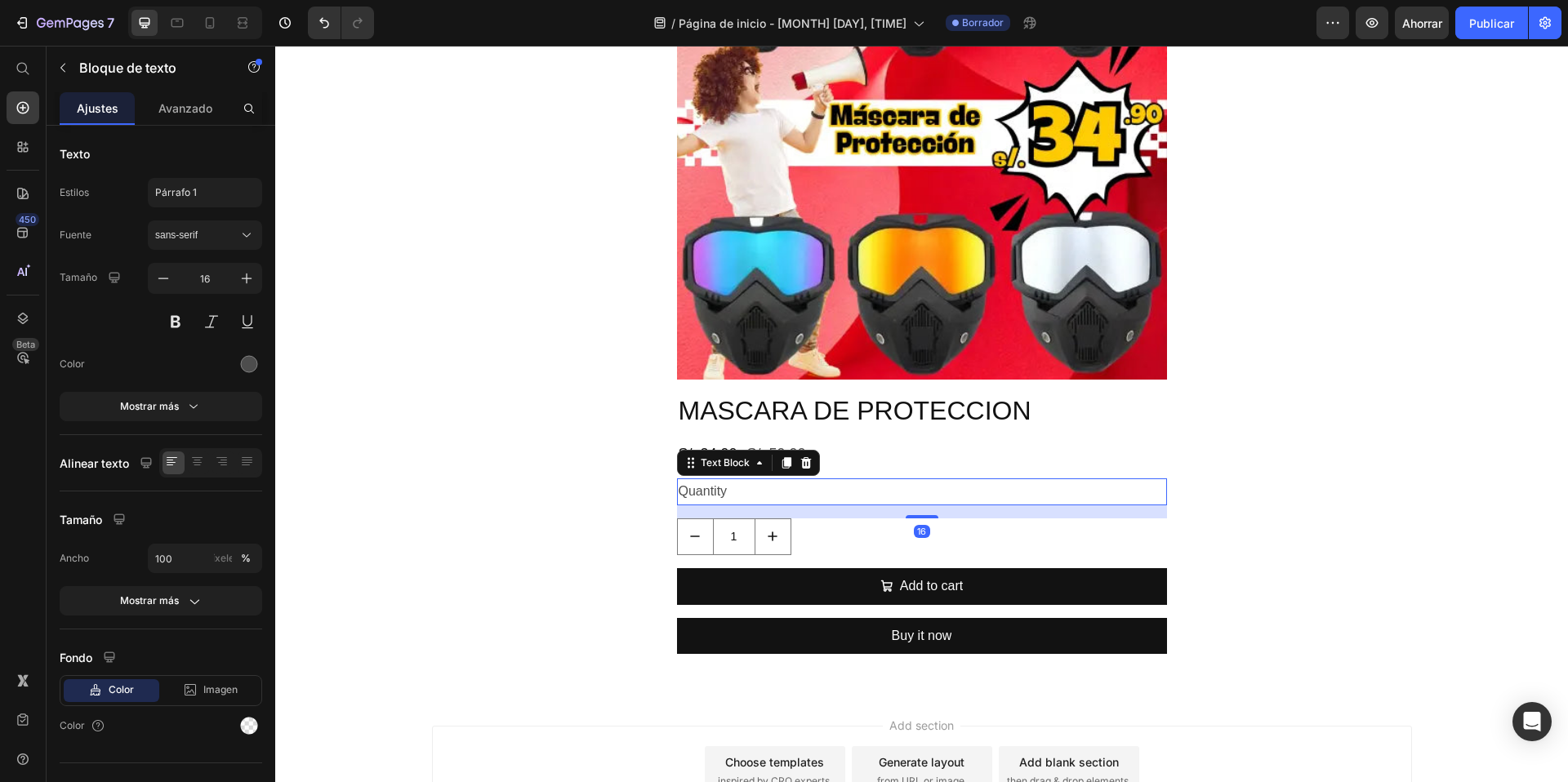 click 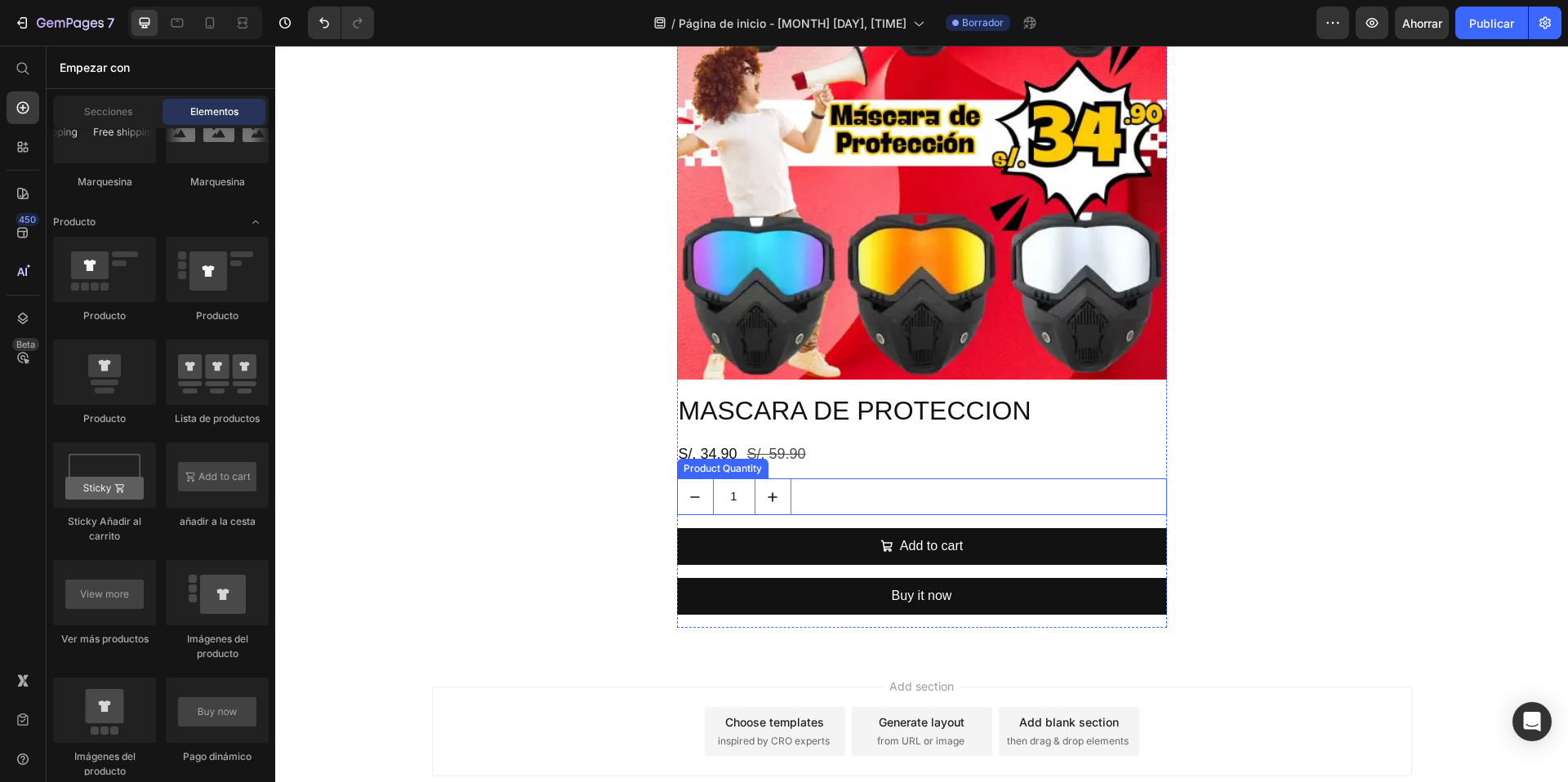 click on "1" at bounding box center [922, 496] 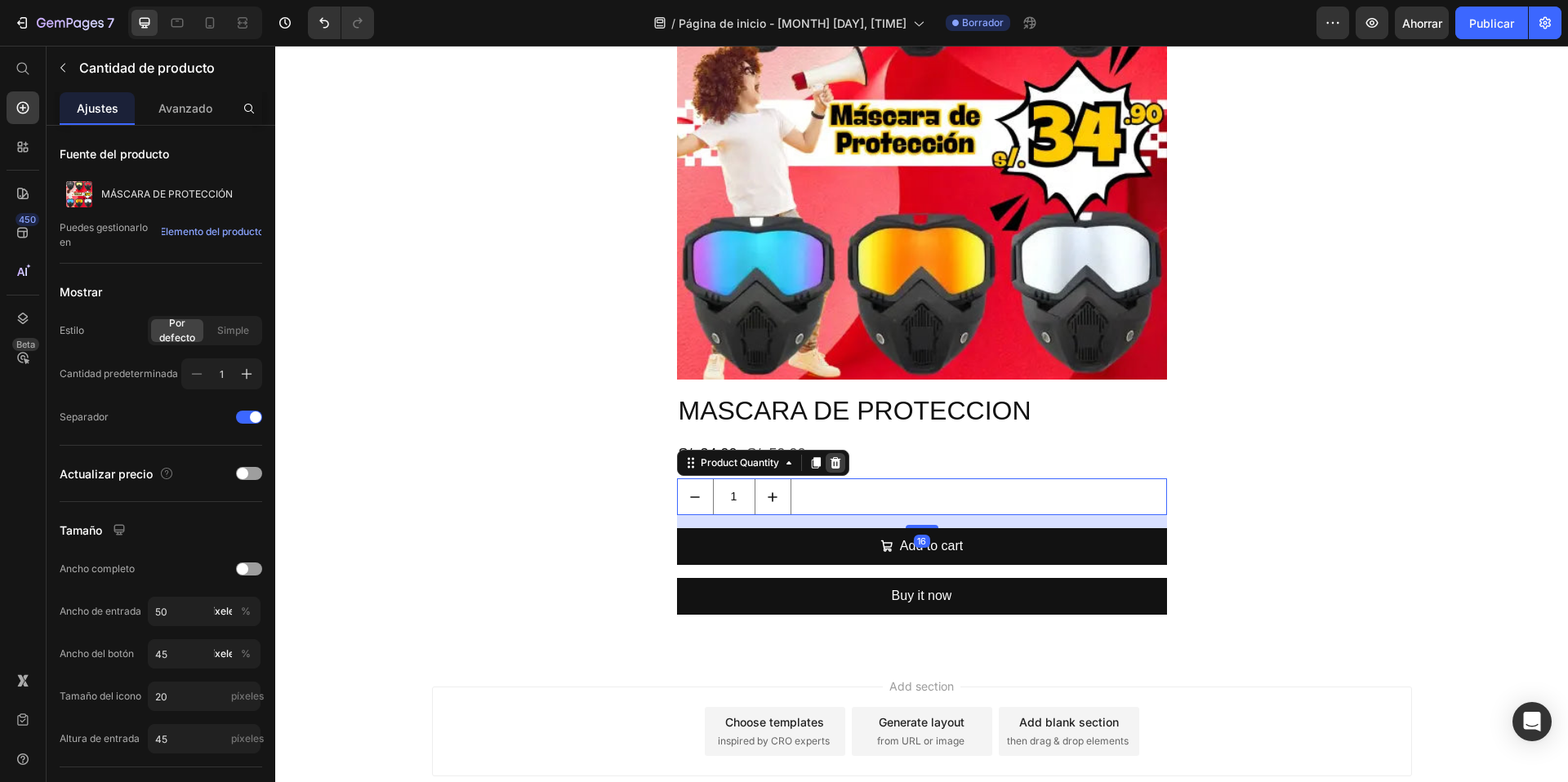 click 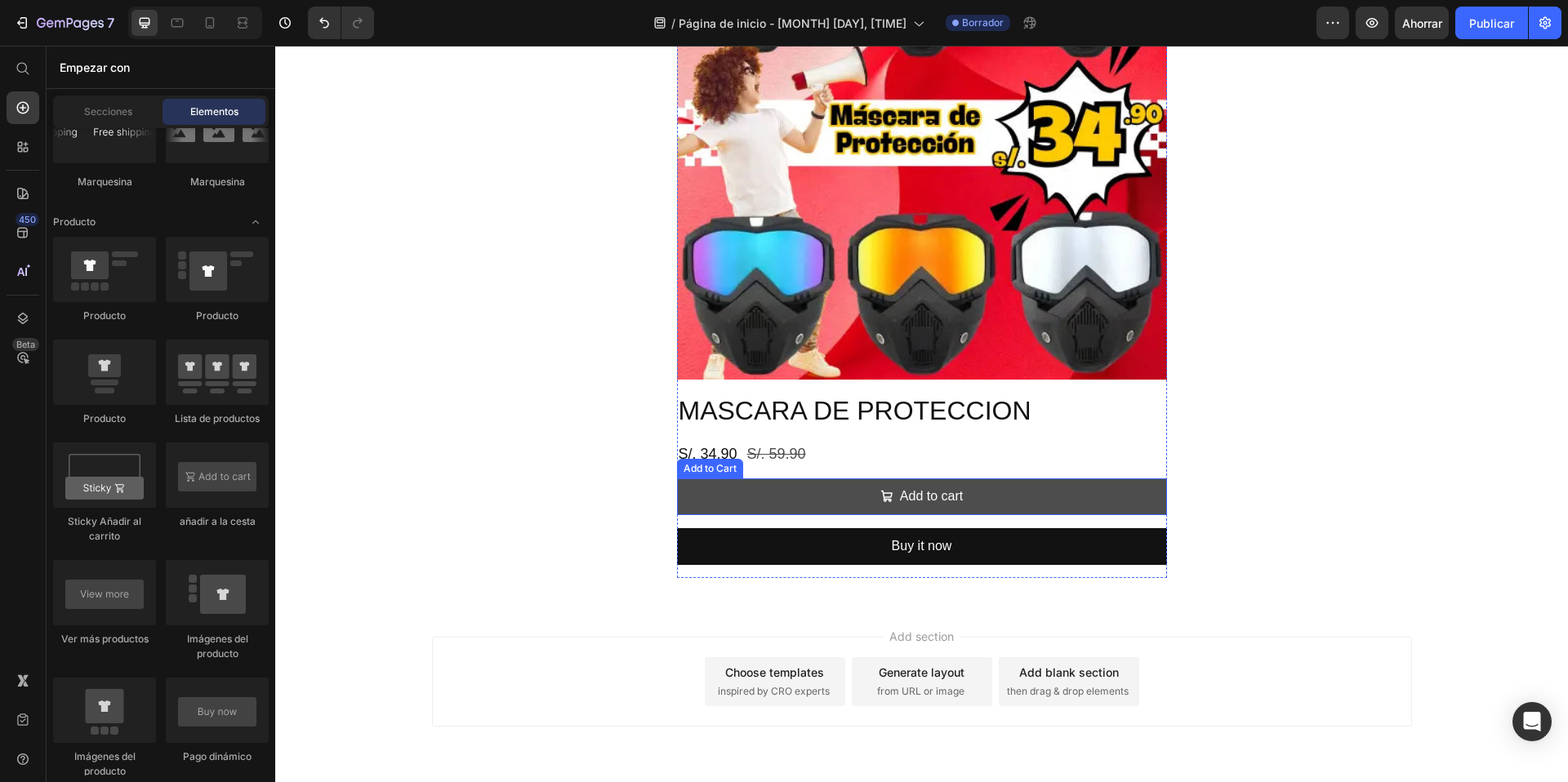 click 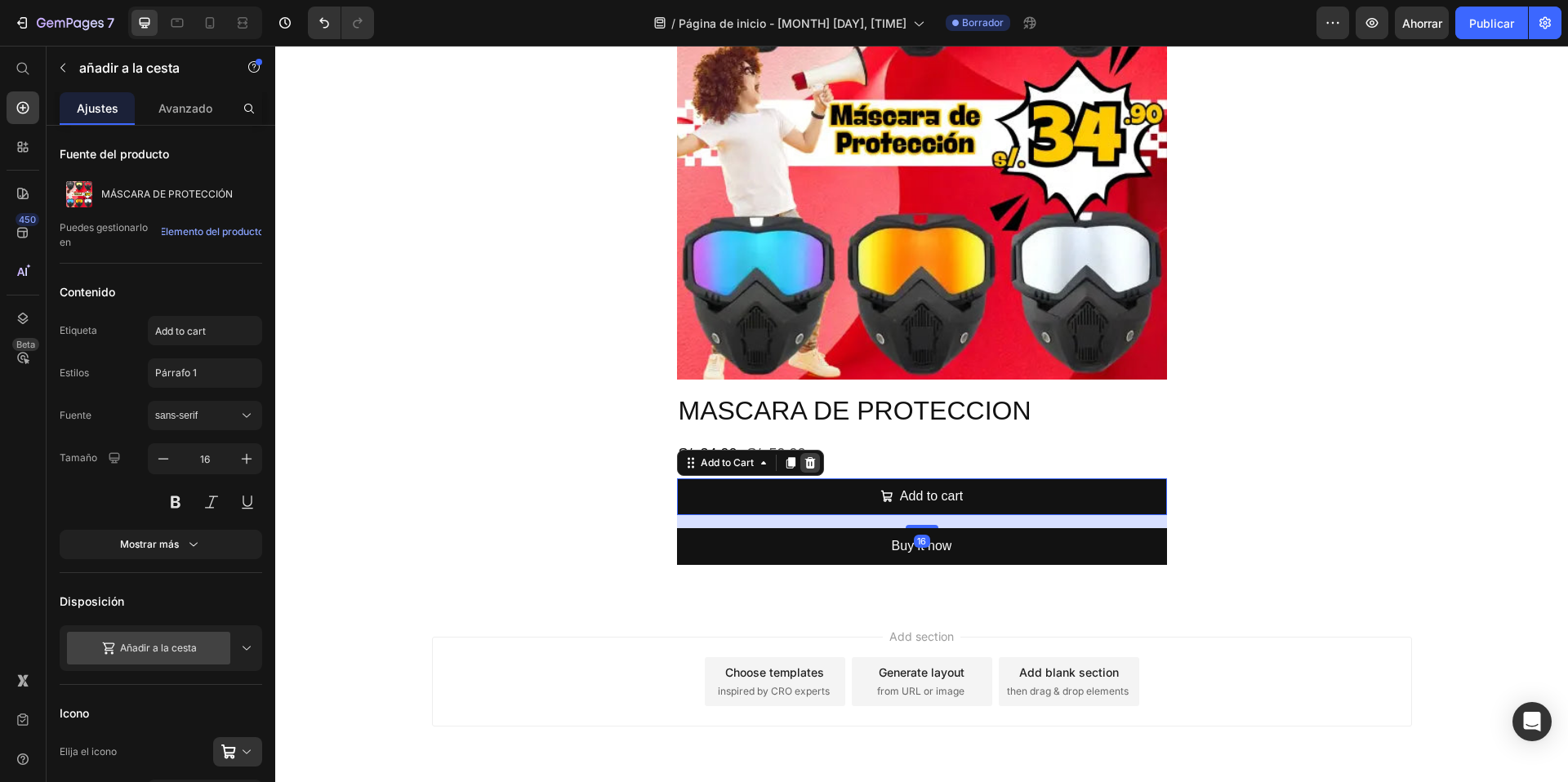 click 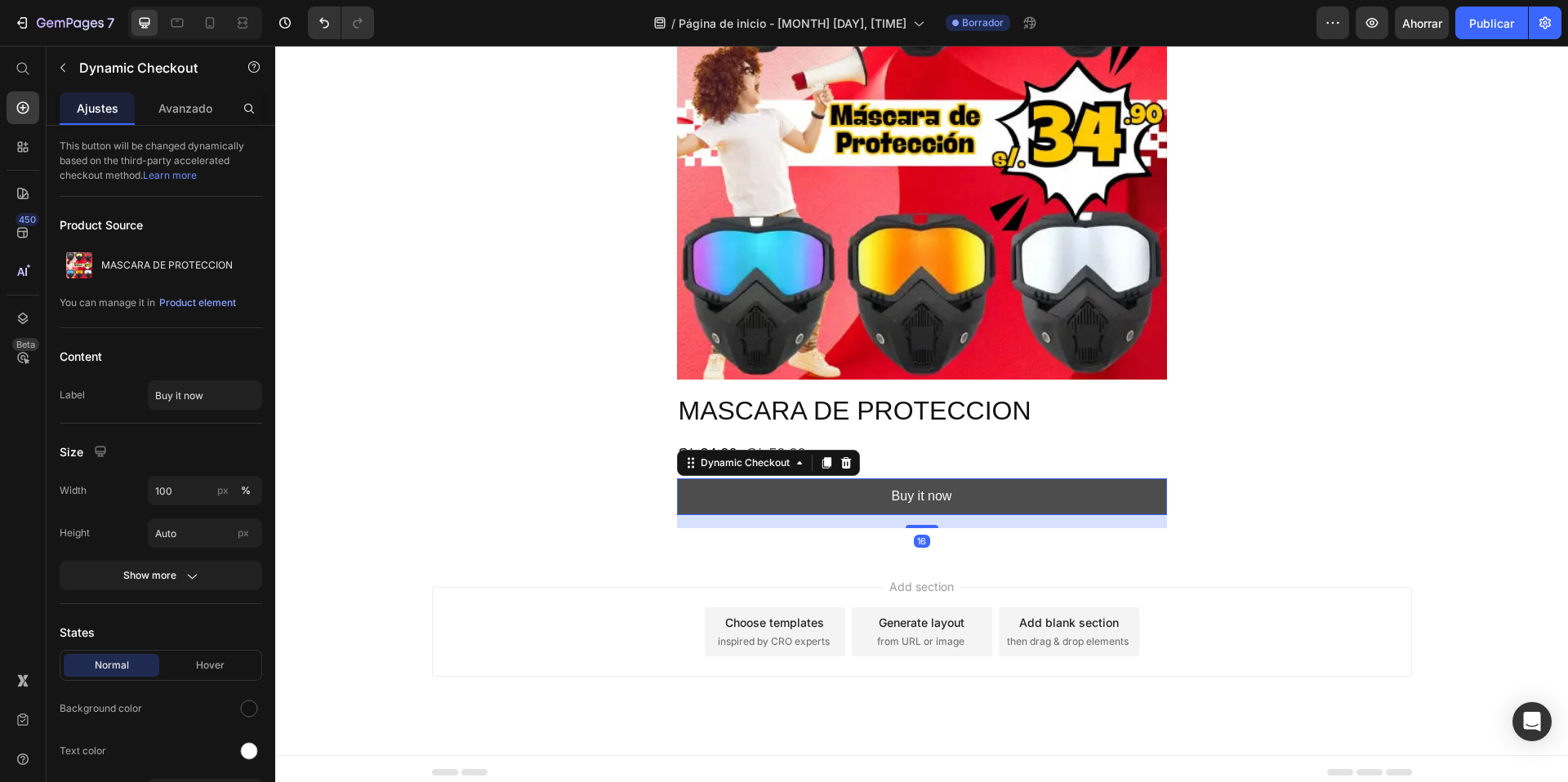 click on "Buy it now" at bounding box center [922, 496] 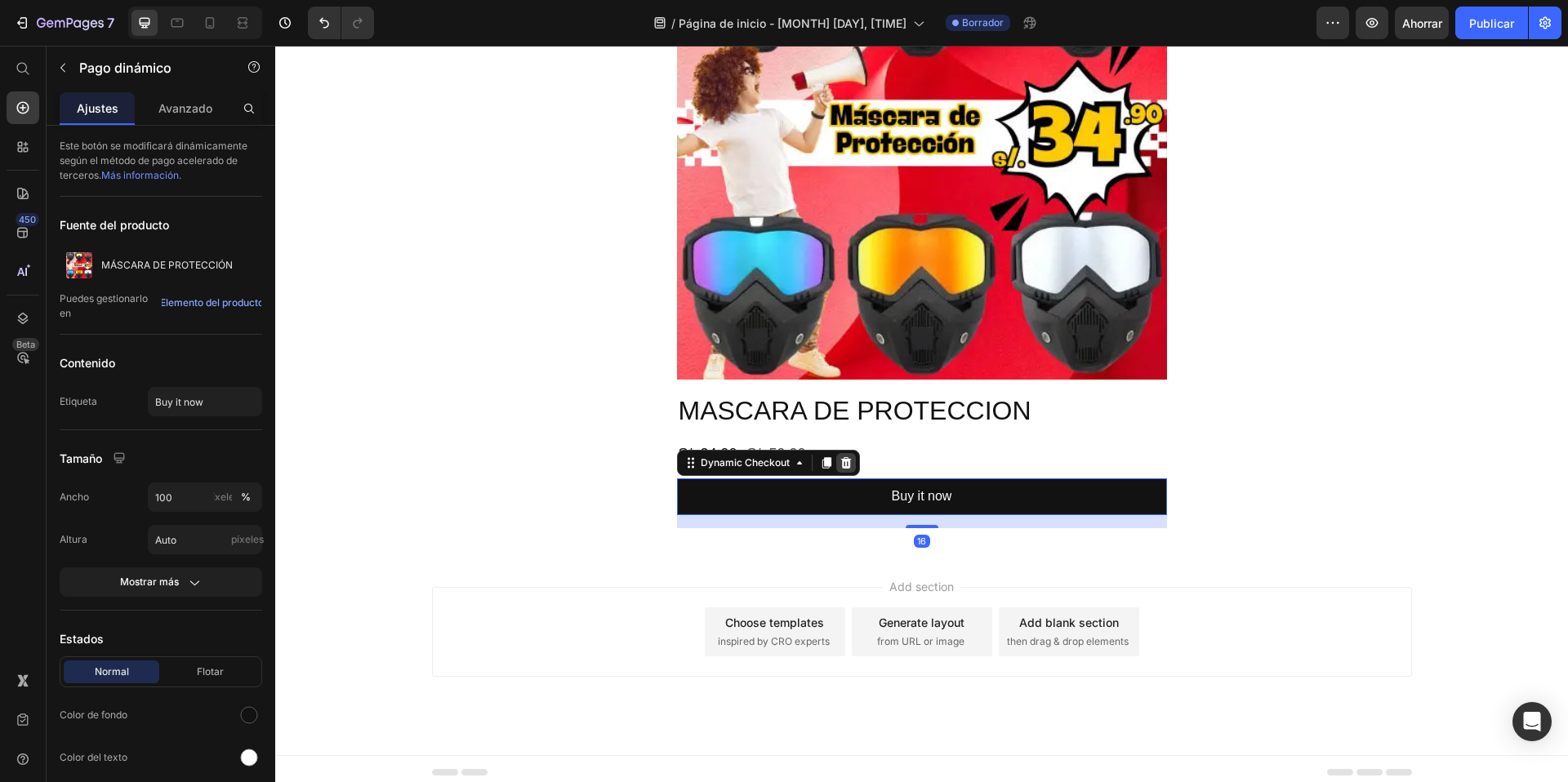 click 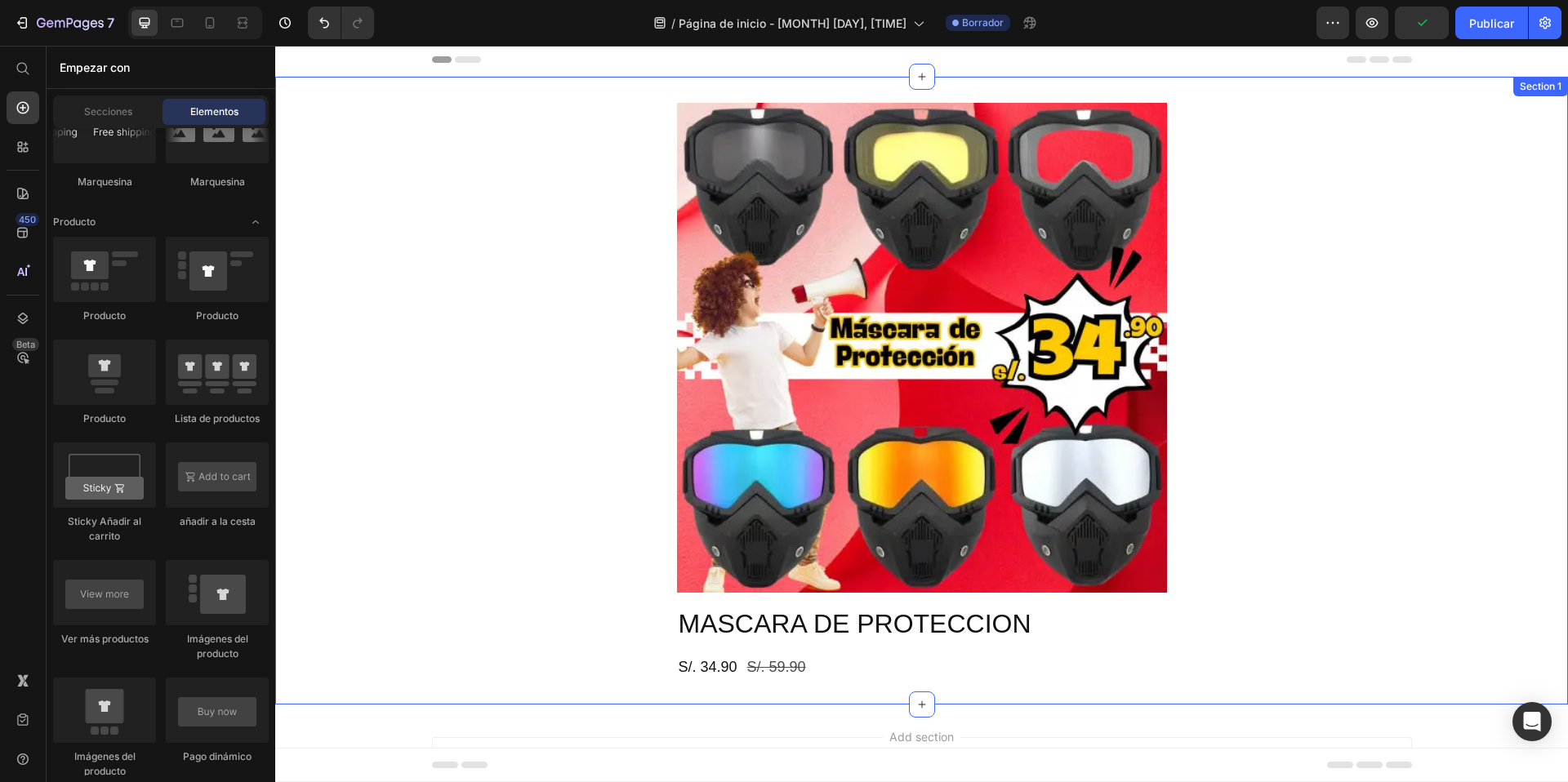 scroll, scrollTop: 0, scrollLeft: 0, axis: both 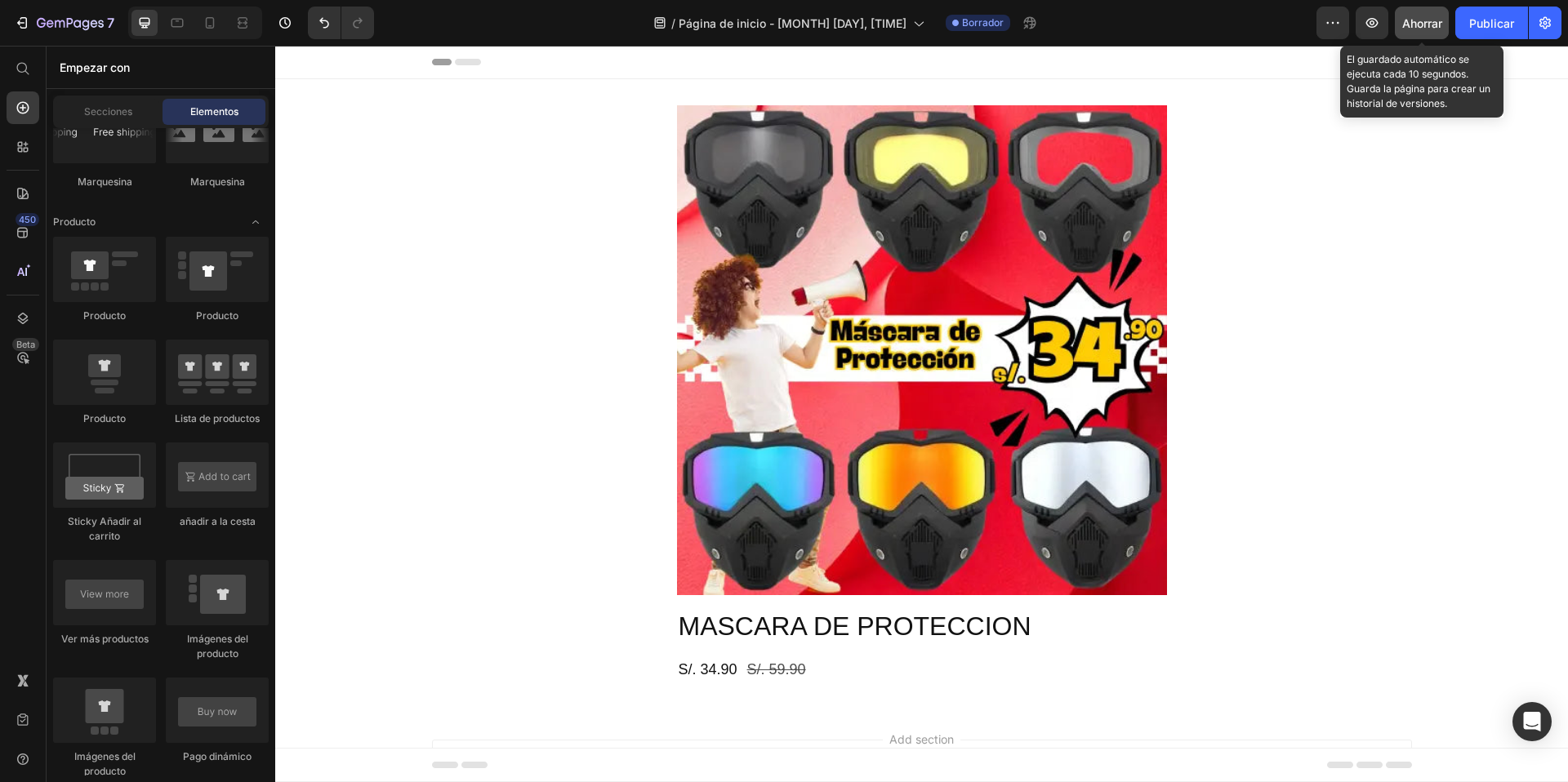 click on "Ahorrar" at bounding box center [1422, 23] 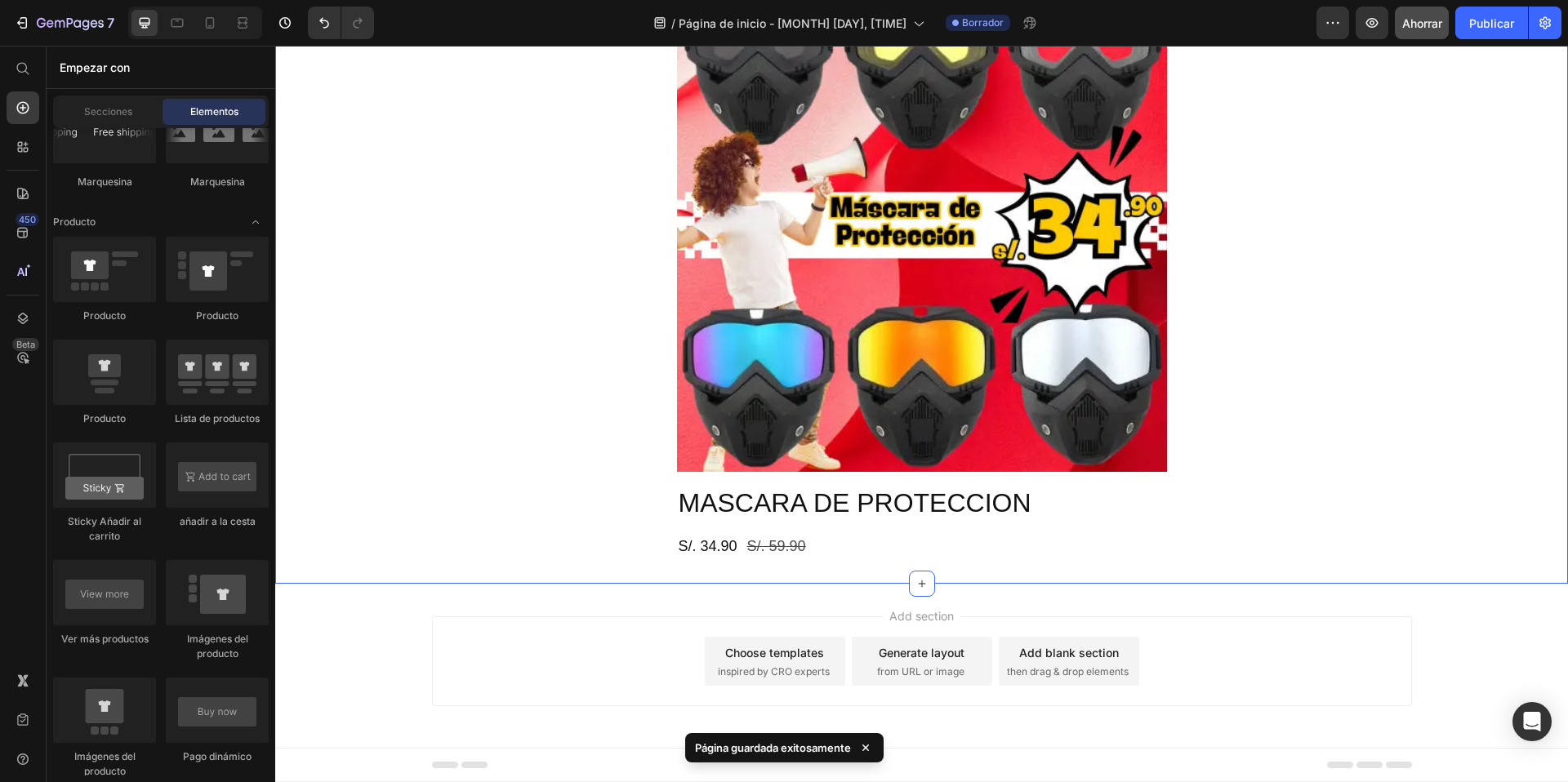 scroll, scrollTop: 126, scrollLeft: 0, axis: vertical 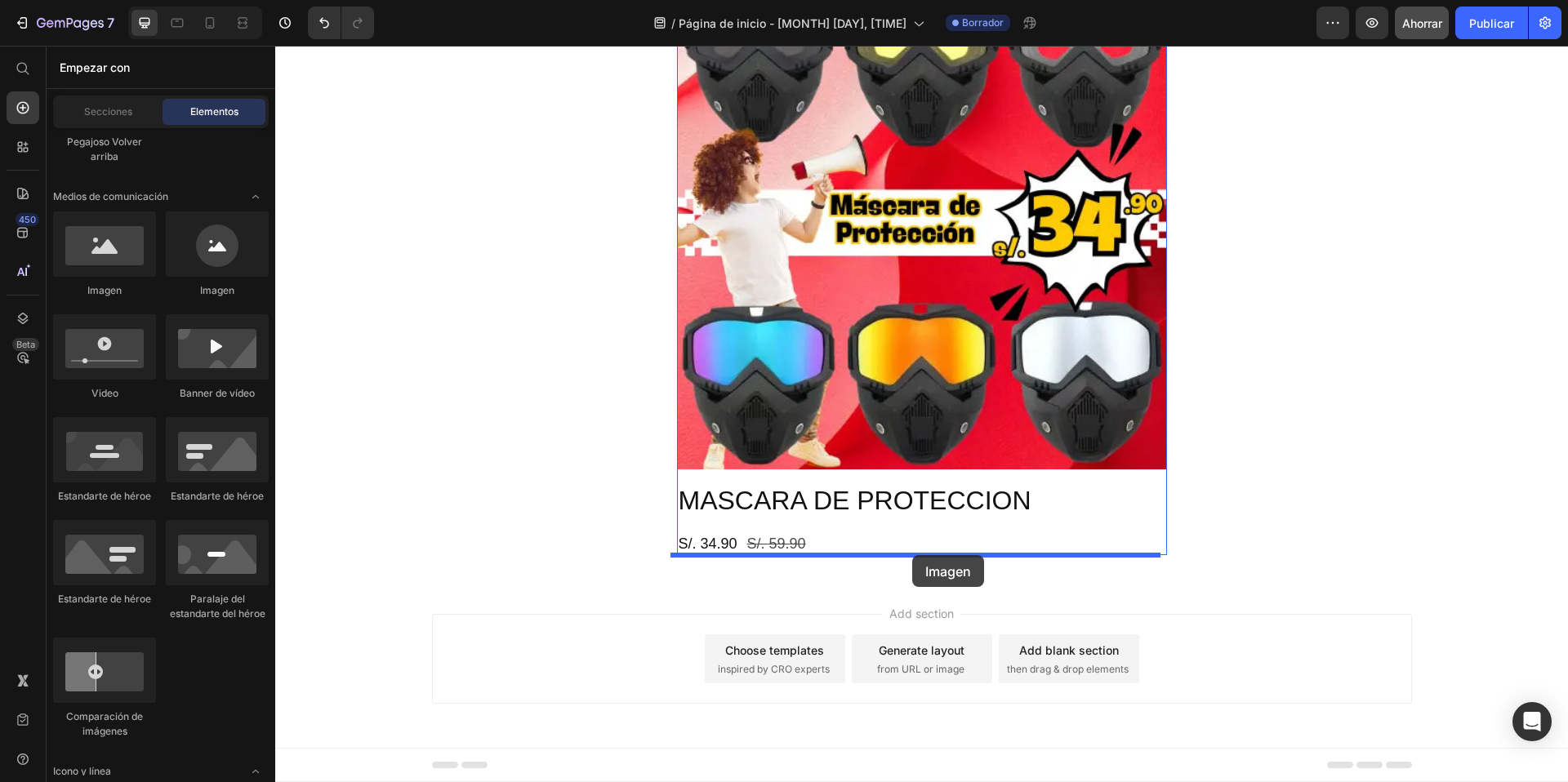 drag, startPoint x: 390, startPoint y: 304, endPoint x: 912, endPoint y: 555, distance: 579.2107 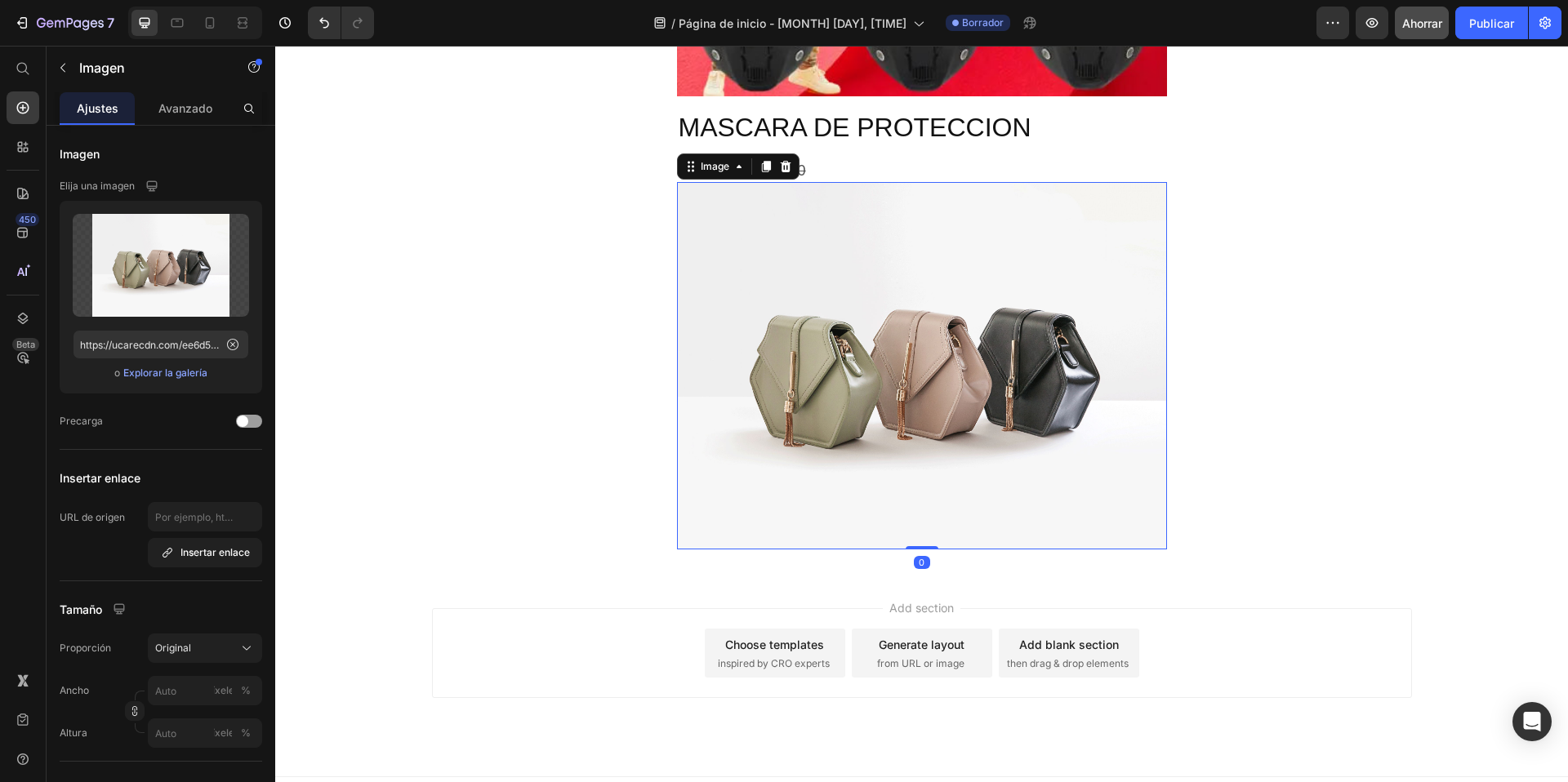 scroll, scrollTop: 501, scrollLeft: 0, axis: vertical 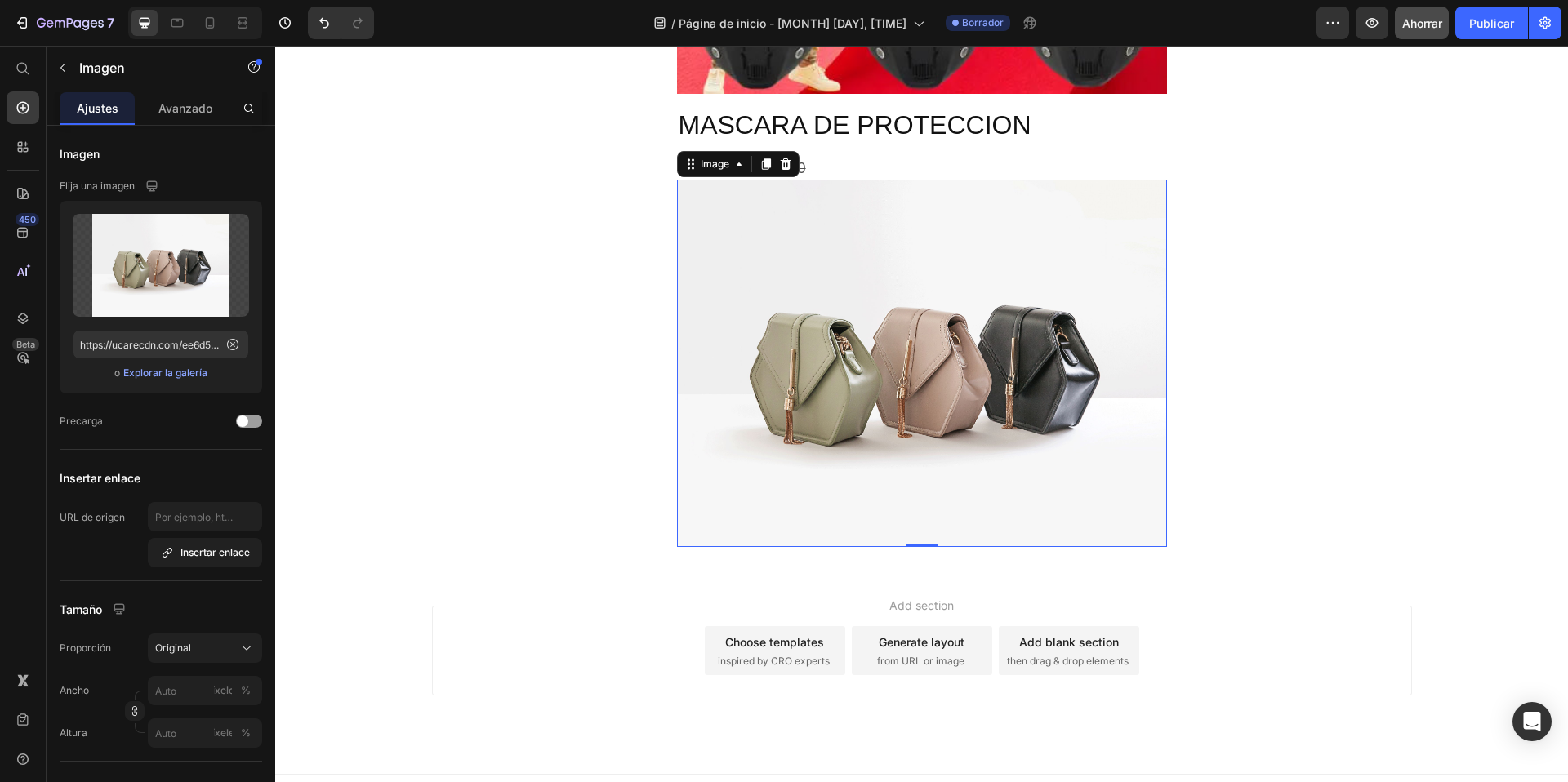 click at bounding box center (922, 363) 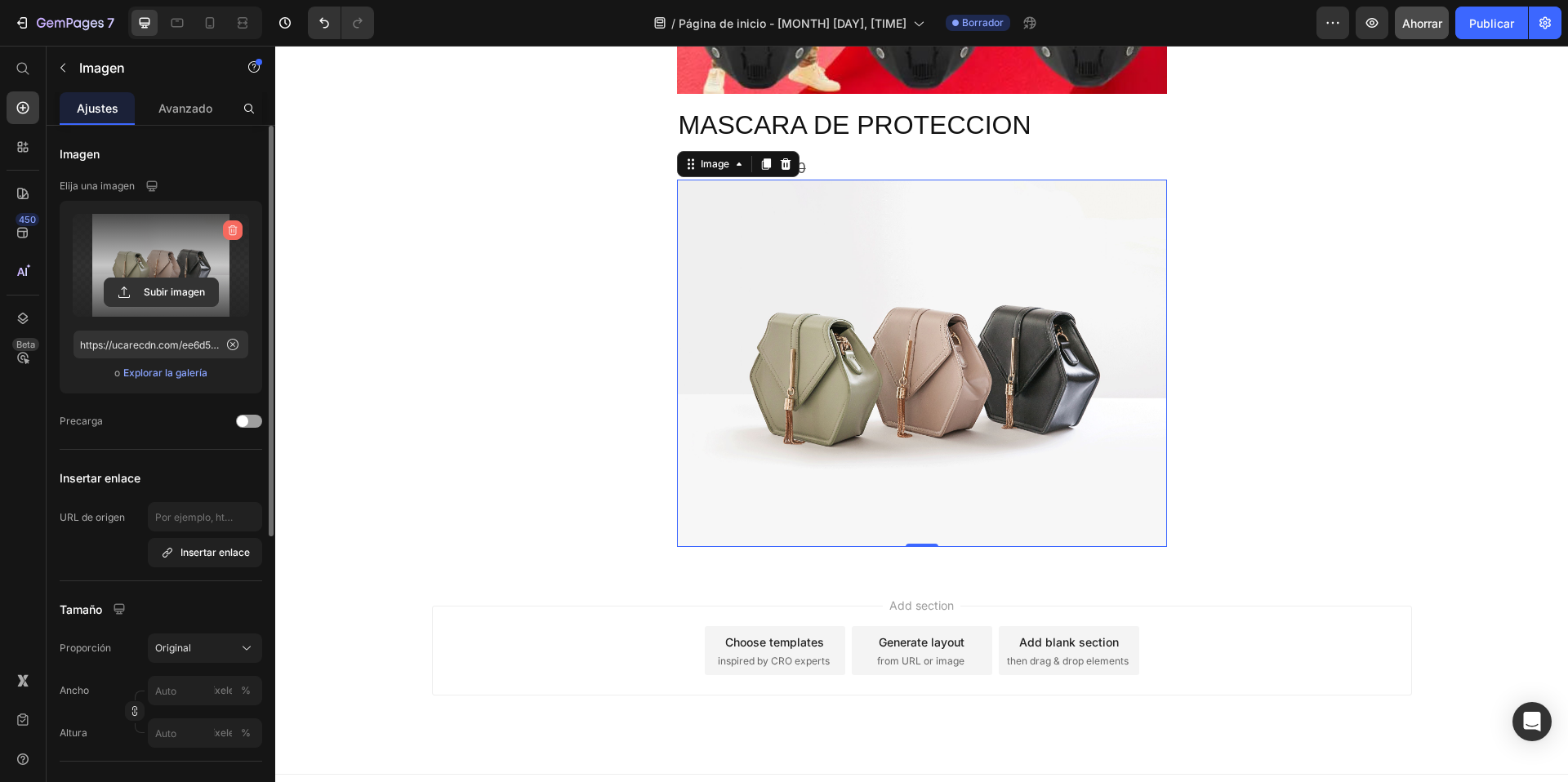 click at bounding box center (233, 230) 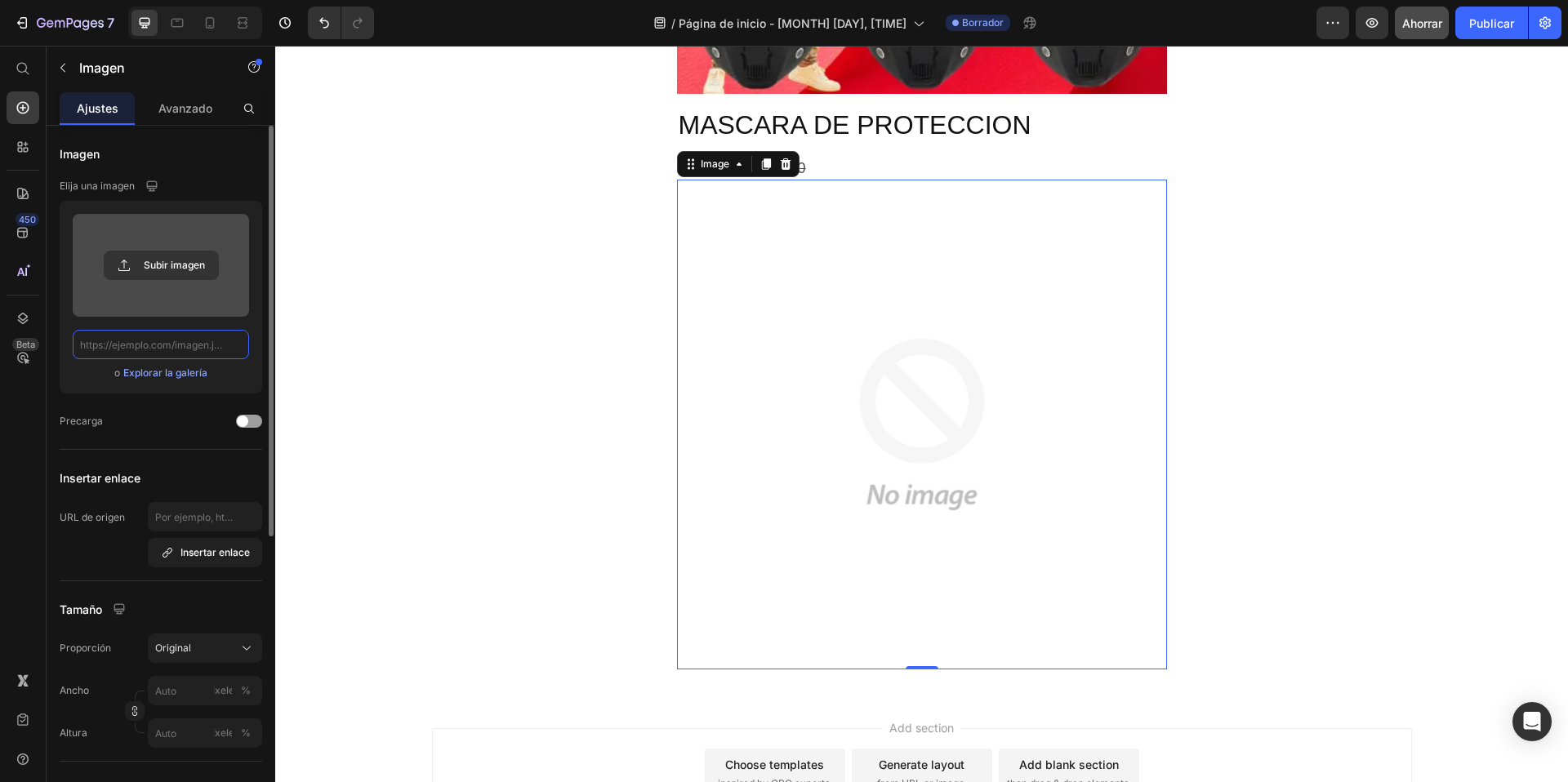 scroll, scrollTop: 0, scrollLeft: 0, axis: both 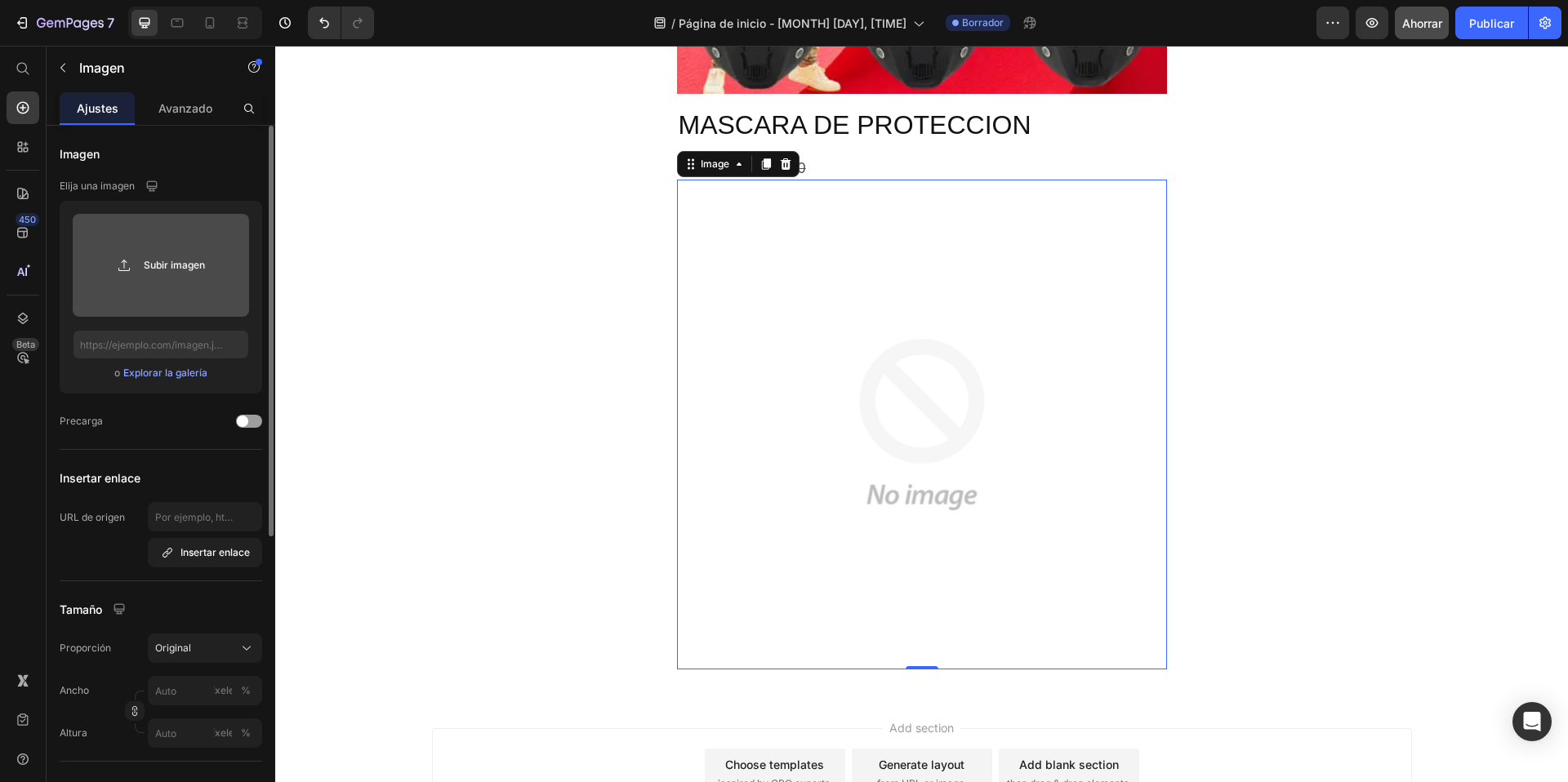 click 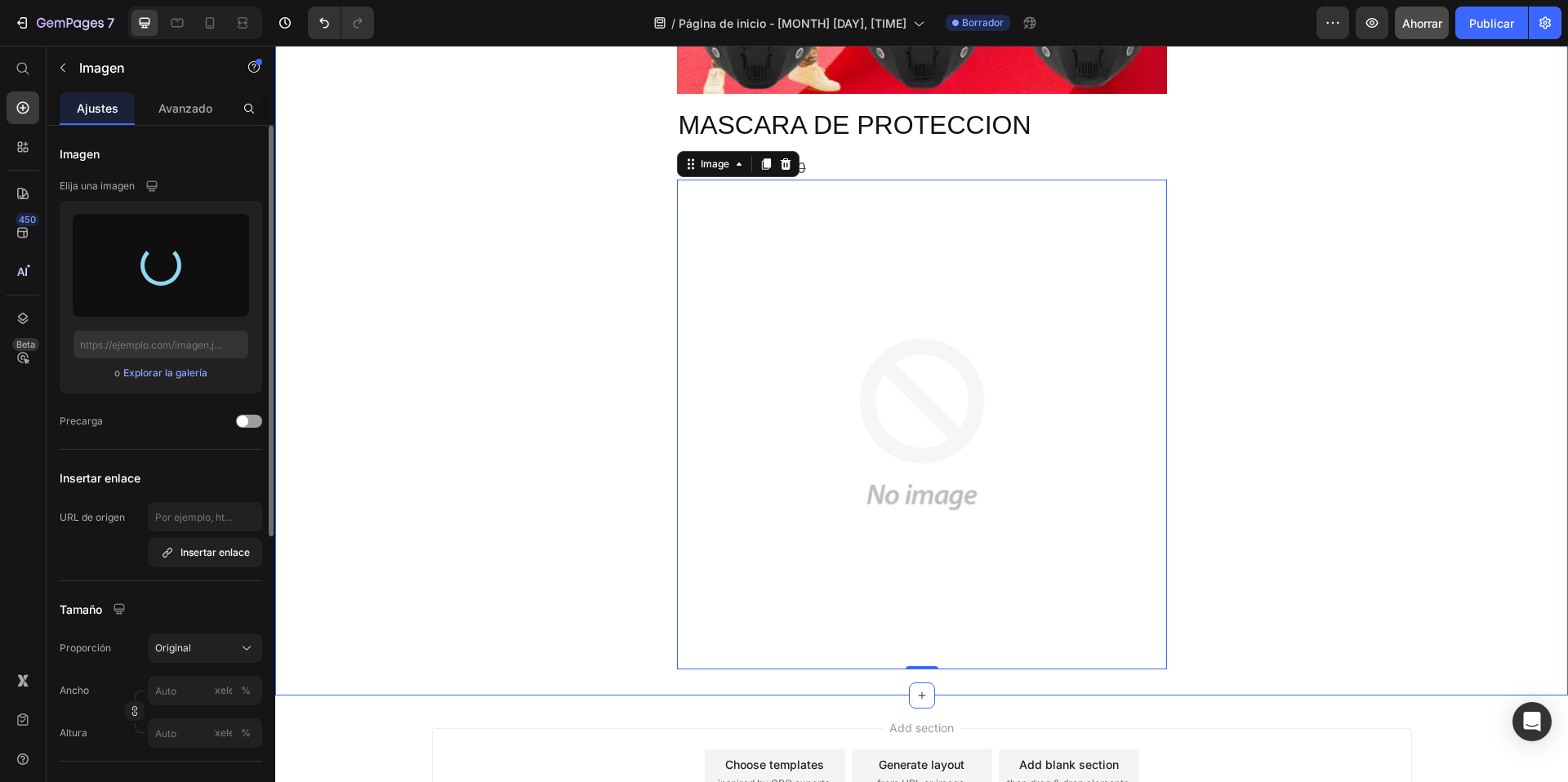 type on "https://cdn.shopify.com/s/files/1/0635/8643/5190/files/gempages_573715088494560320-e397fffb-ea16-4800-a54f-50f8b160f8fa.webp" 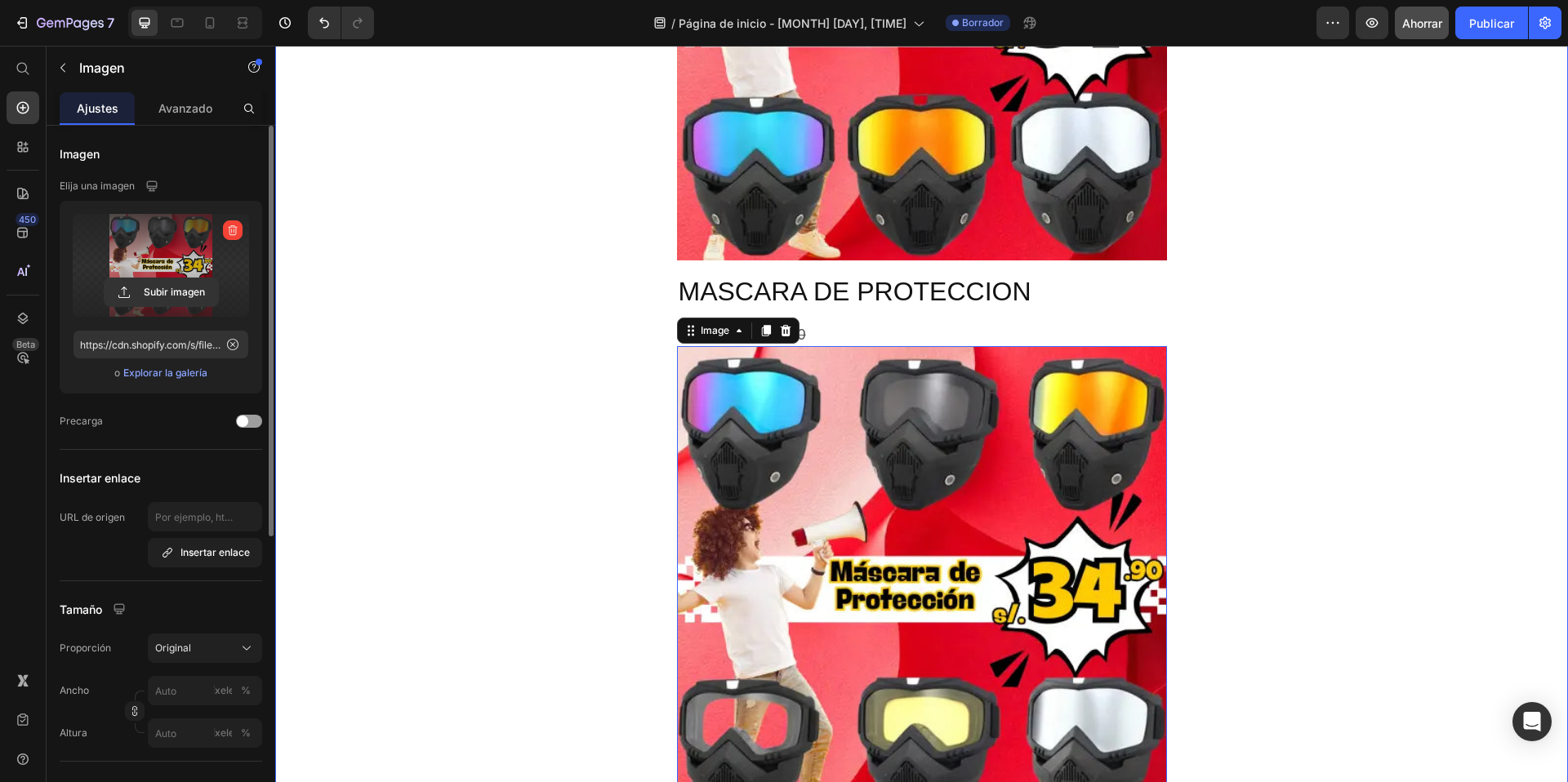 scroll, scrollTop: 338, scrollLeft: 0, axis: vertical 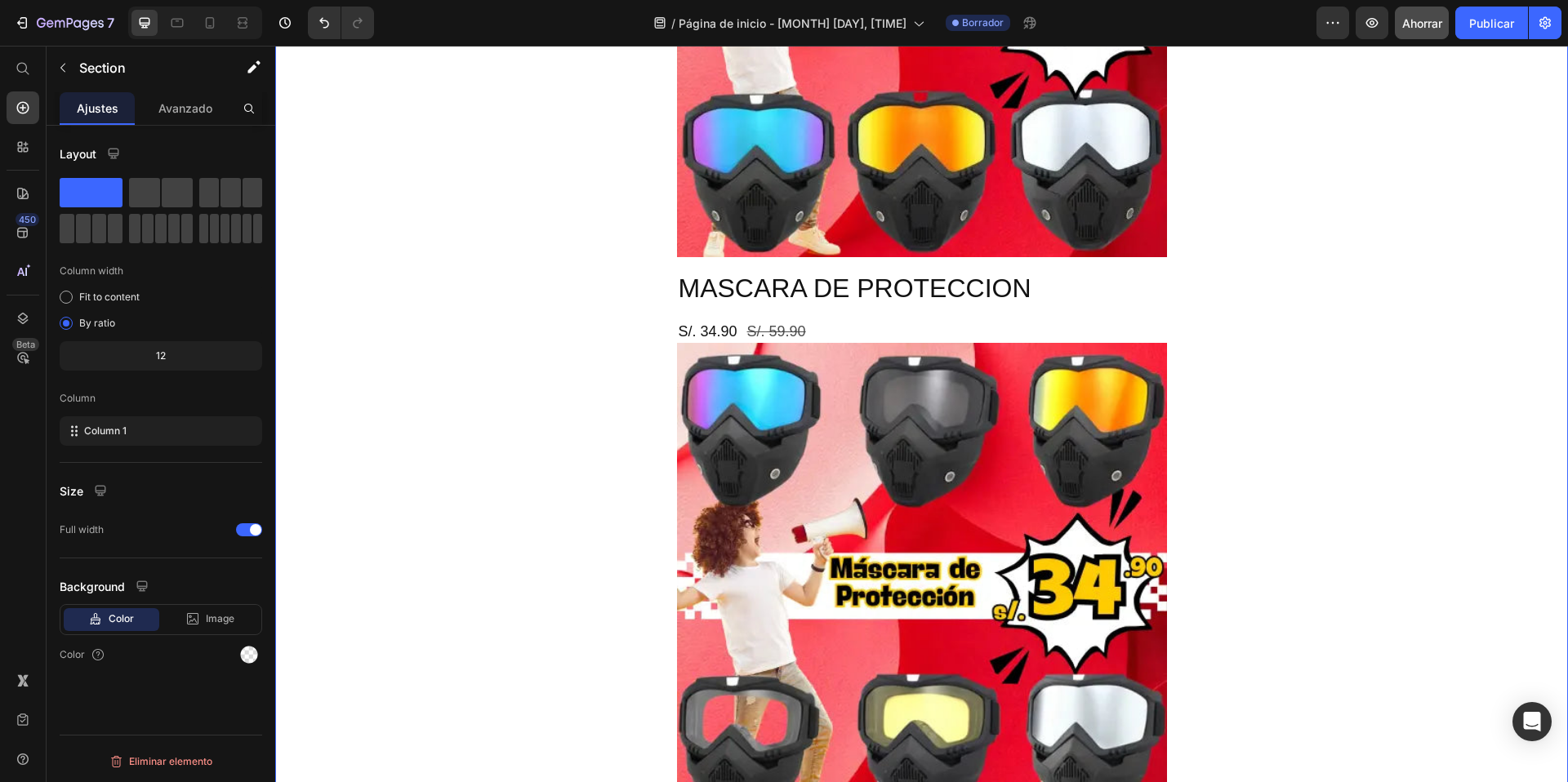 click on "Product Images MASCARA DE PROTECCION Product Title S/. 34.90 Product Price S/. 59.90 Product Price Row Image Product" at bounding box center [921, 300] 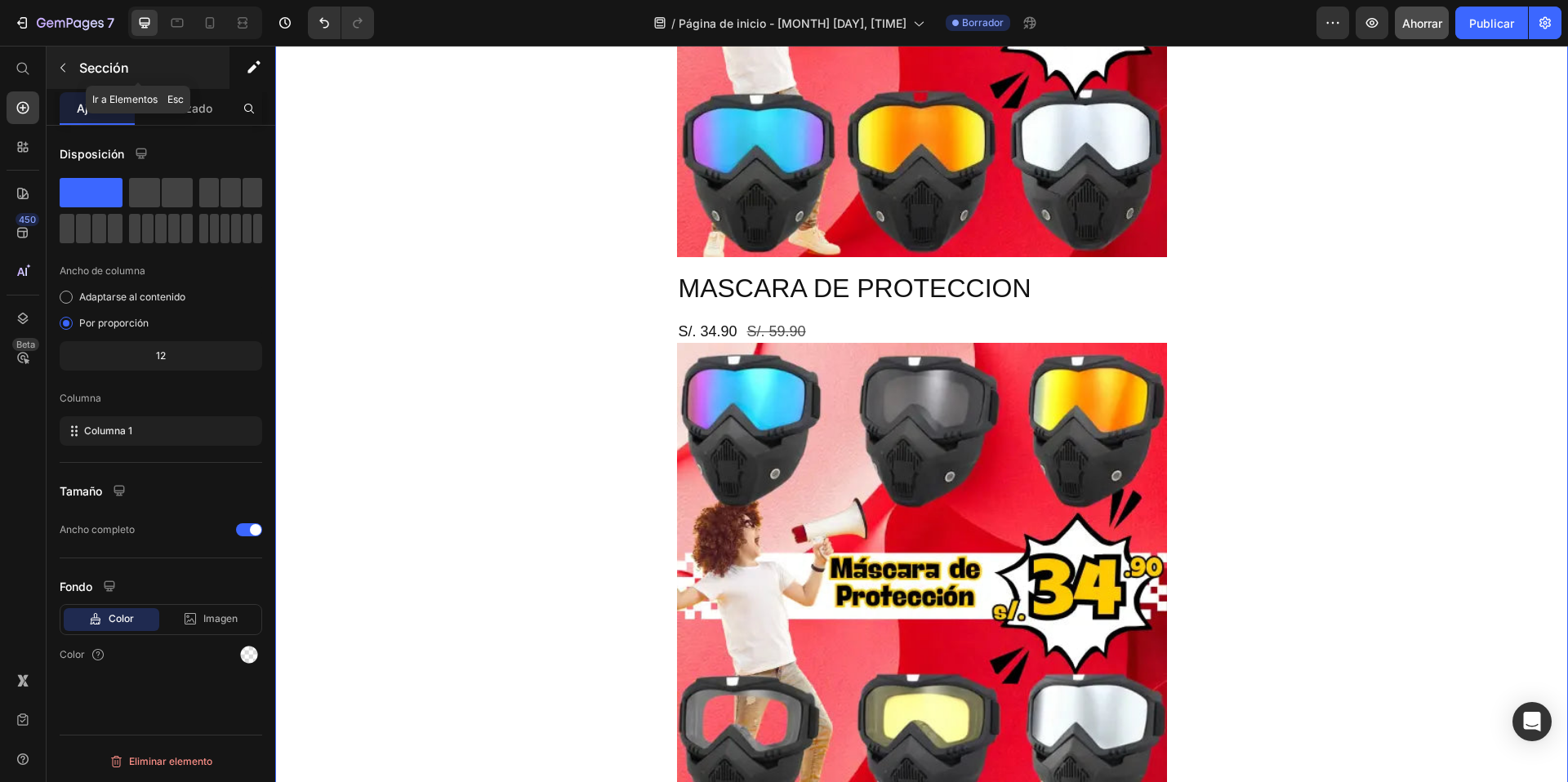 click 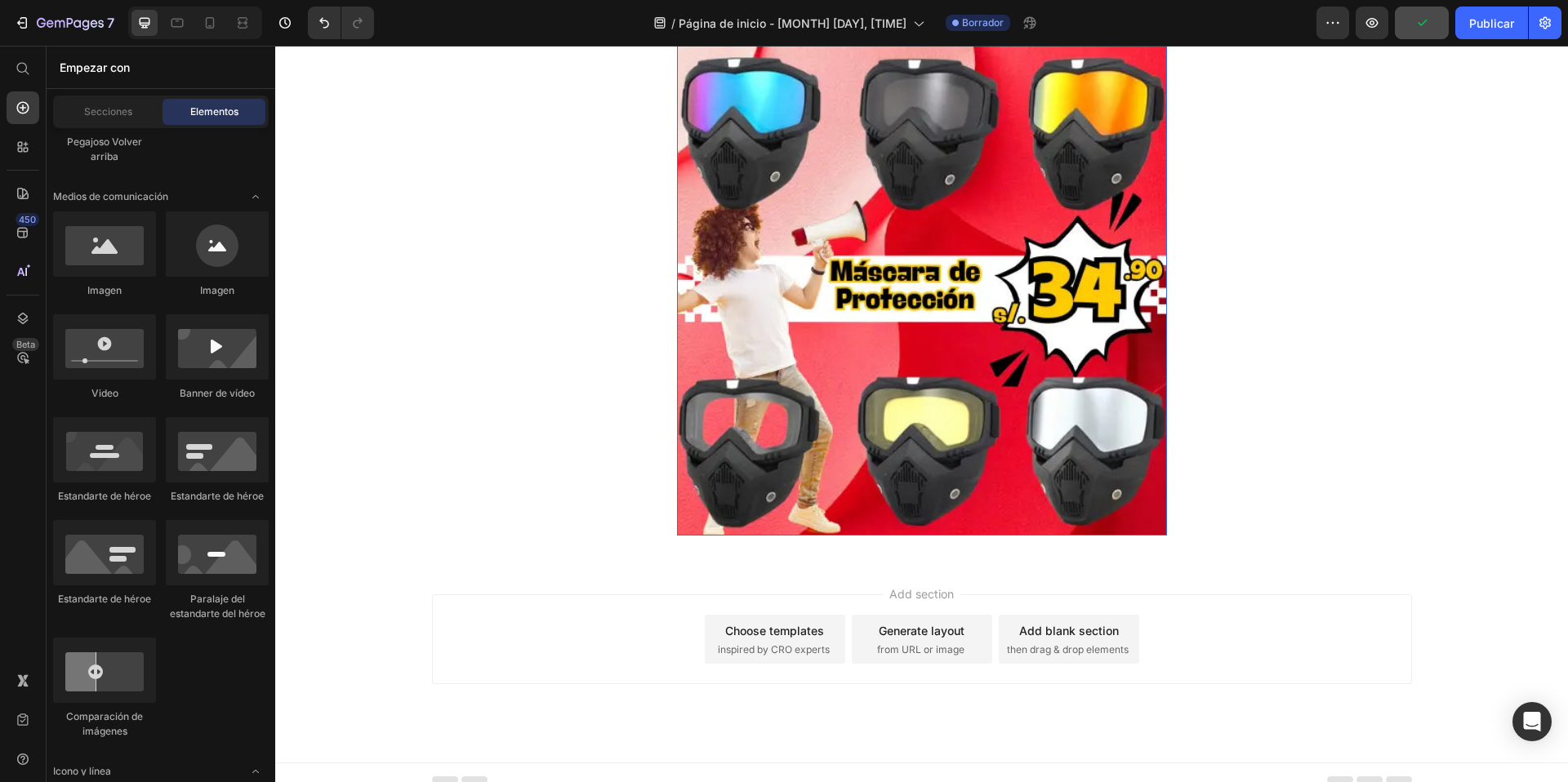 scroll, scrollTop: 650, scrollLeft: 0, axis: vertical 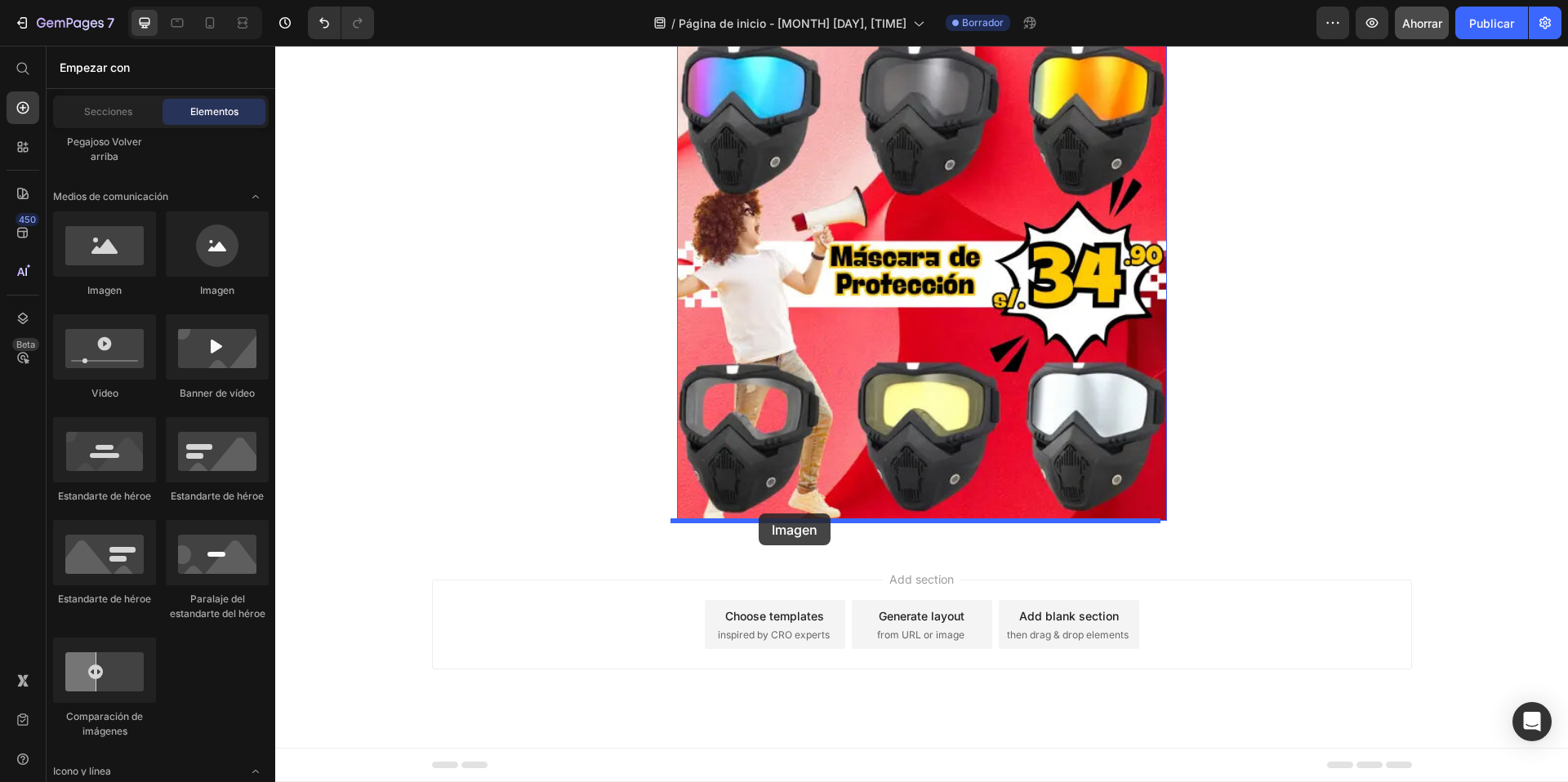 drag, startPoint x: 406, startPoint y: 300, endPoint x: 759, endPoint y: 513, distance: 412.28388 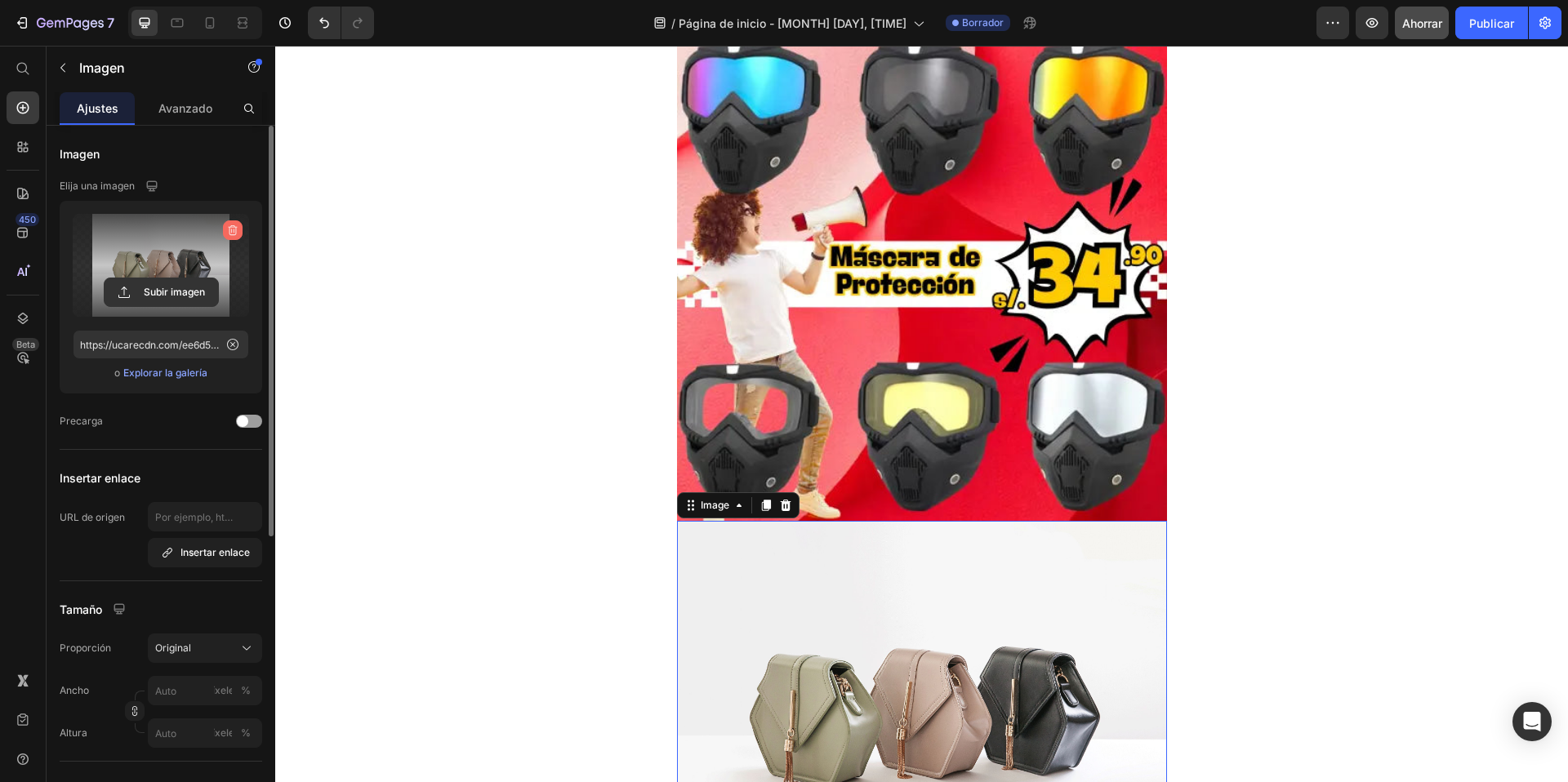 click 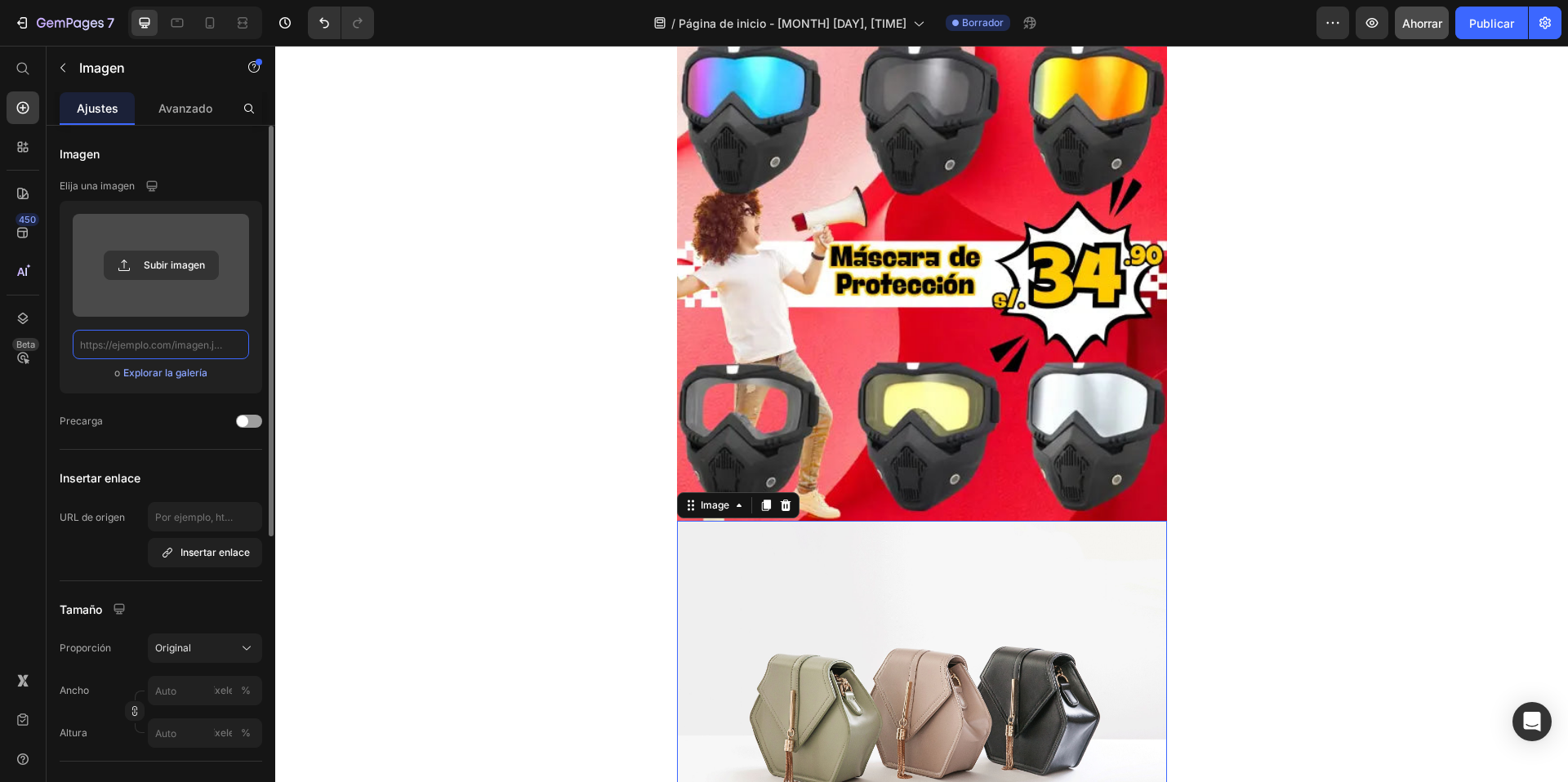 scroll, scrollTop: 0, scrollLeft: 0, axis: both 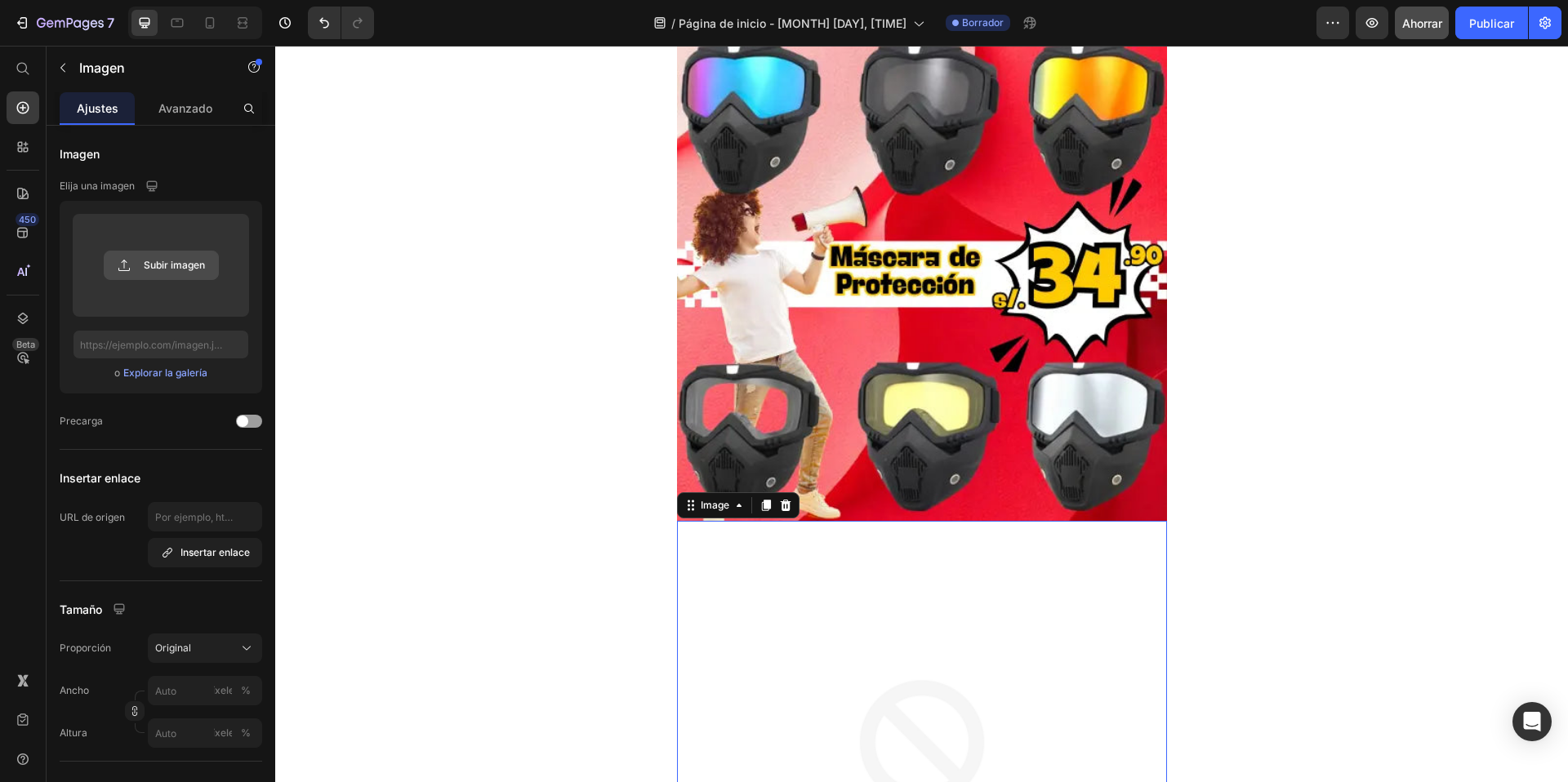 click 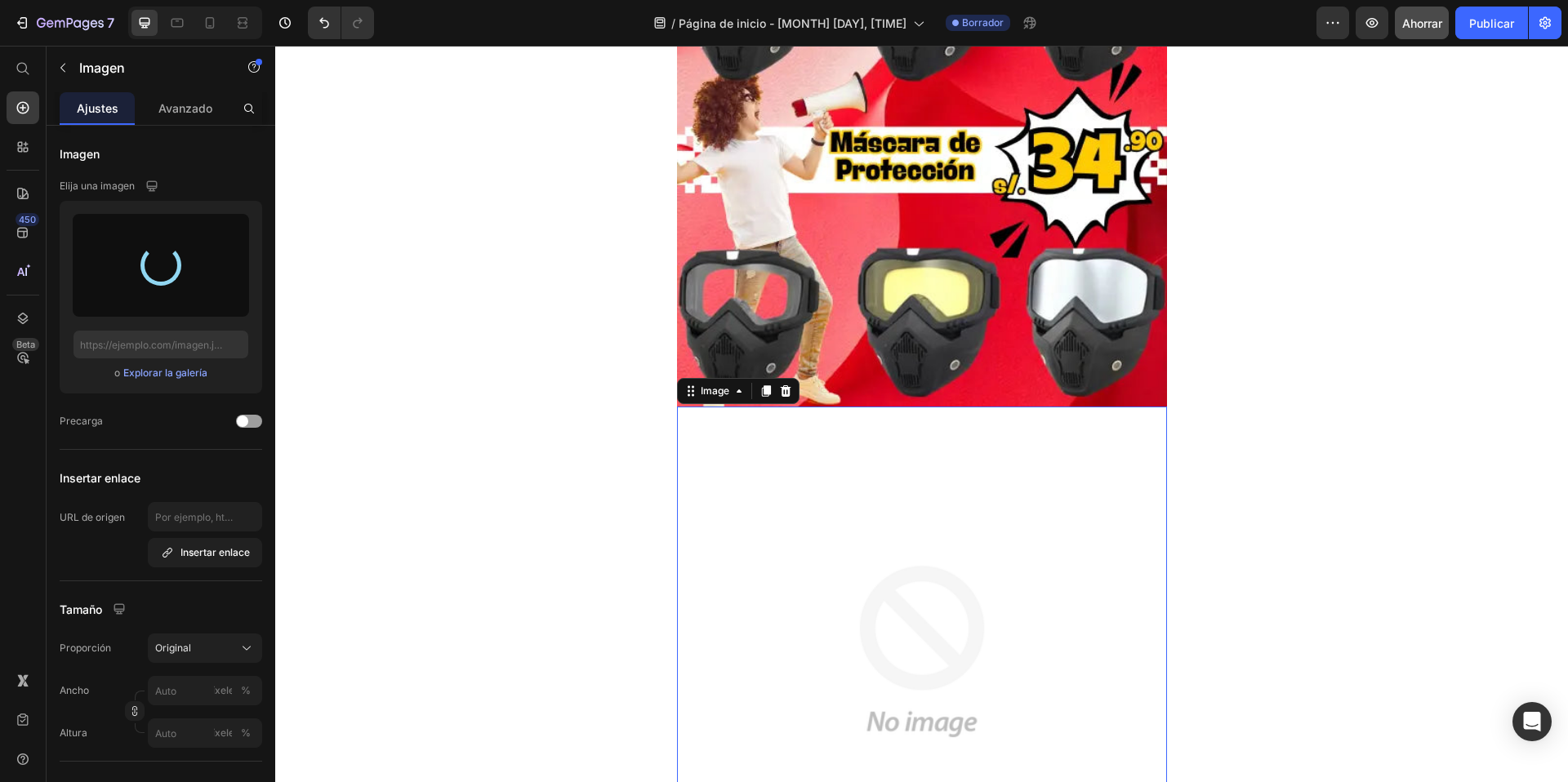 type on "https://cdn.shopify.com/s/files/1/0635/8643/5190/files/gempages_573715088494560320-37777671-3a02-4687-b974-b9cee4ae13bd.webp" 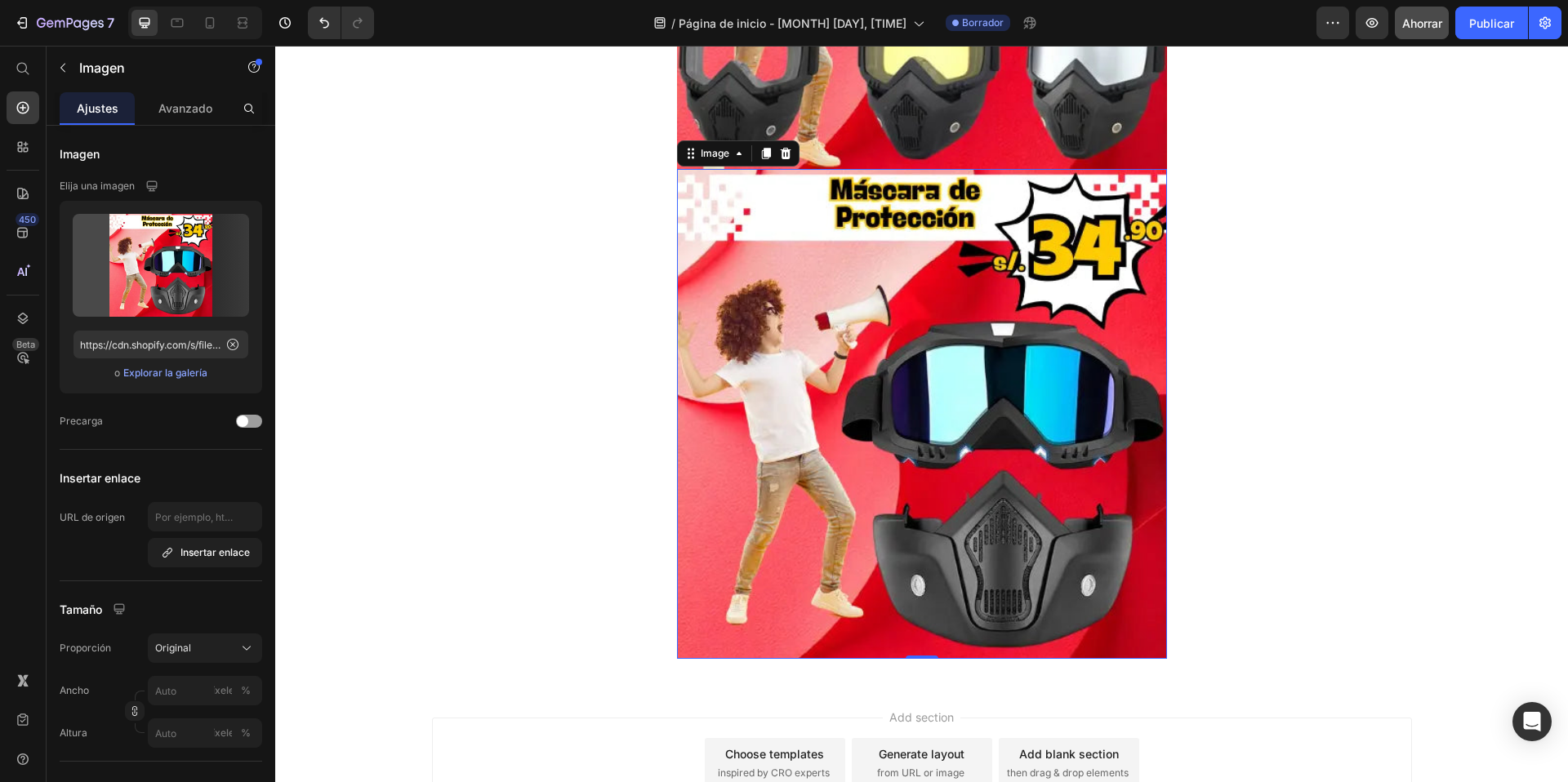 scroll, scrollTop: 1094, scrollLeft: 0, axis: vertical 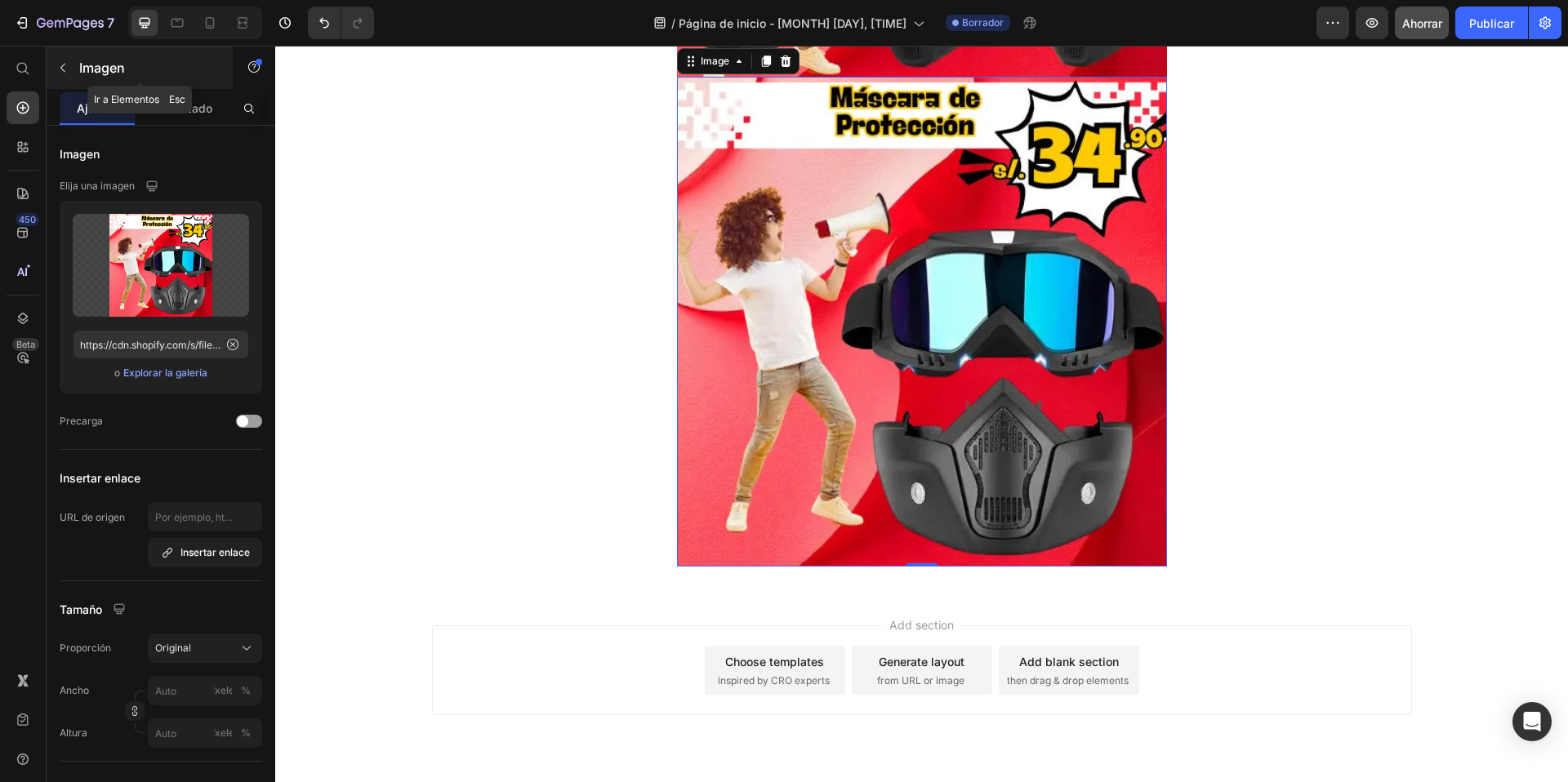 click at bounding box center [63, 68] 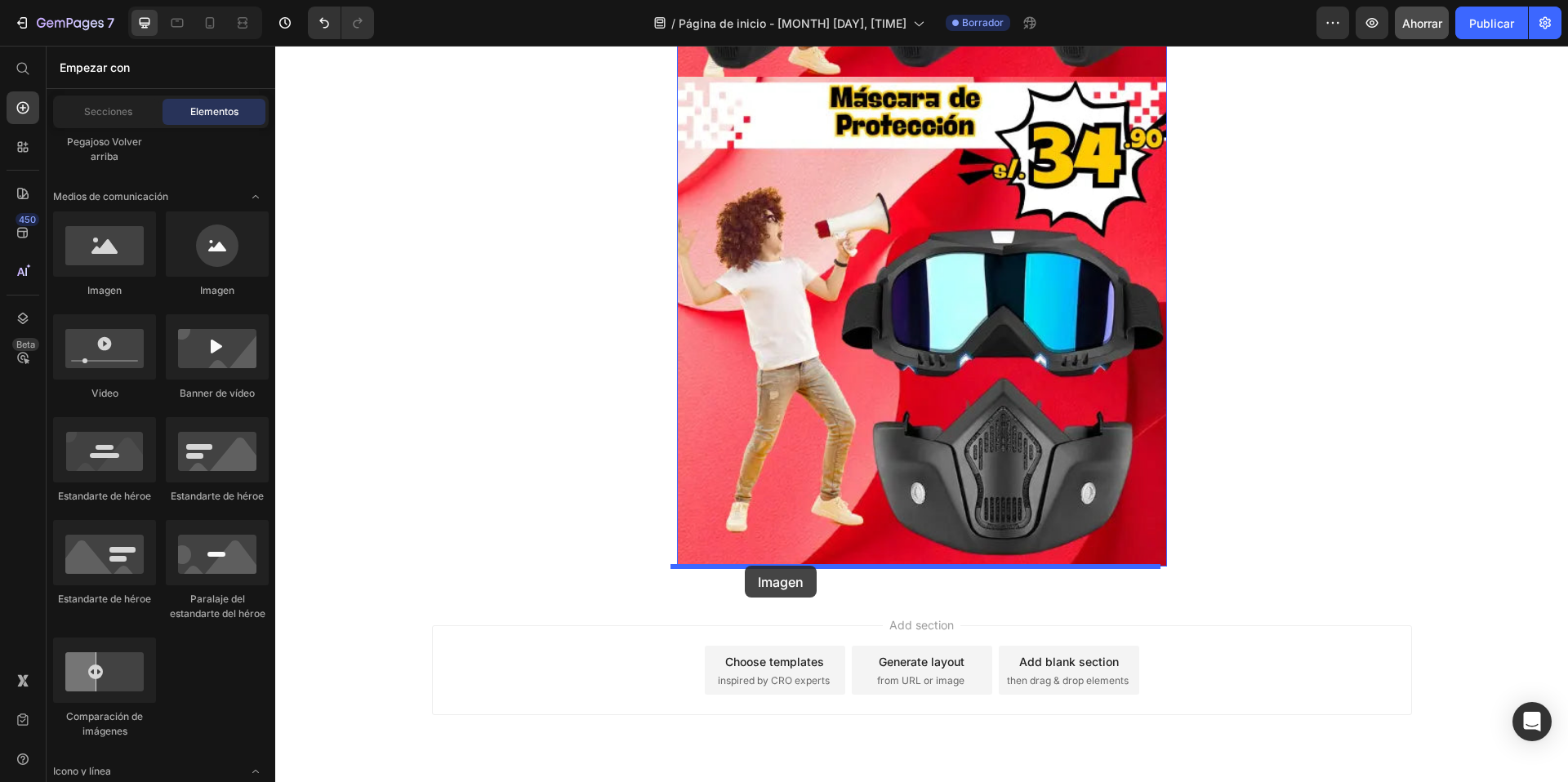 drag, startPoint x: 411, startPoint y: 308, endPoint x: 745, endPoint y: 566, distance: 422.04265 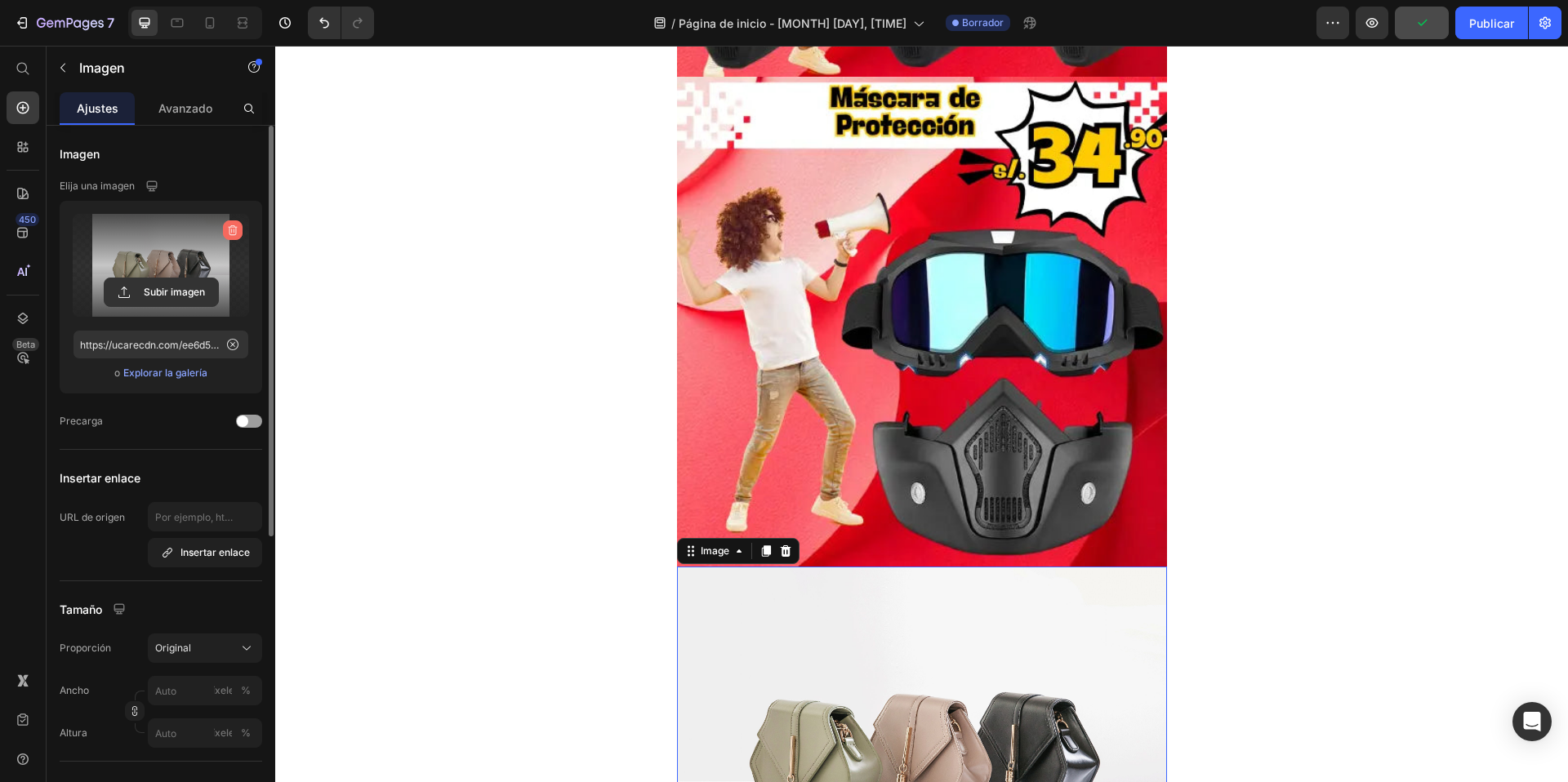 click 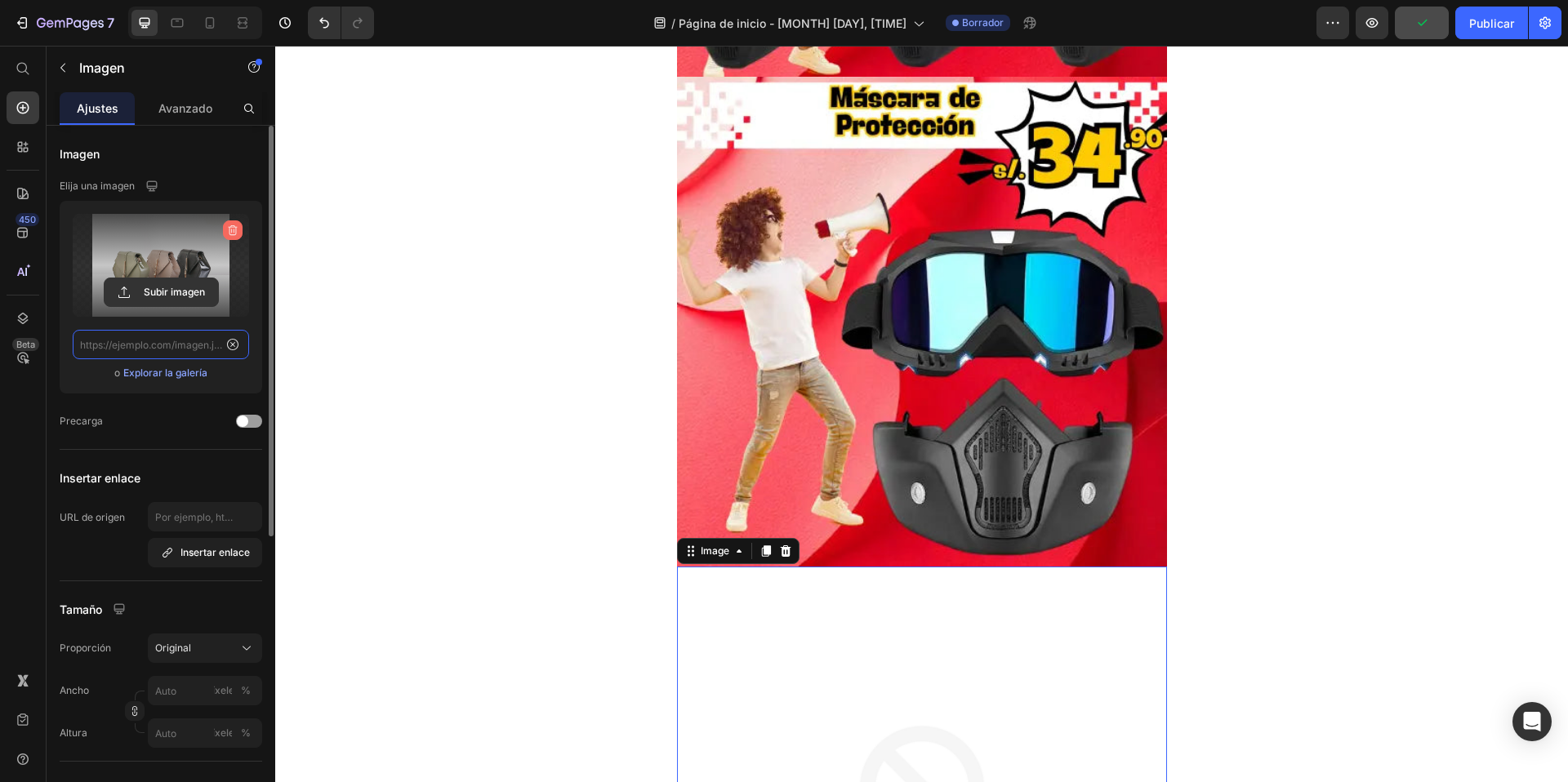 scroll, scrollTop: 0, scrollLeft: 0, axis: both 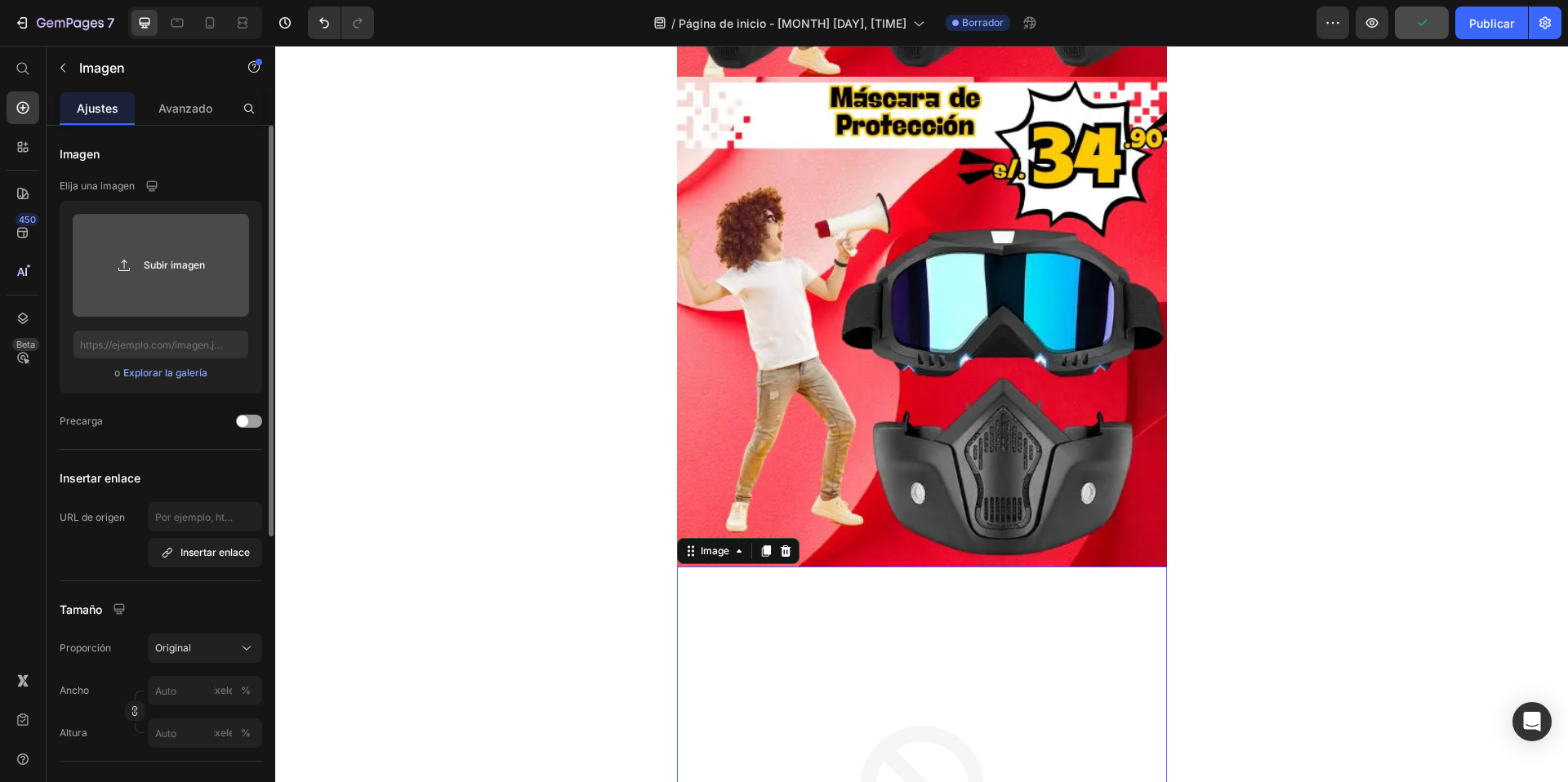 click 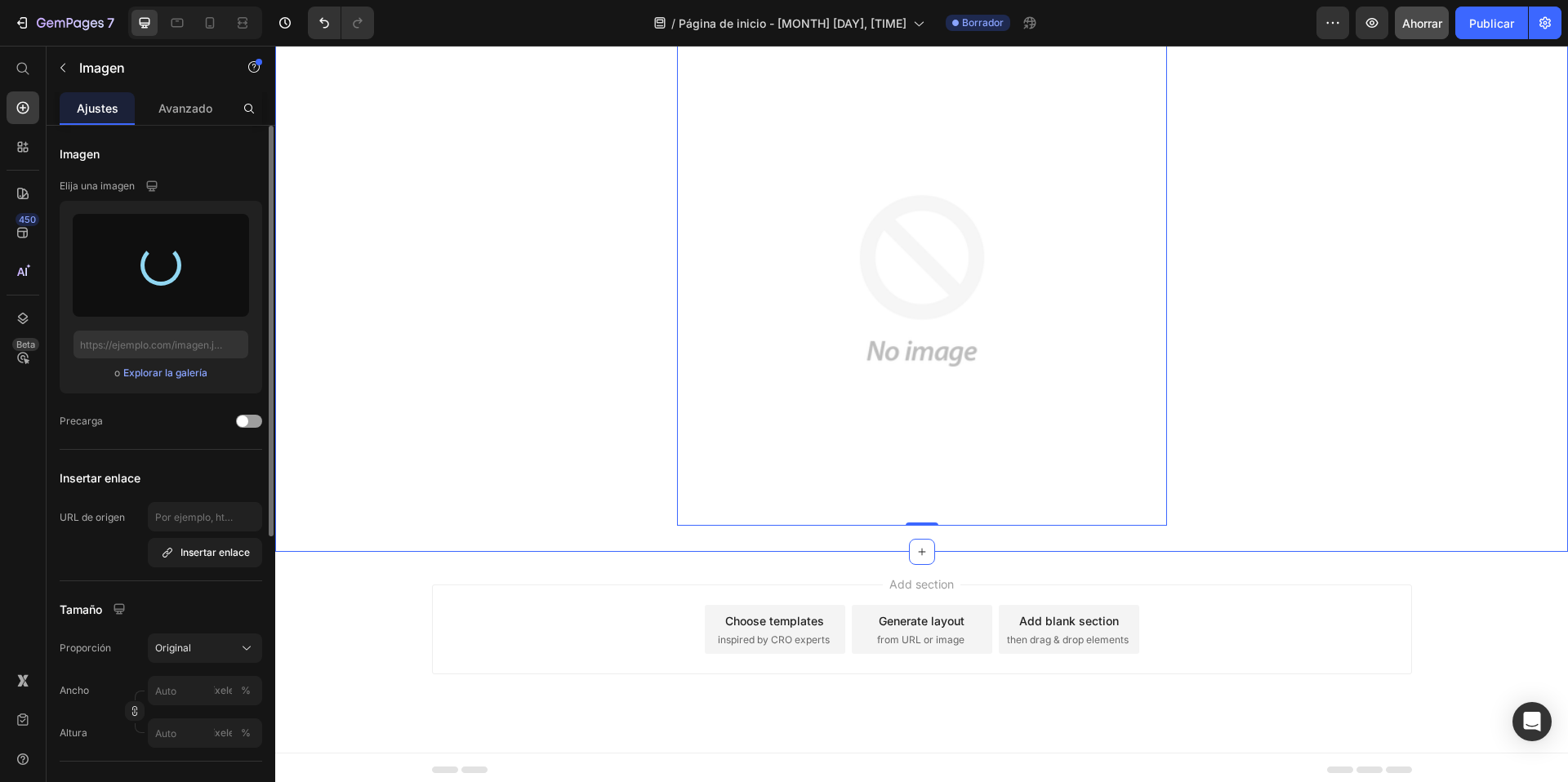 scroll, scrollTop: 1629, scrollLeft: 0, axis: vertical 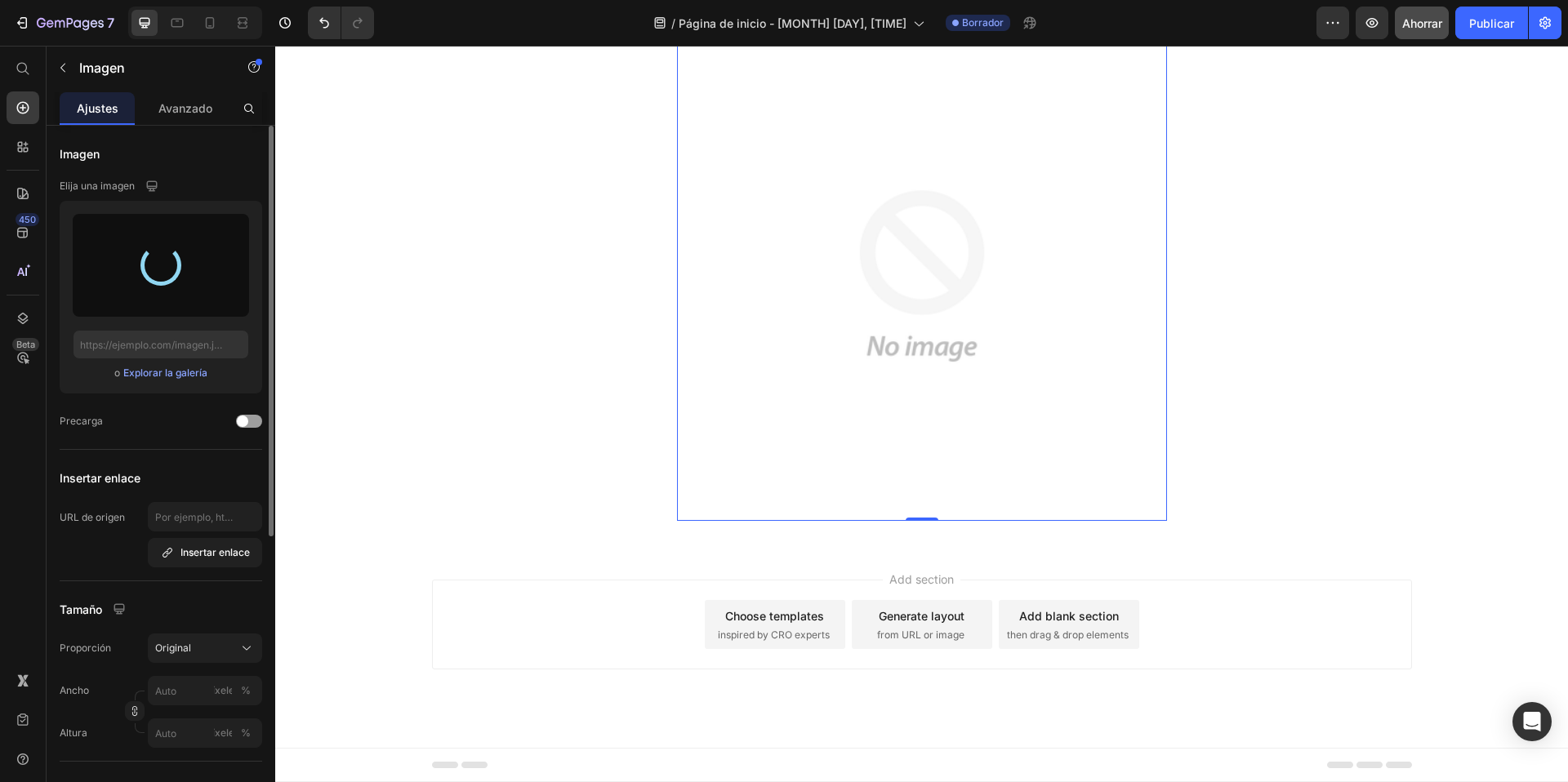 type on "https://cdn.shopify.com/s/files/1/0635/8643/5190/files/gempages_573715088494560320-ece5c0dc-9693-44aa-a6c6-62bc5ad66f5c.webp" 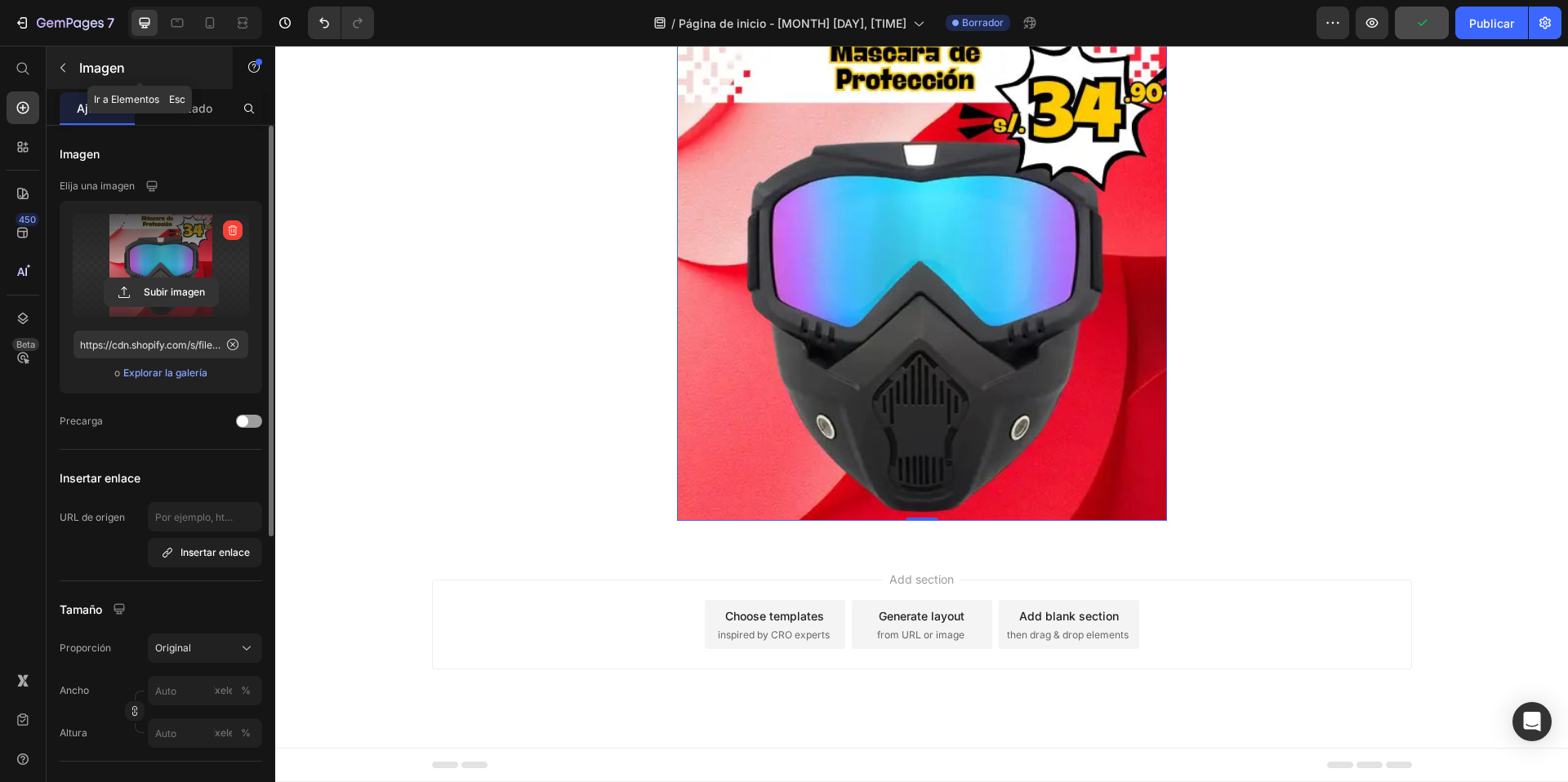 click at bounding box center (63, 68) 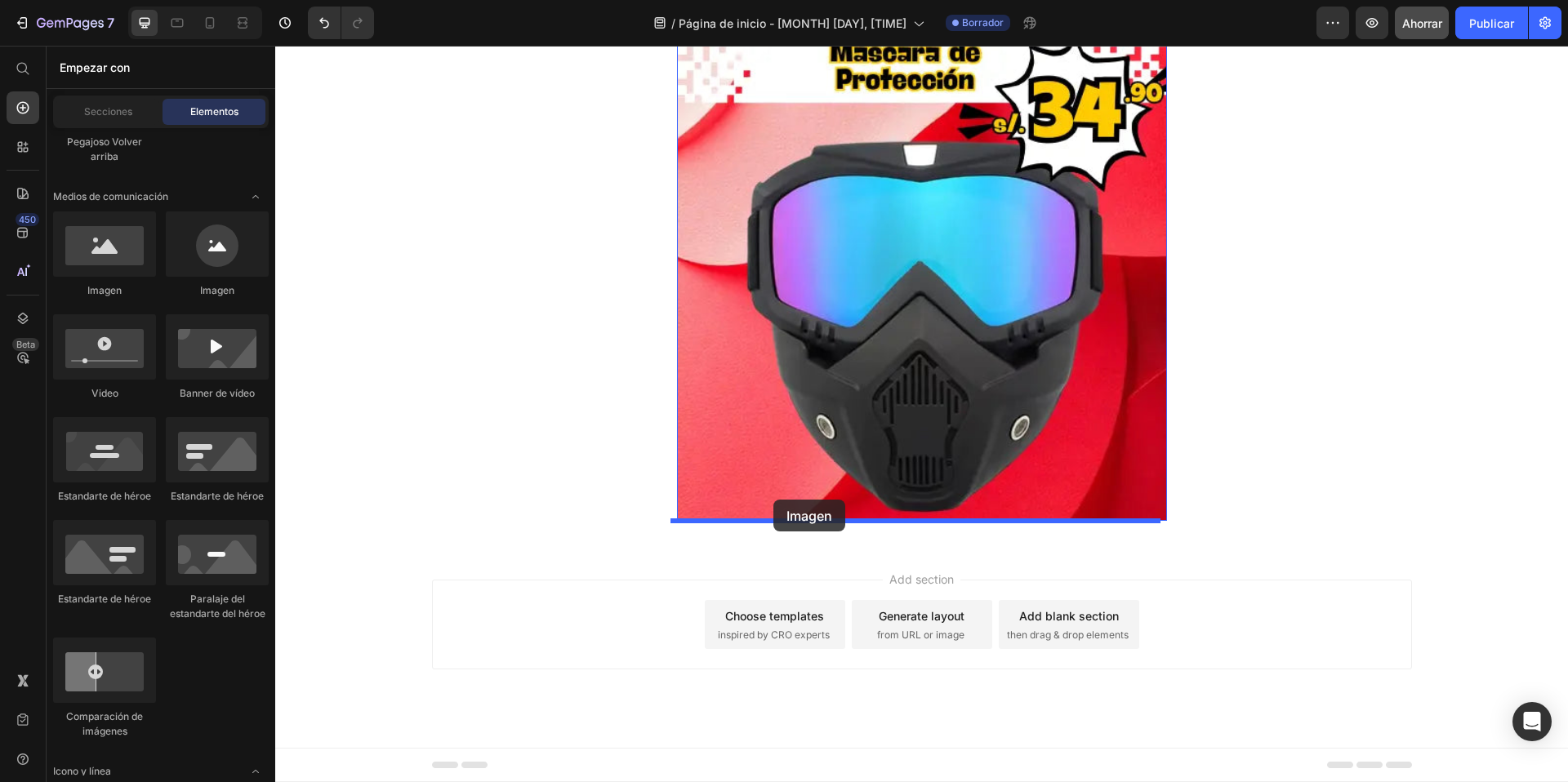 drag, startPoint x: 378, startPoint y: 291, endPoint x: 773, endPoint y: 500, distance: 446.8848 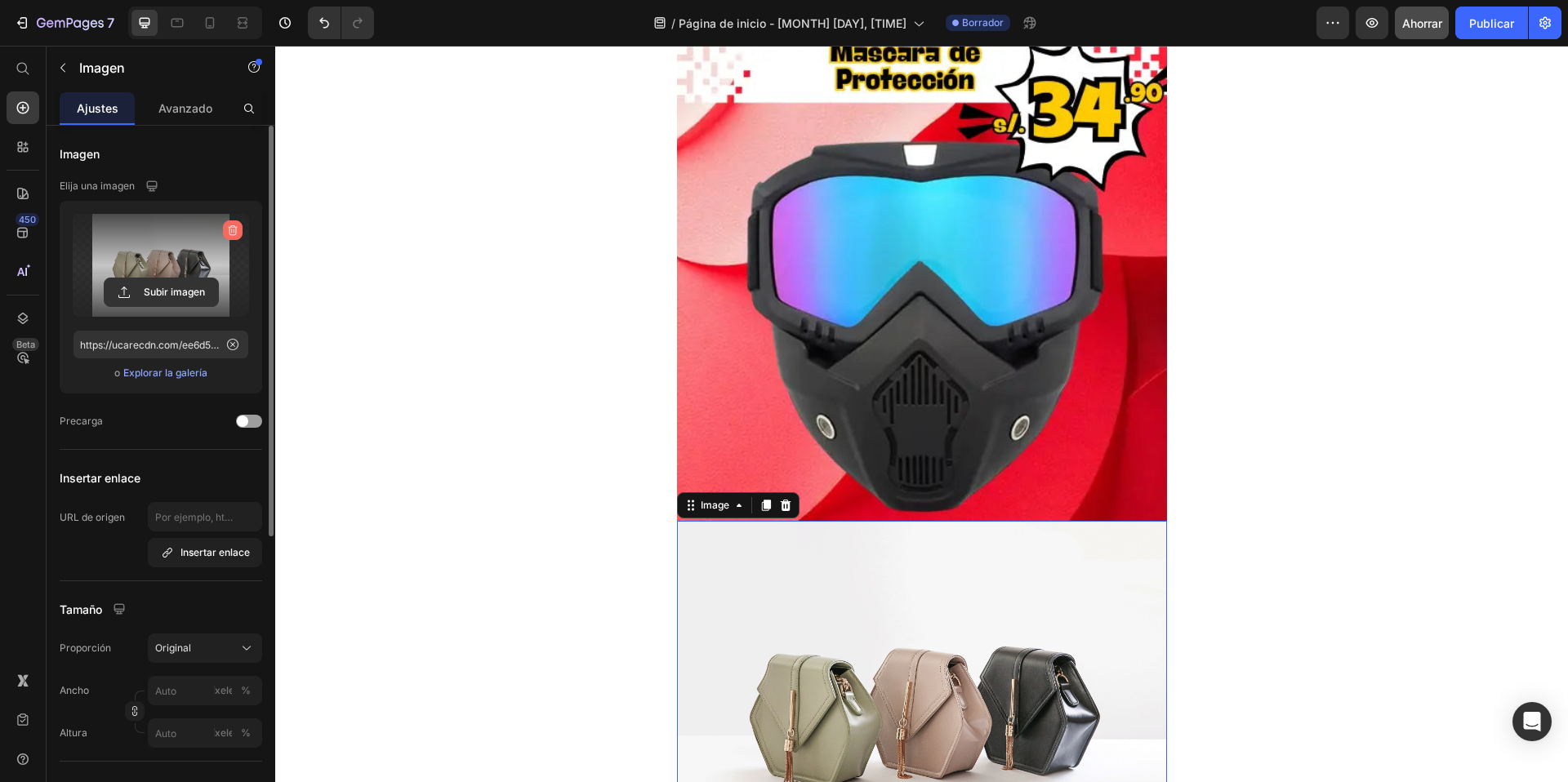 click 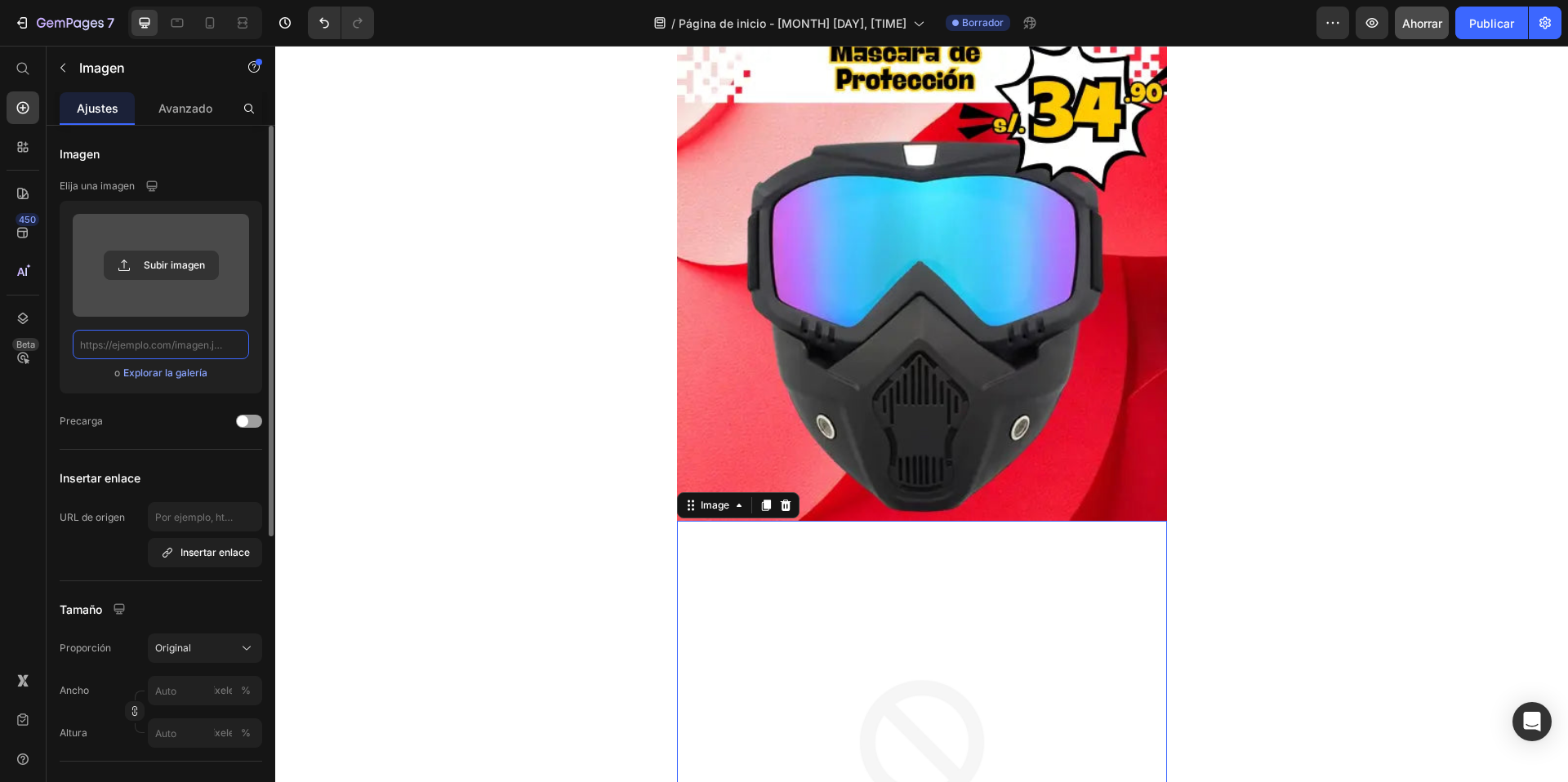 scroll, scrollTop: 0, scrollLeft: 0, axis: both 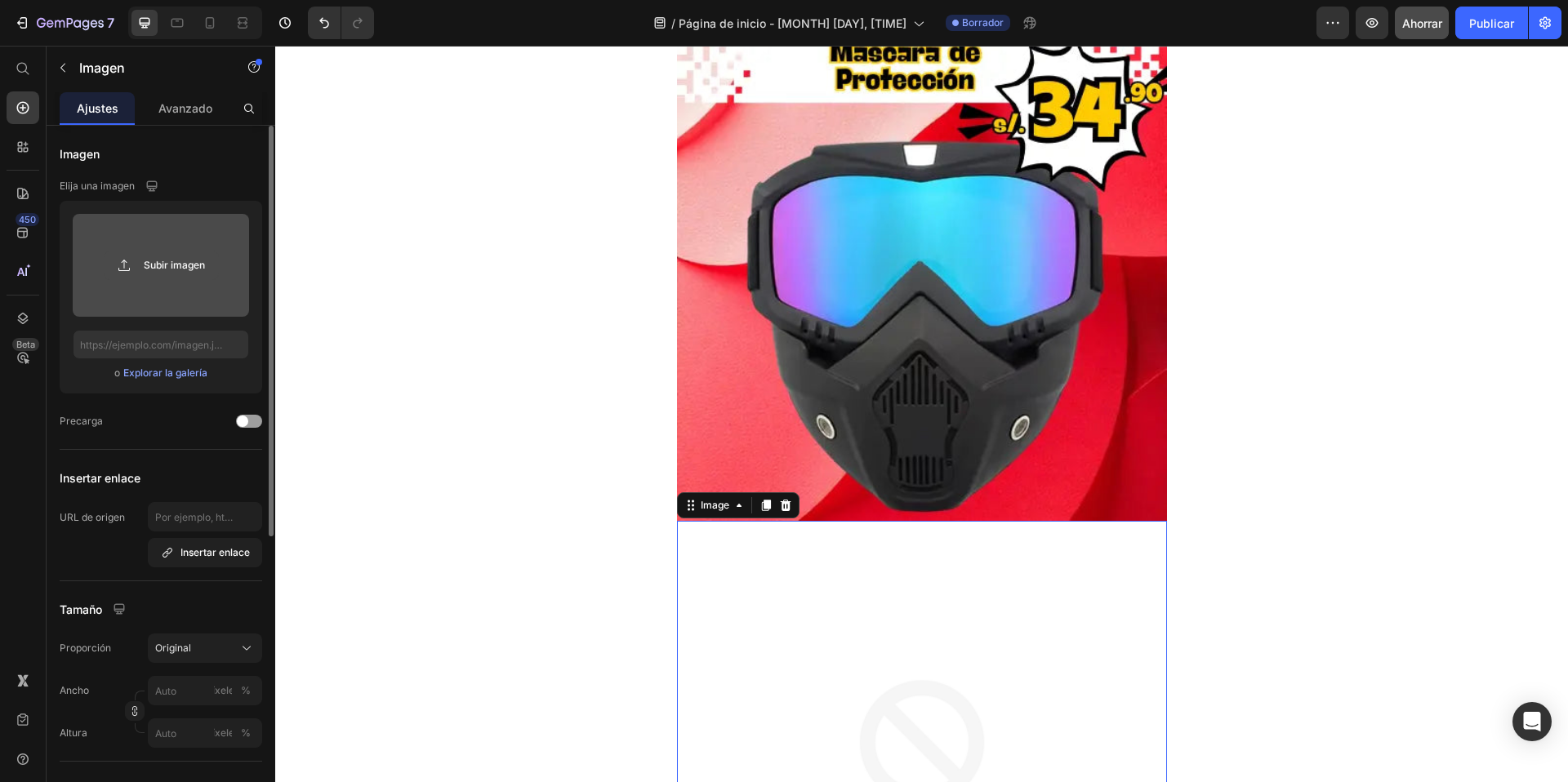 click 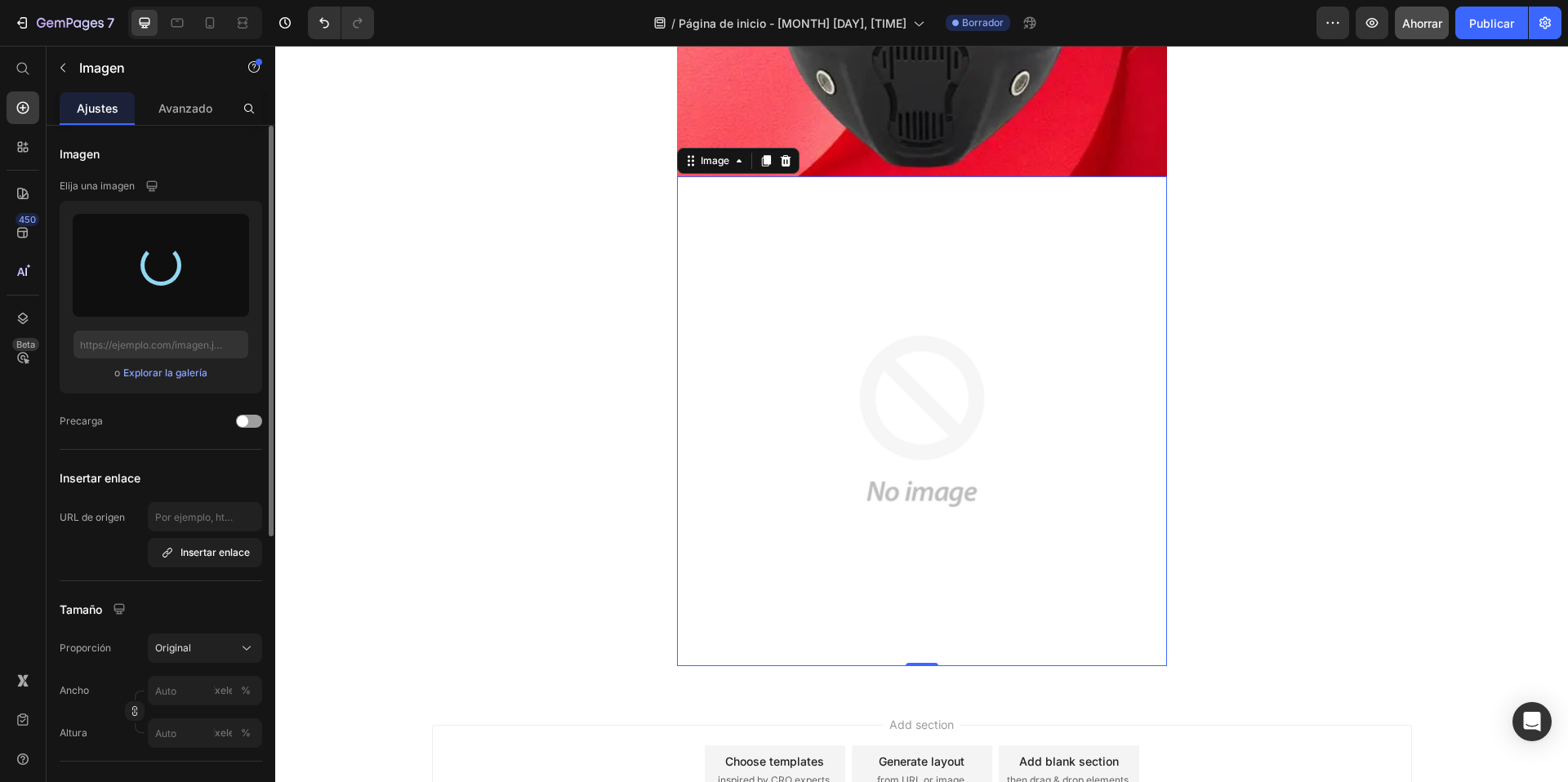 scroll, scrollTop: 2045, scrollLeft: 0, axis: vertical 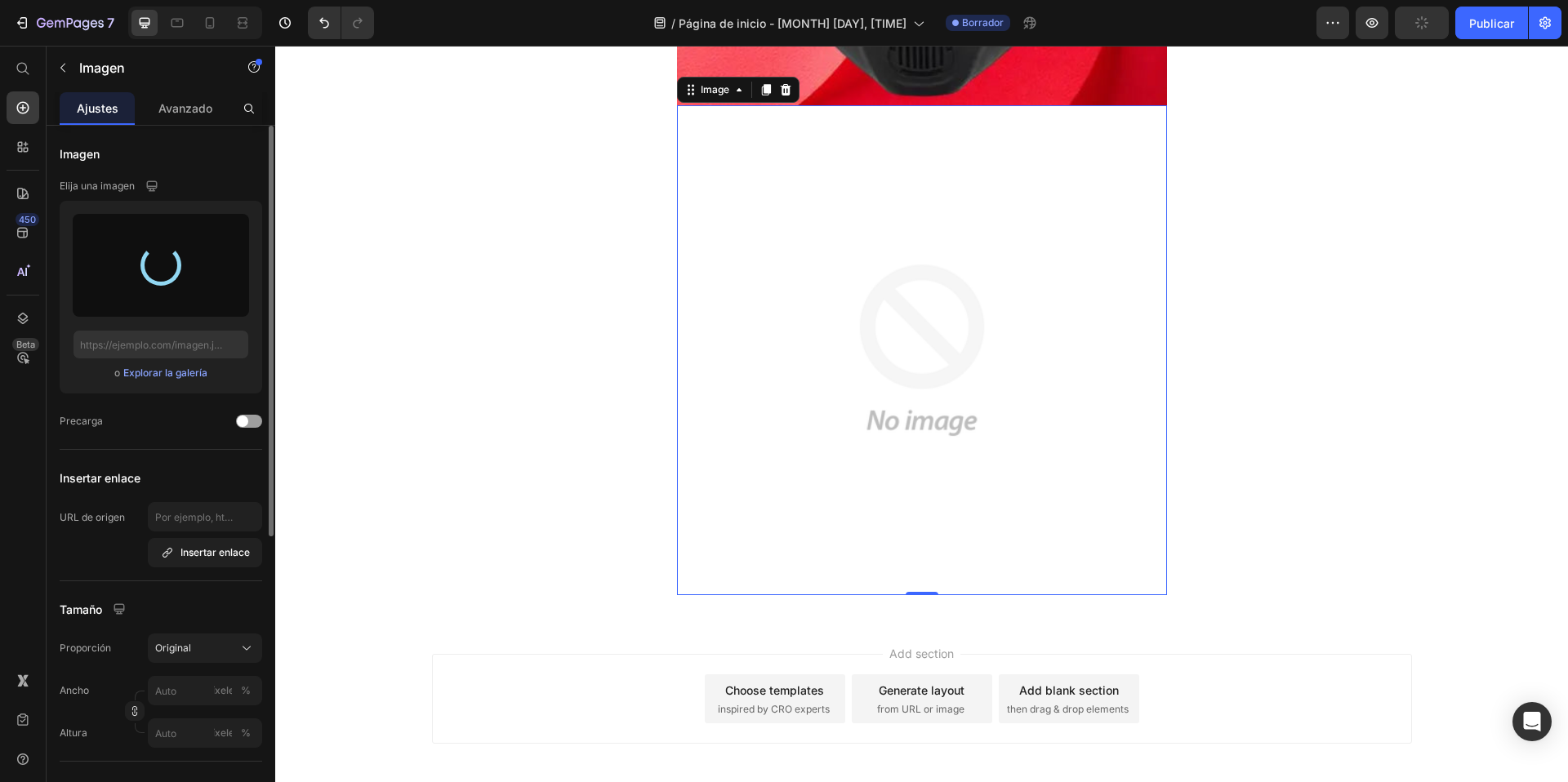 type on "https://cdn.shopify.com/s/files/1/0635/8643/5190/files/gempages_573715088494560320-12ac9629-d651-41fb-8386-03bbb179119a.webp" 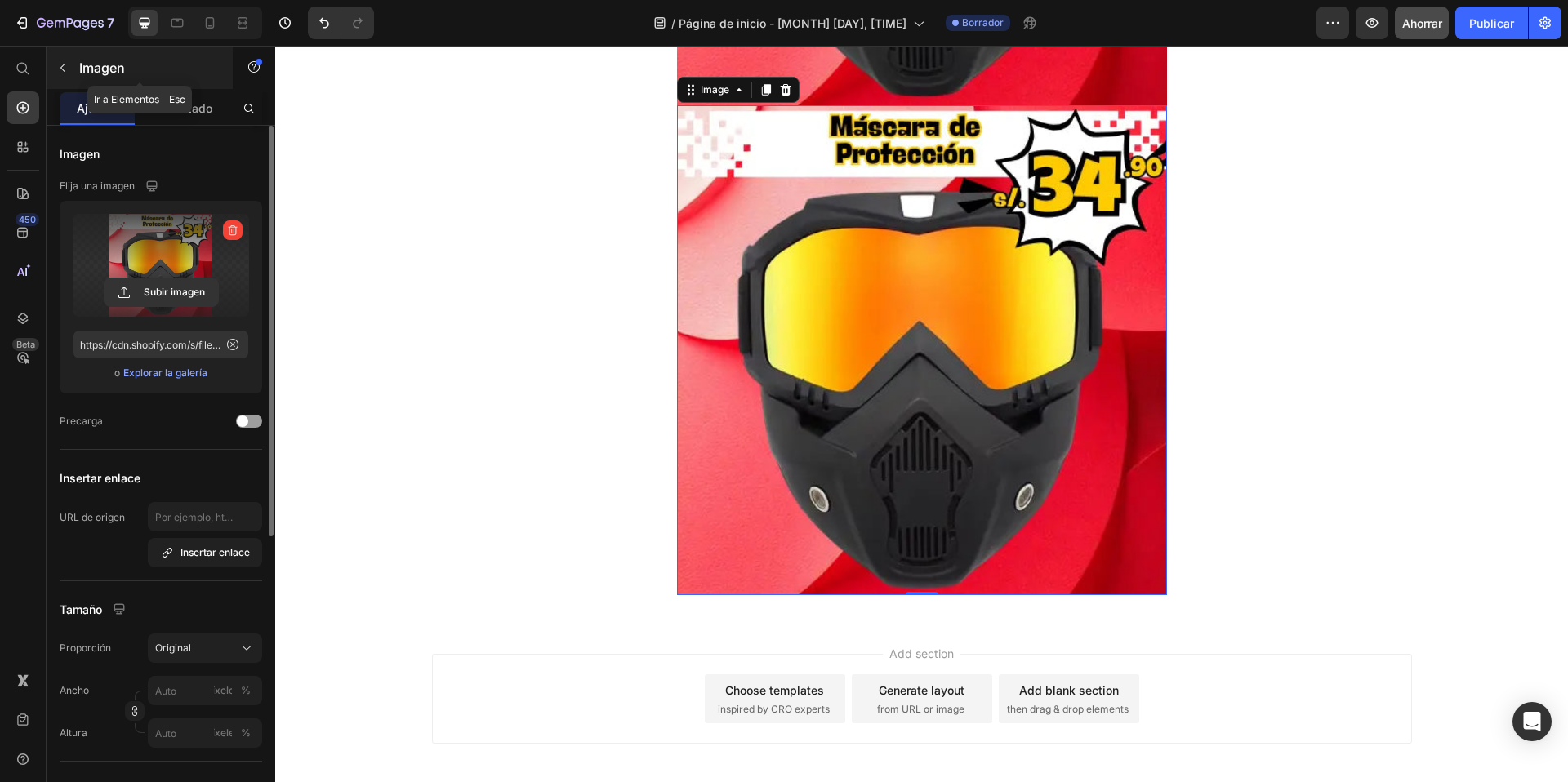 click 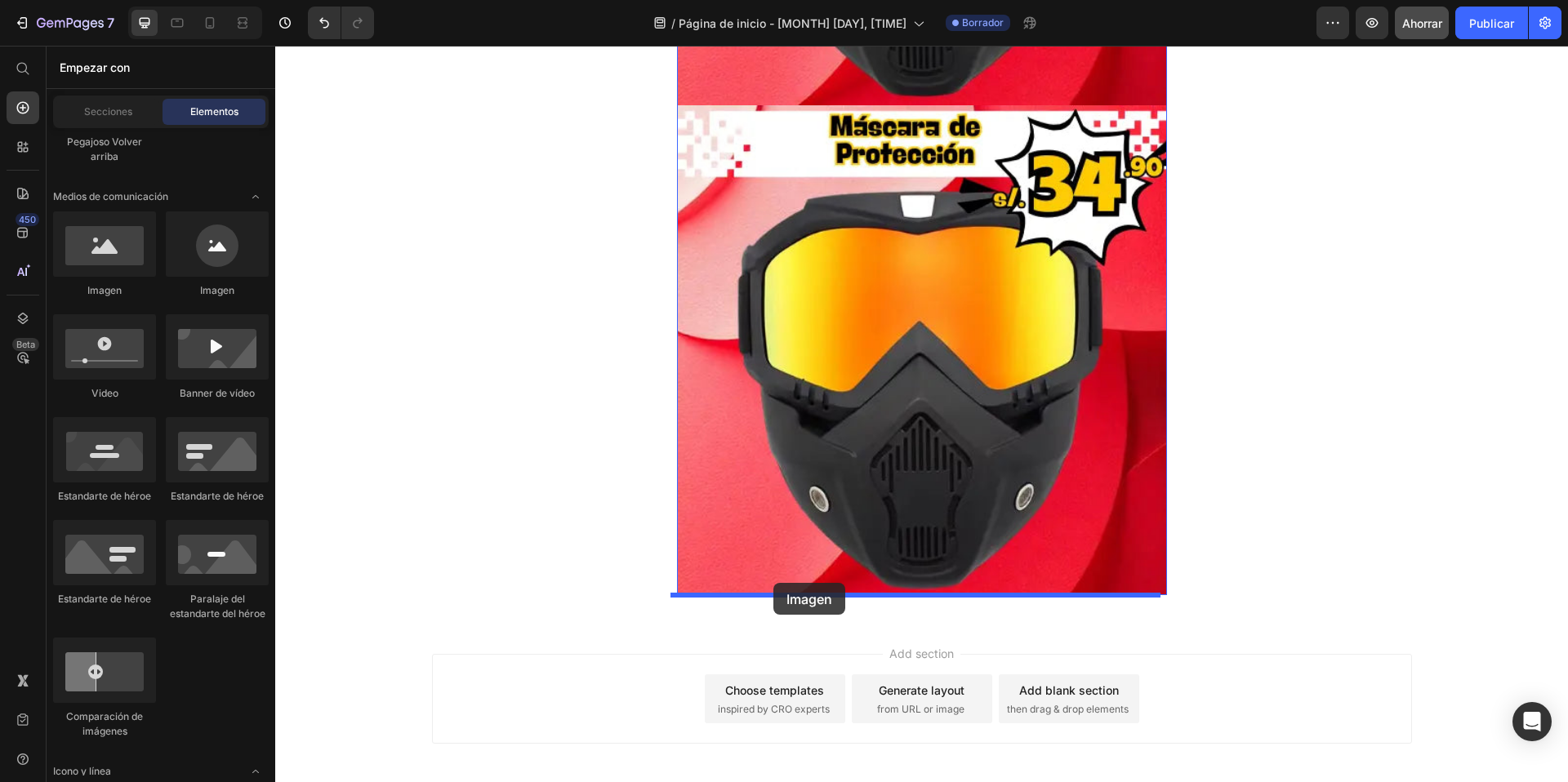 drag, startPoint x: 383, startPoint y: 307, endPoint x: 773, endPoint y: 583, distance: 477.78238 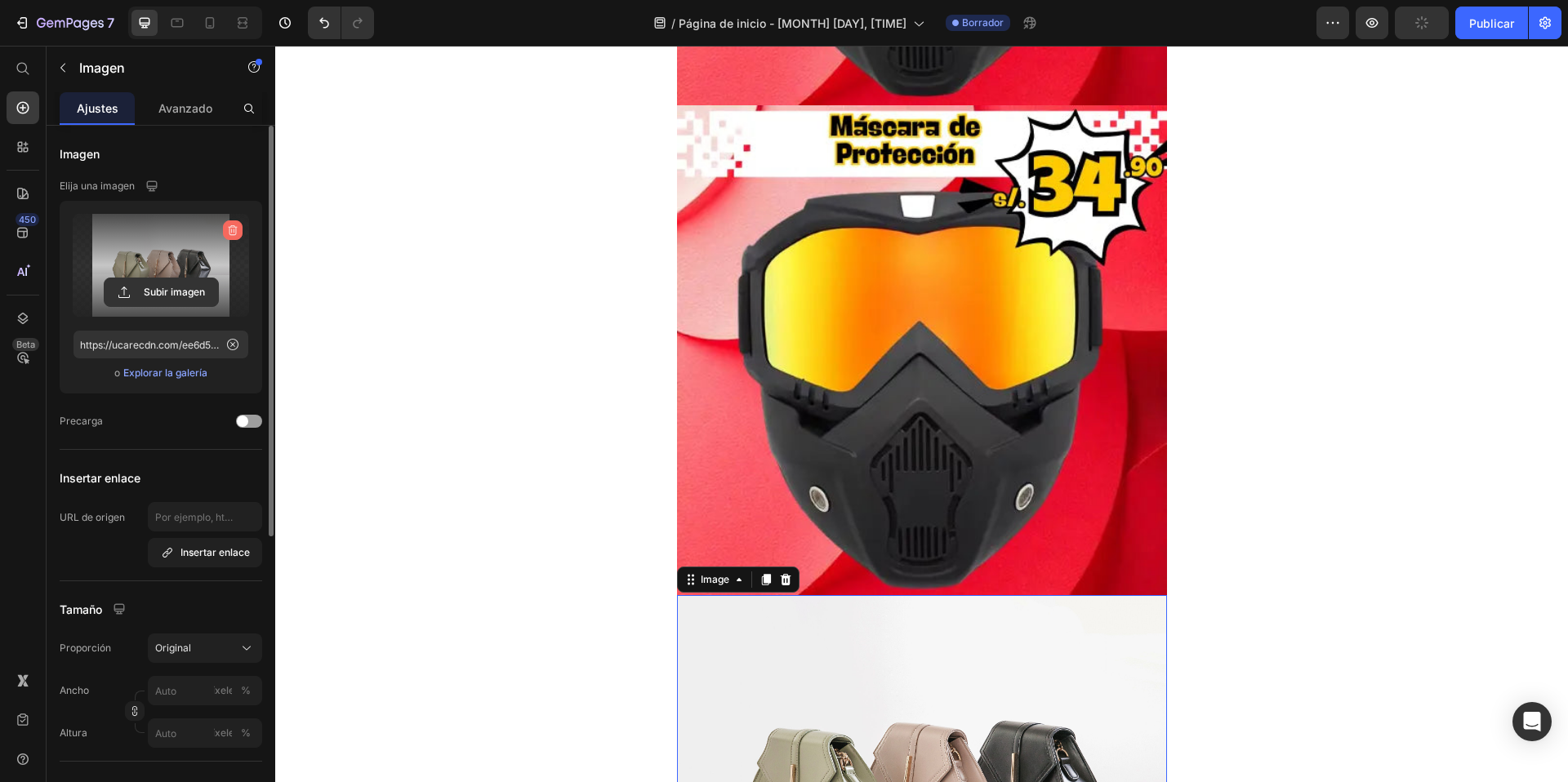 click 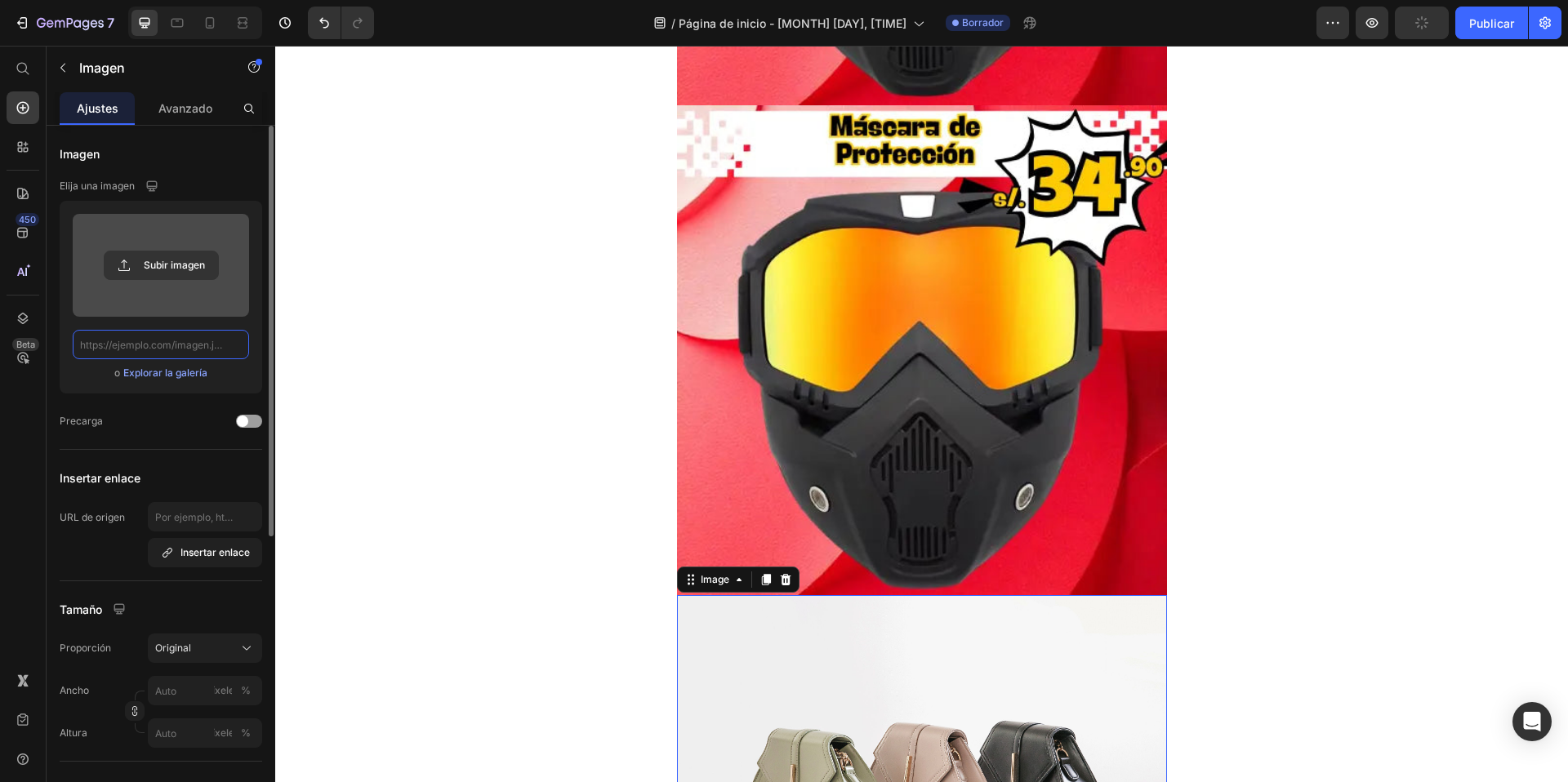 scroll, scrollTop: 0, scrollLeft: 0, axis: both 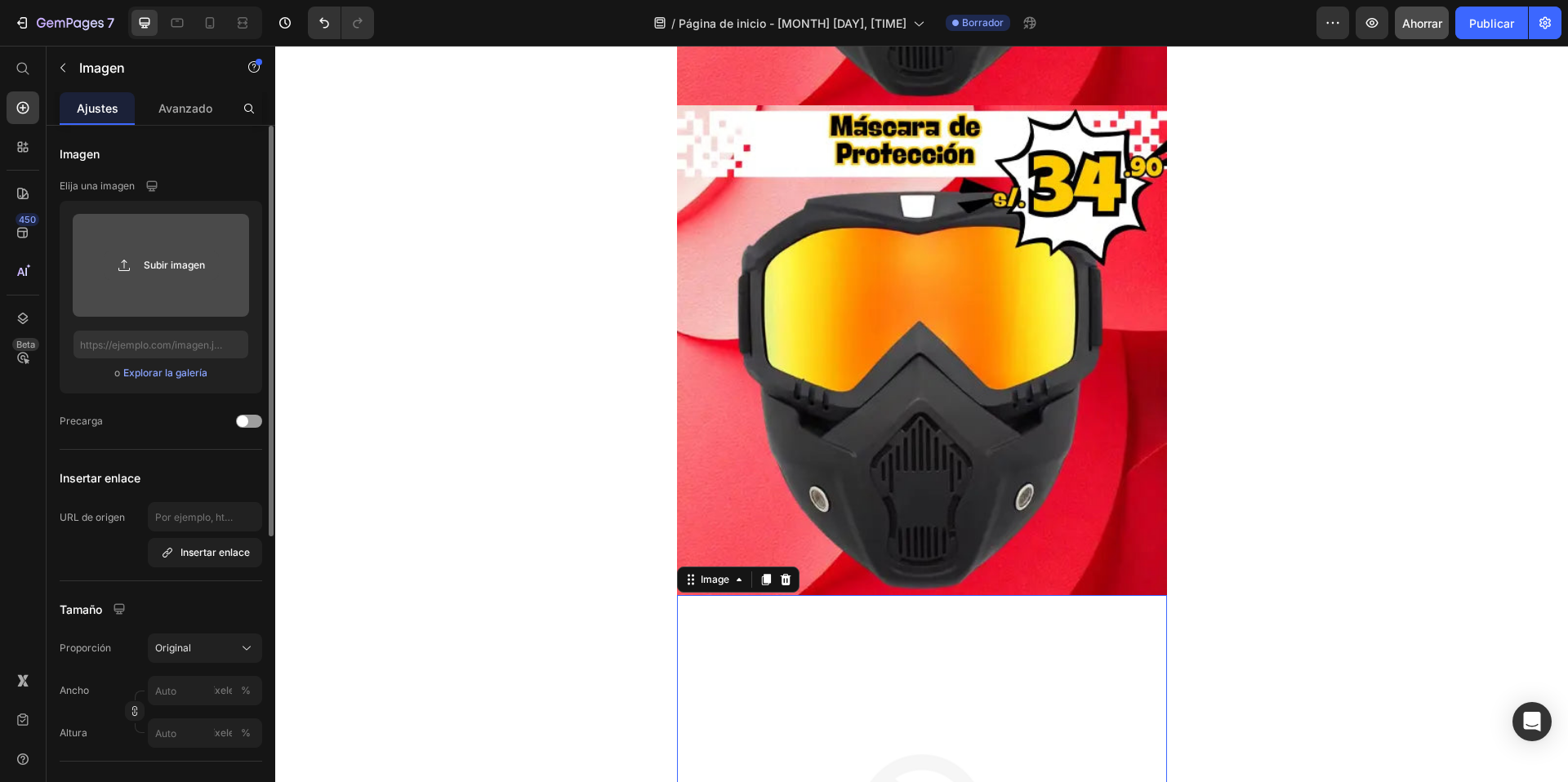 click 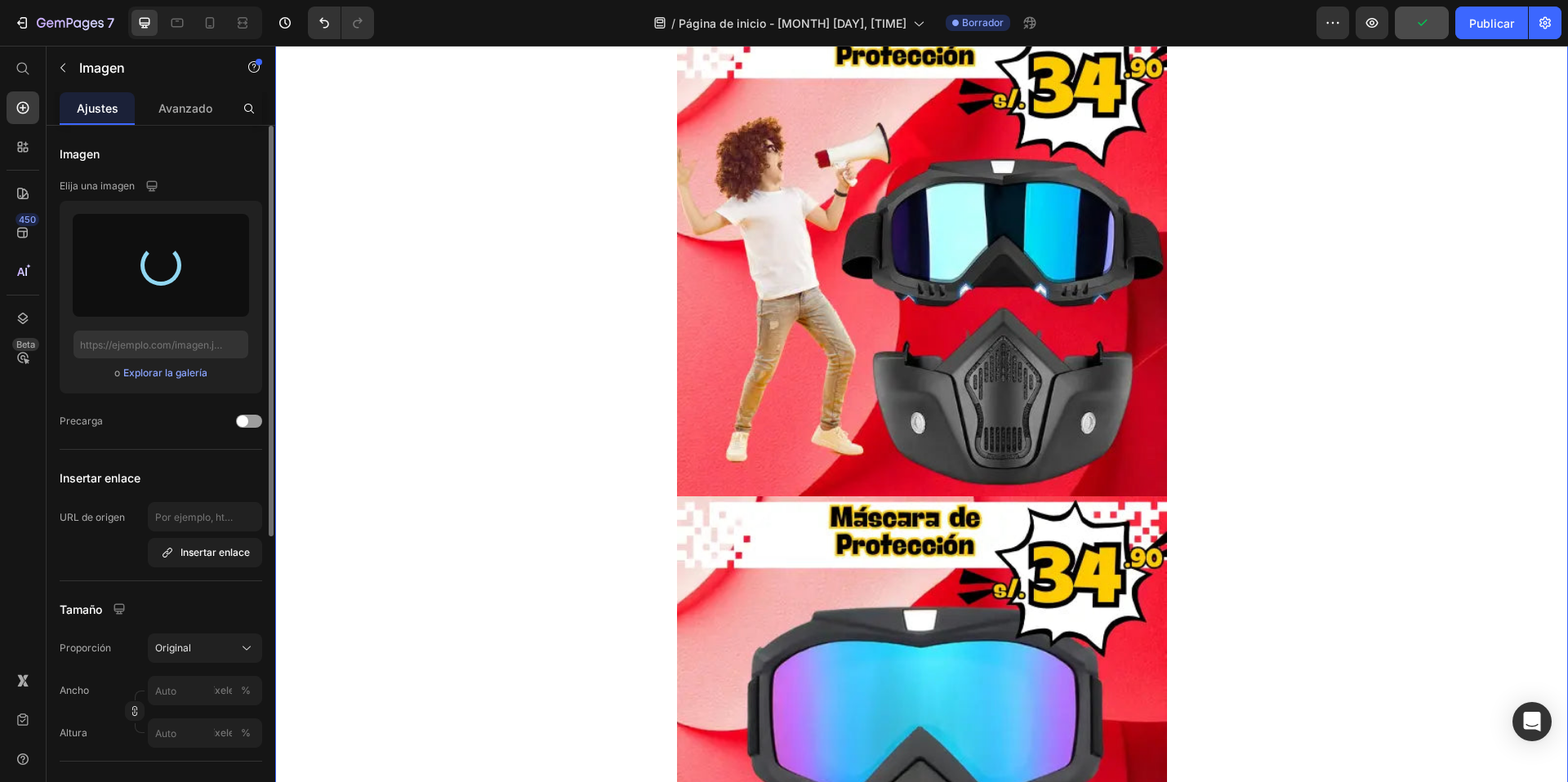 type on "https://cdn.shopify.com/s/files/1/0635/8643/5190/files/gempages_573715088494560320-e9ac8ff2-0c89-413a-83d1-bcad6fe7e740.webp" 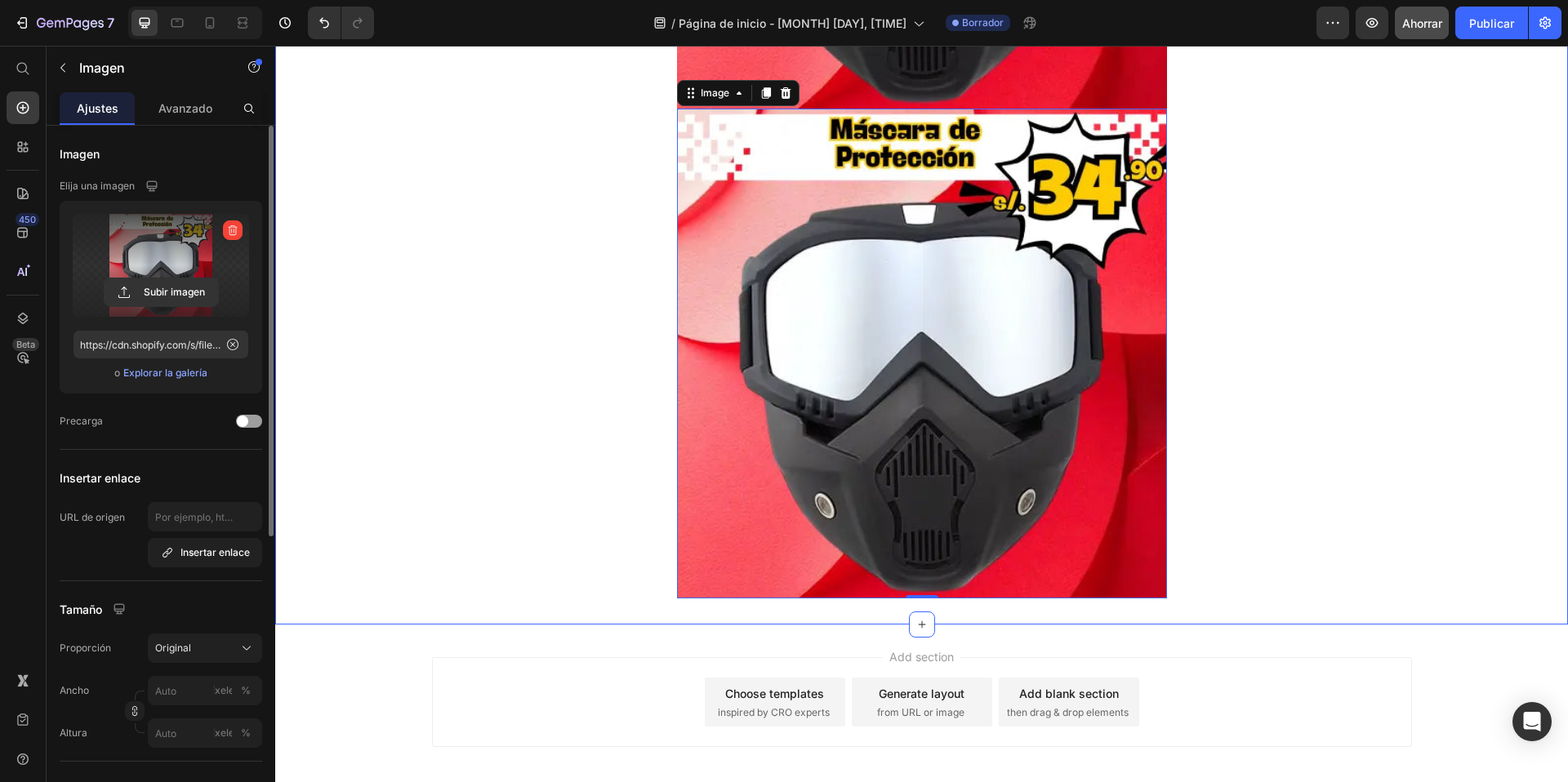 scroll, scrollTop: 2537, scrollLeft: 0, axis: vertical 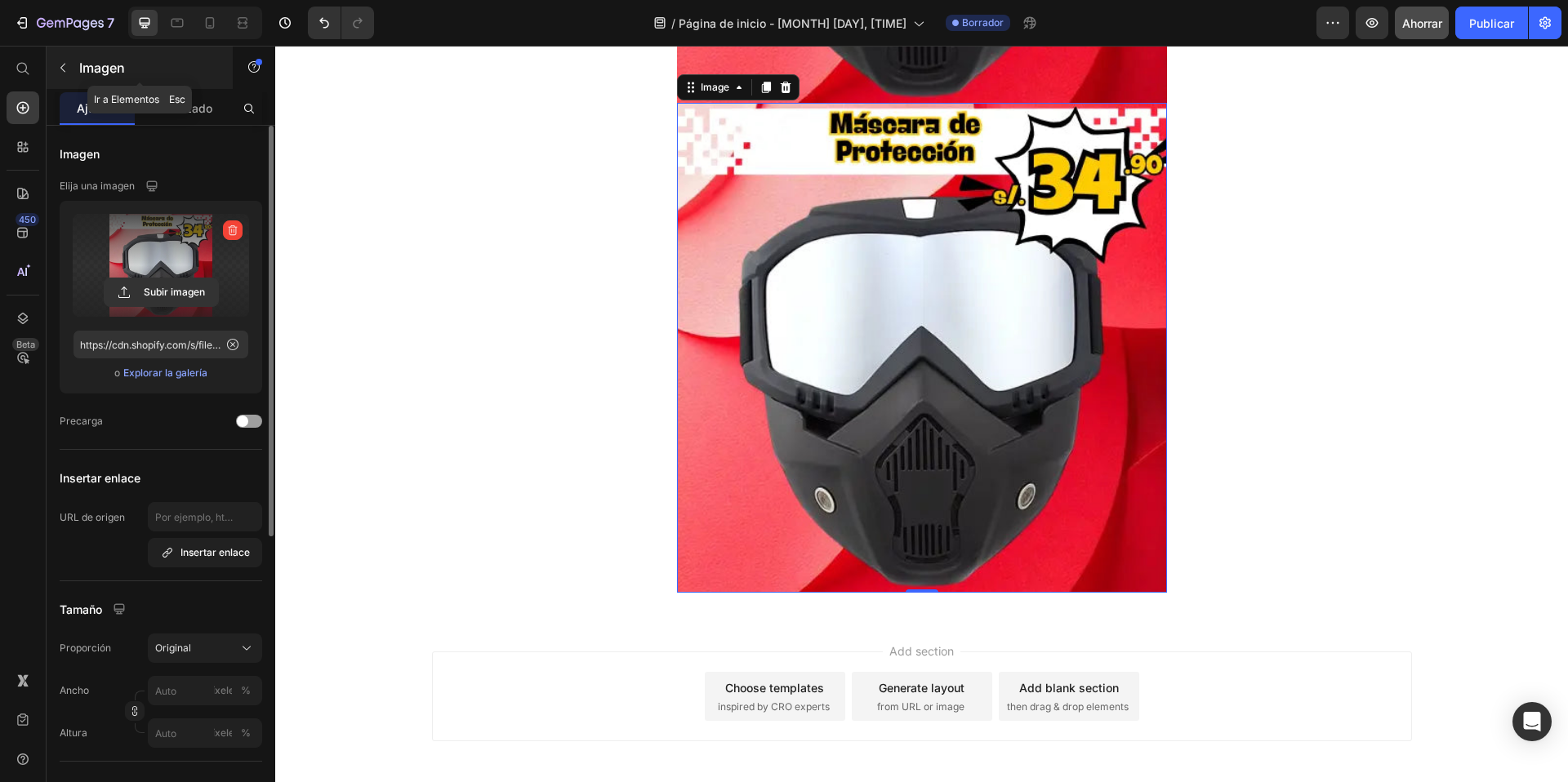 click 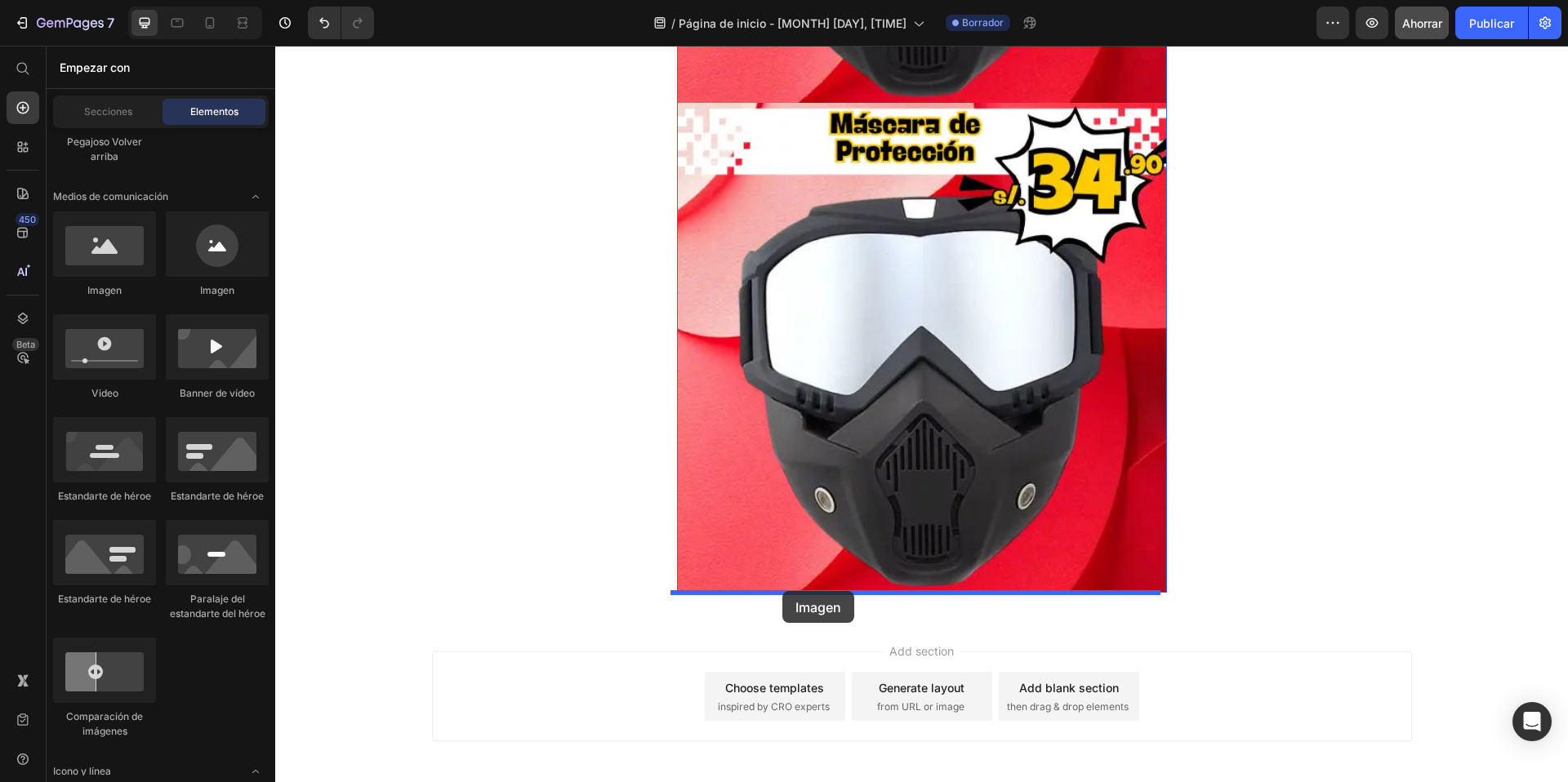 drag, startPoint x: 401, startPoint y: 305, endPoint x: 782, endPoint y: 591, distance: 476.40004 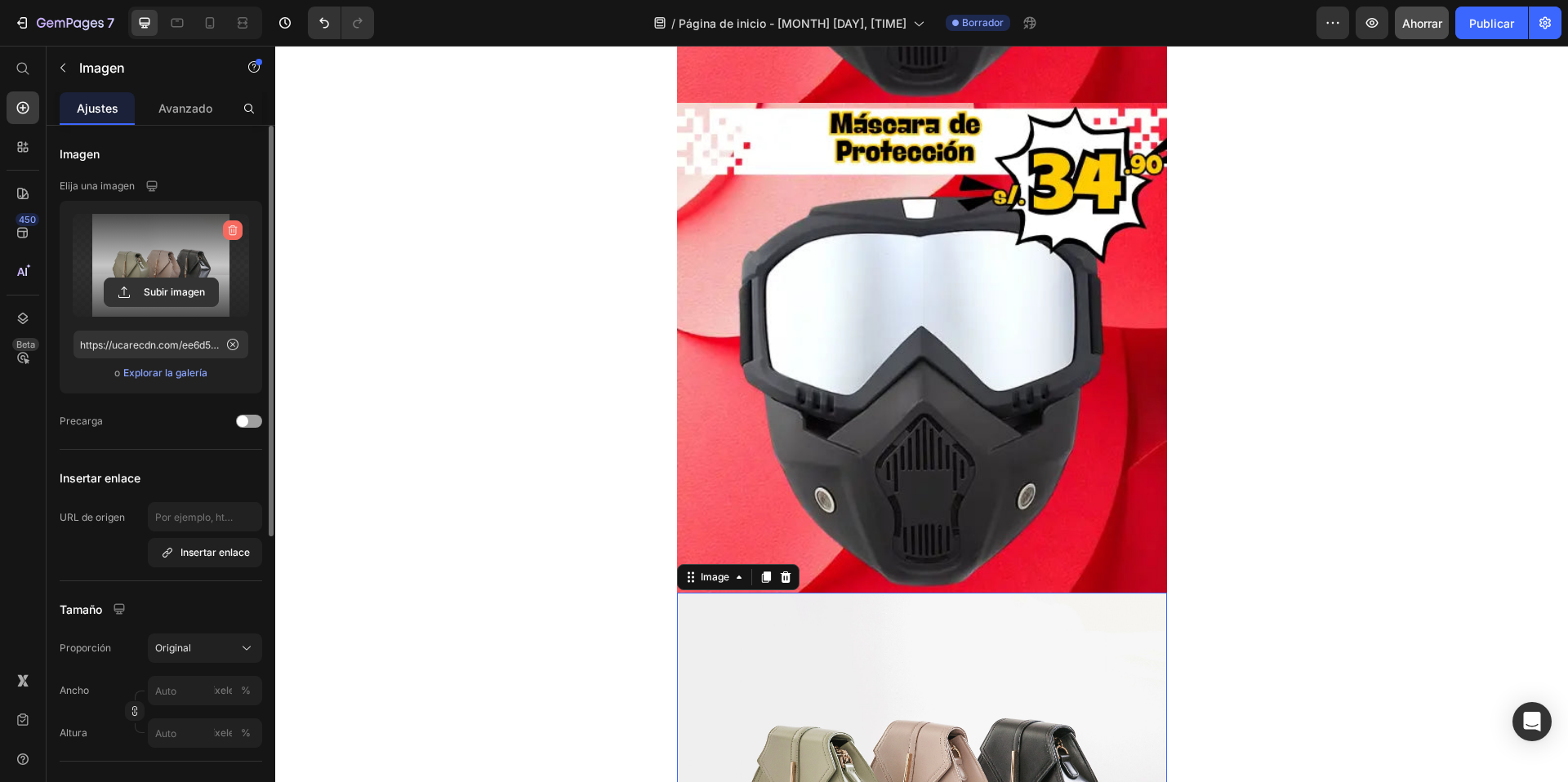 click 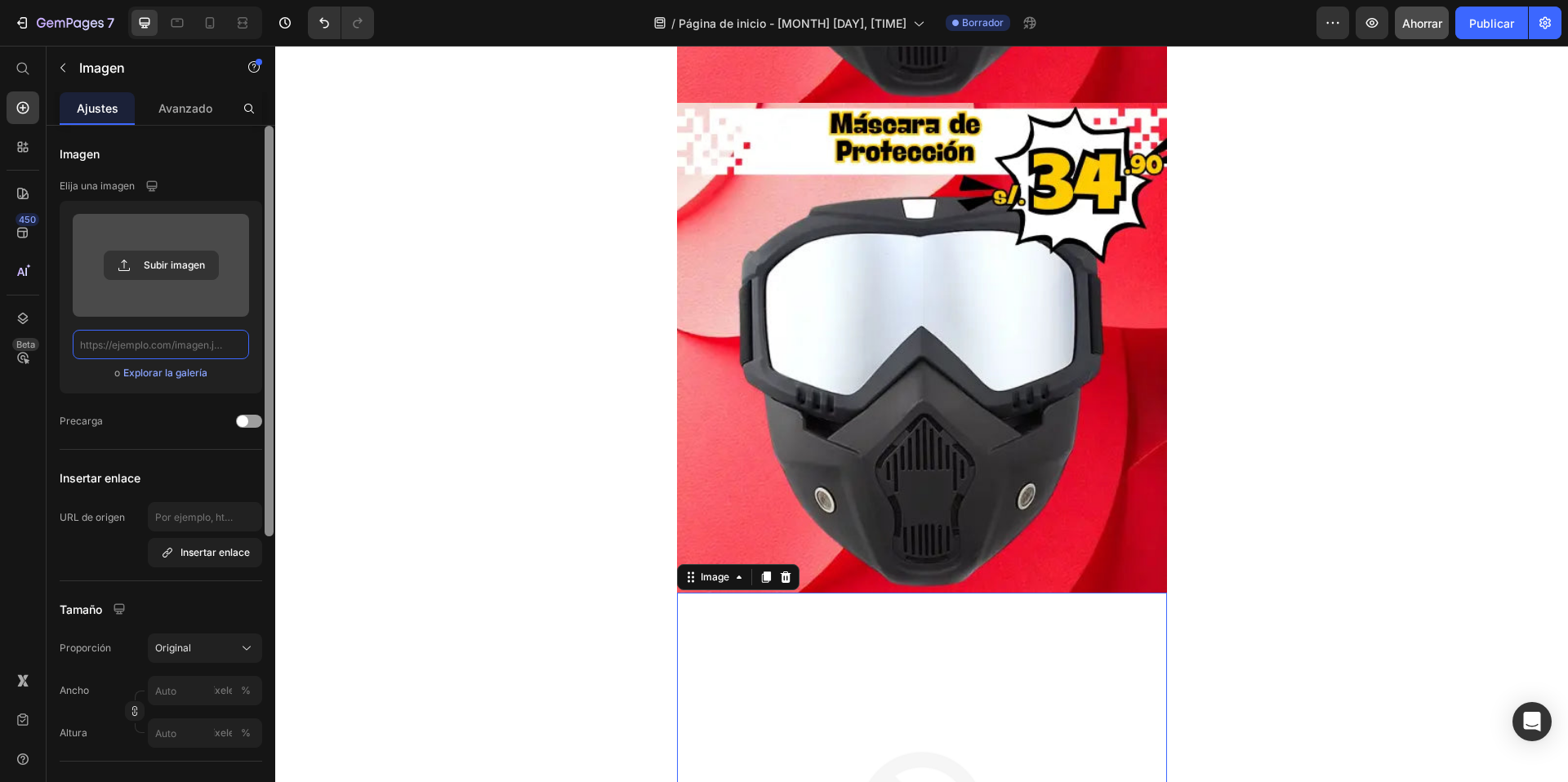 scroll, scrollTop: 0, scrollLeft: 0, axis: both 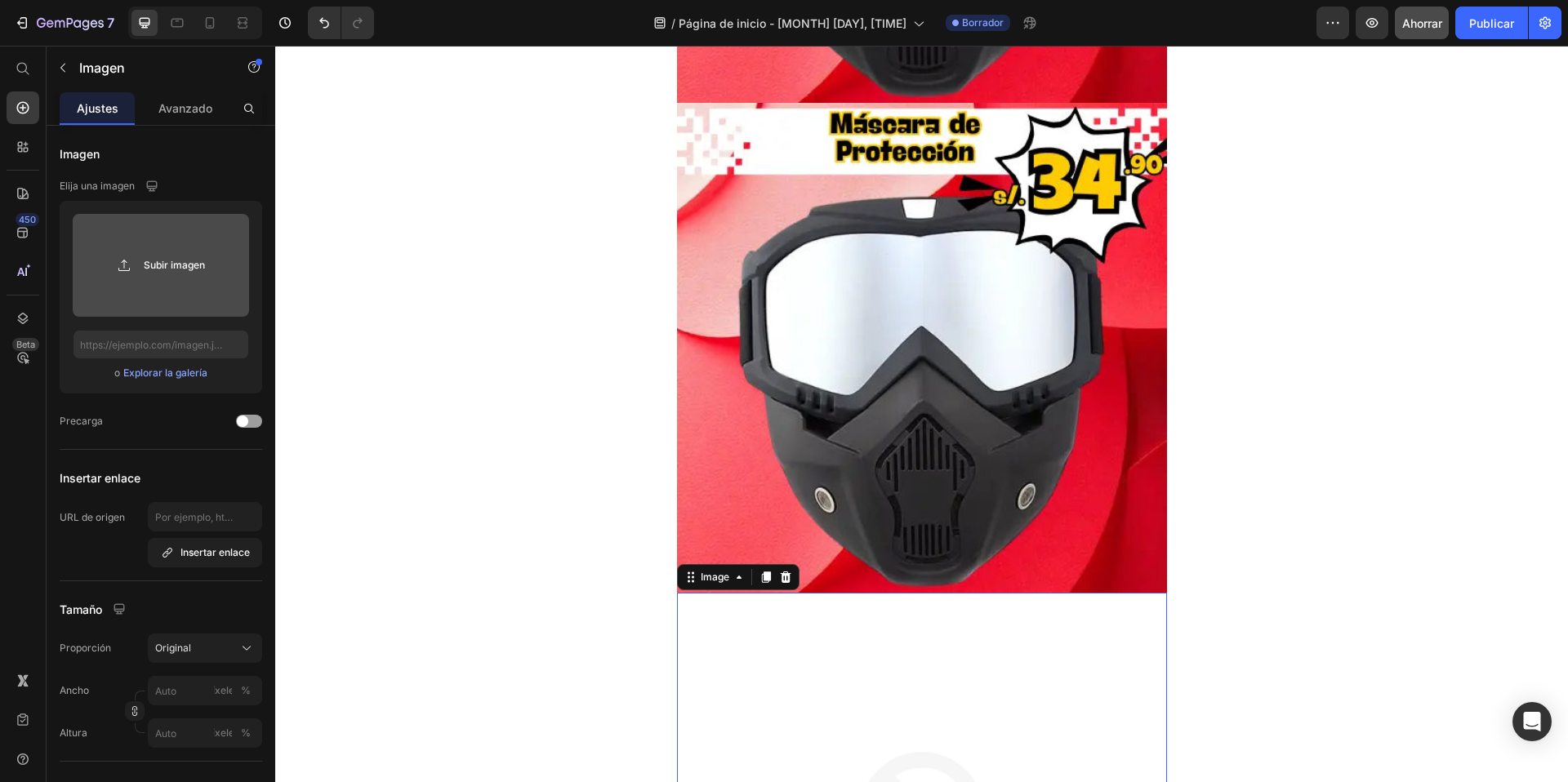 click 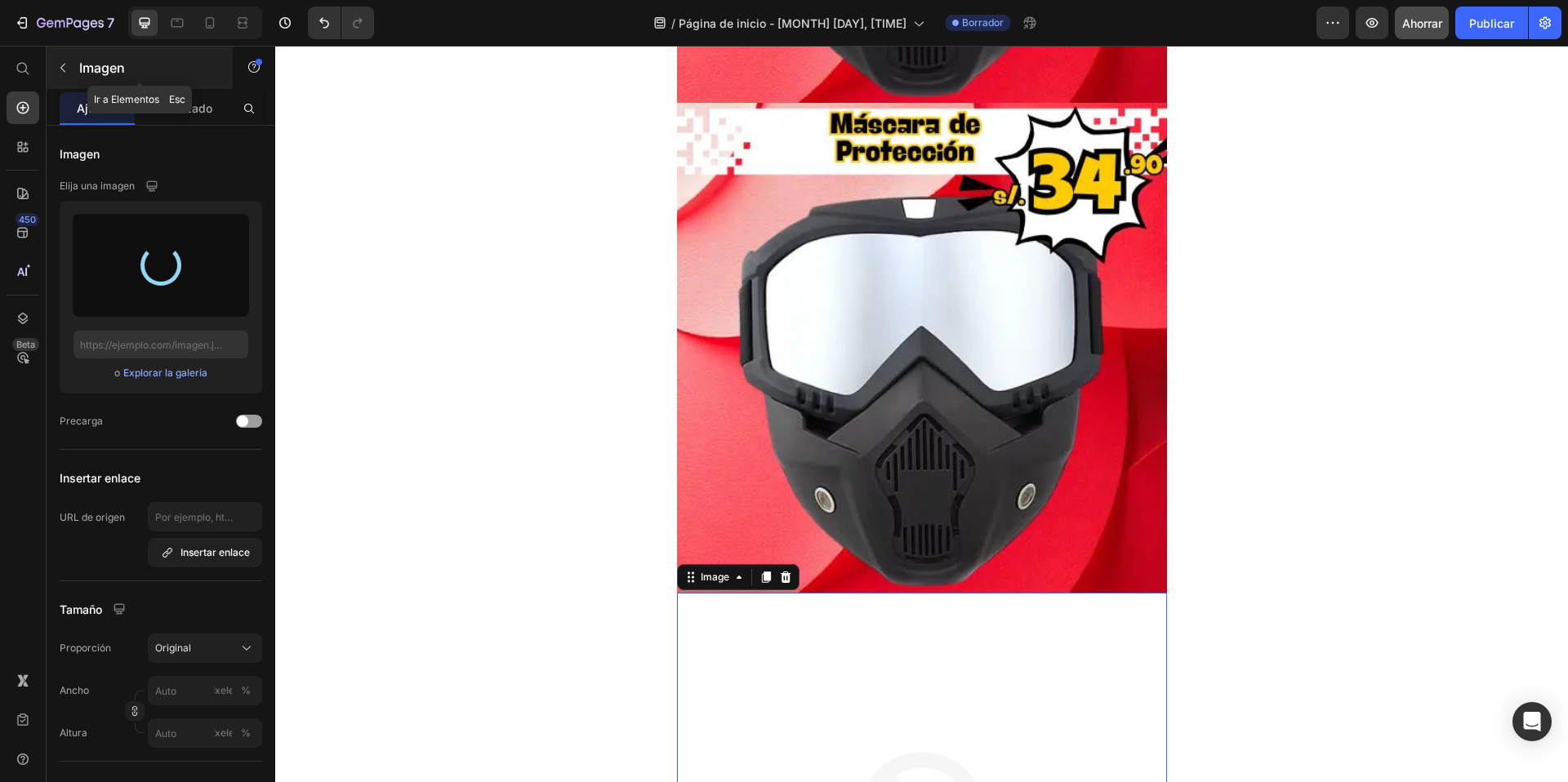 type on "https://cdn.shopify.com/s/files/1/0635/8643/5190/files/gempages_573715088494560320-094b92a8-7b57-4299-8065-5122c9b2b0d9.webp" 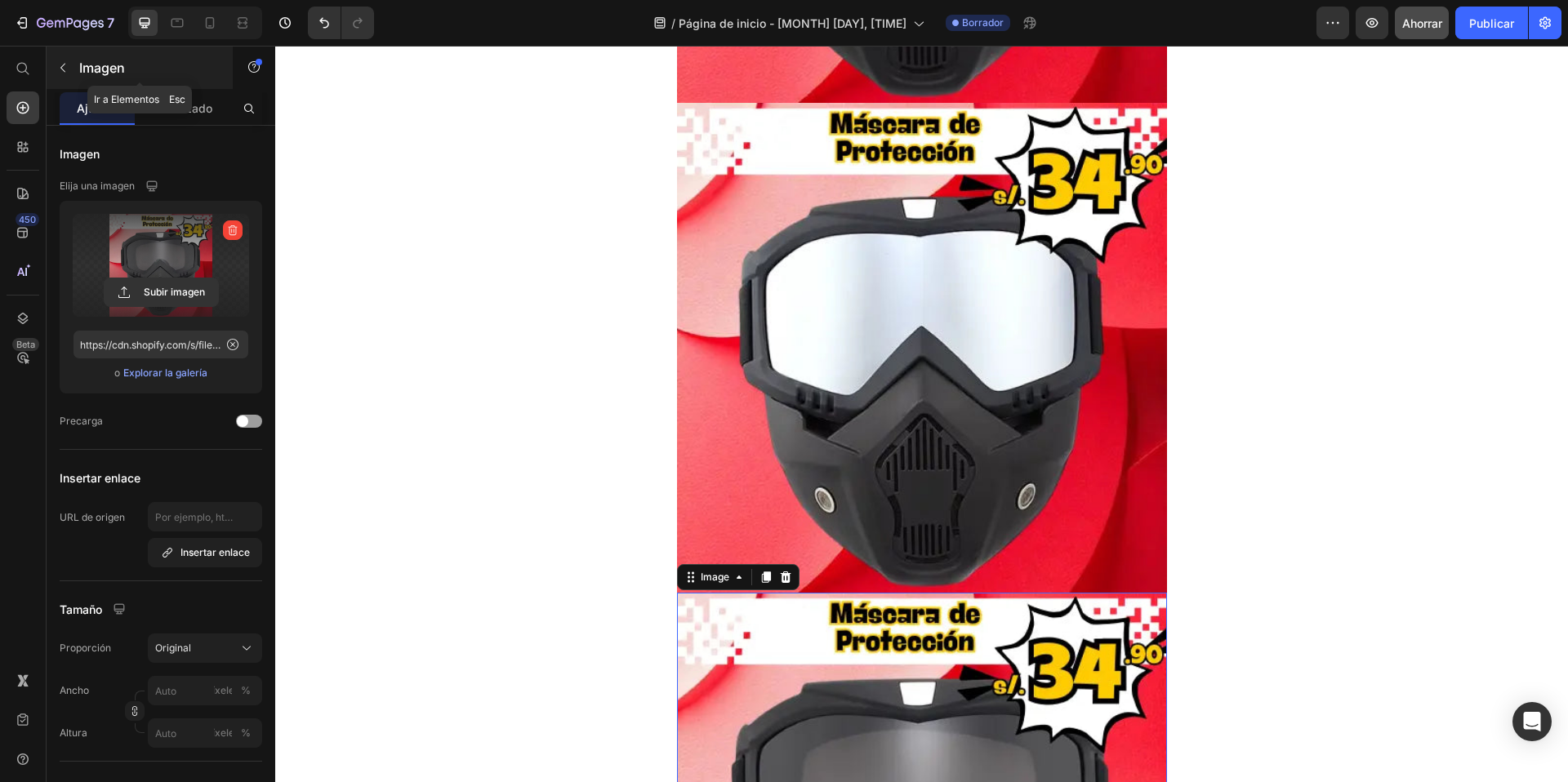 click 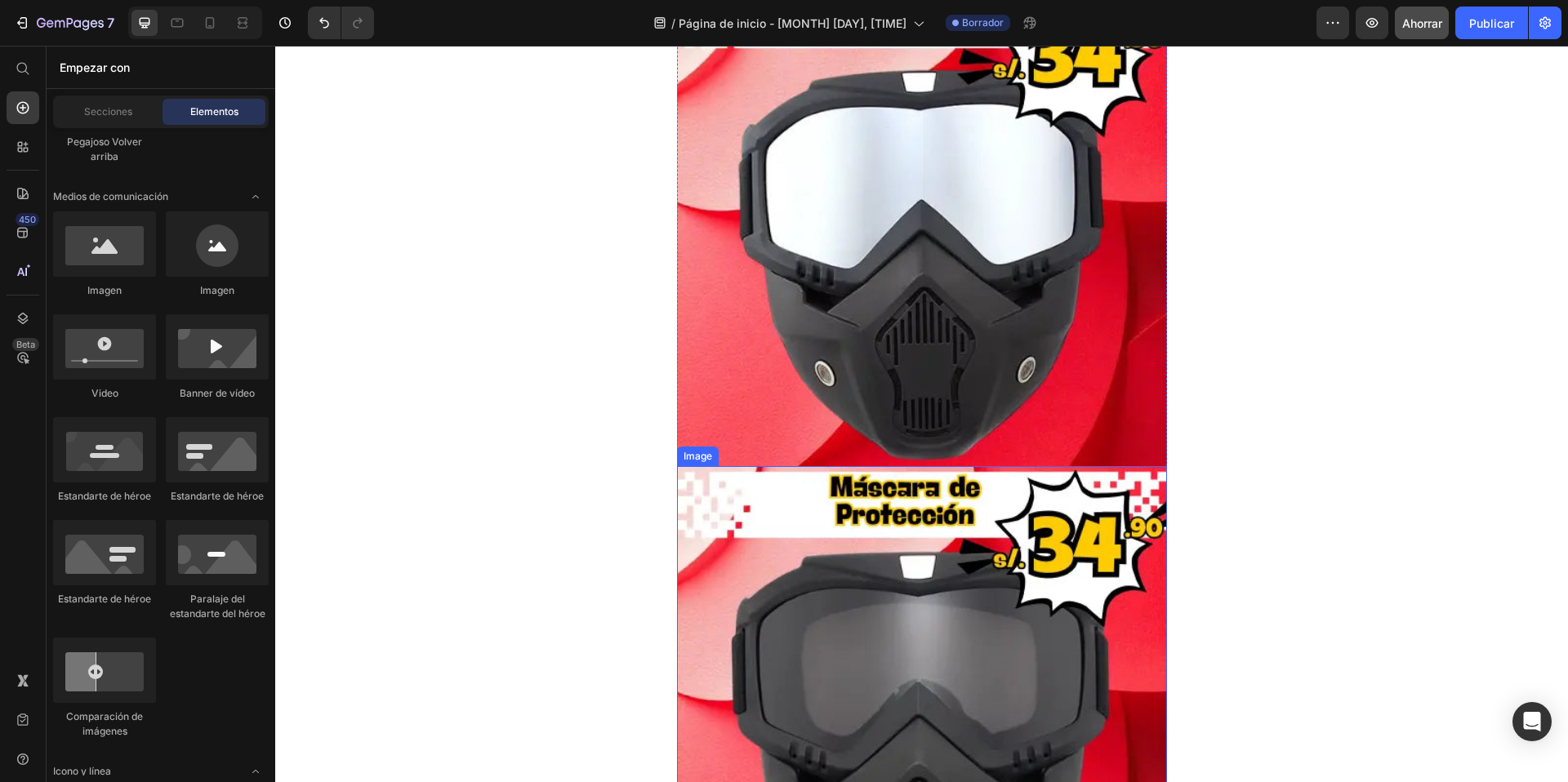scroll, scrollTop: 3099, scrollLeft: 0, axis: vertical 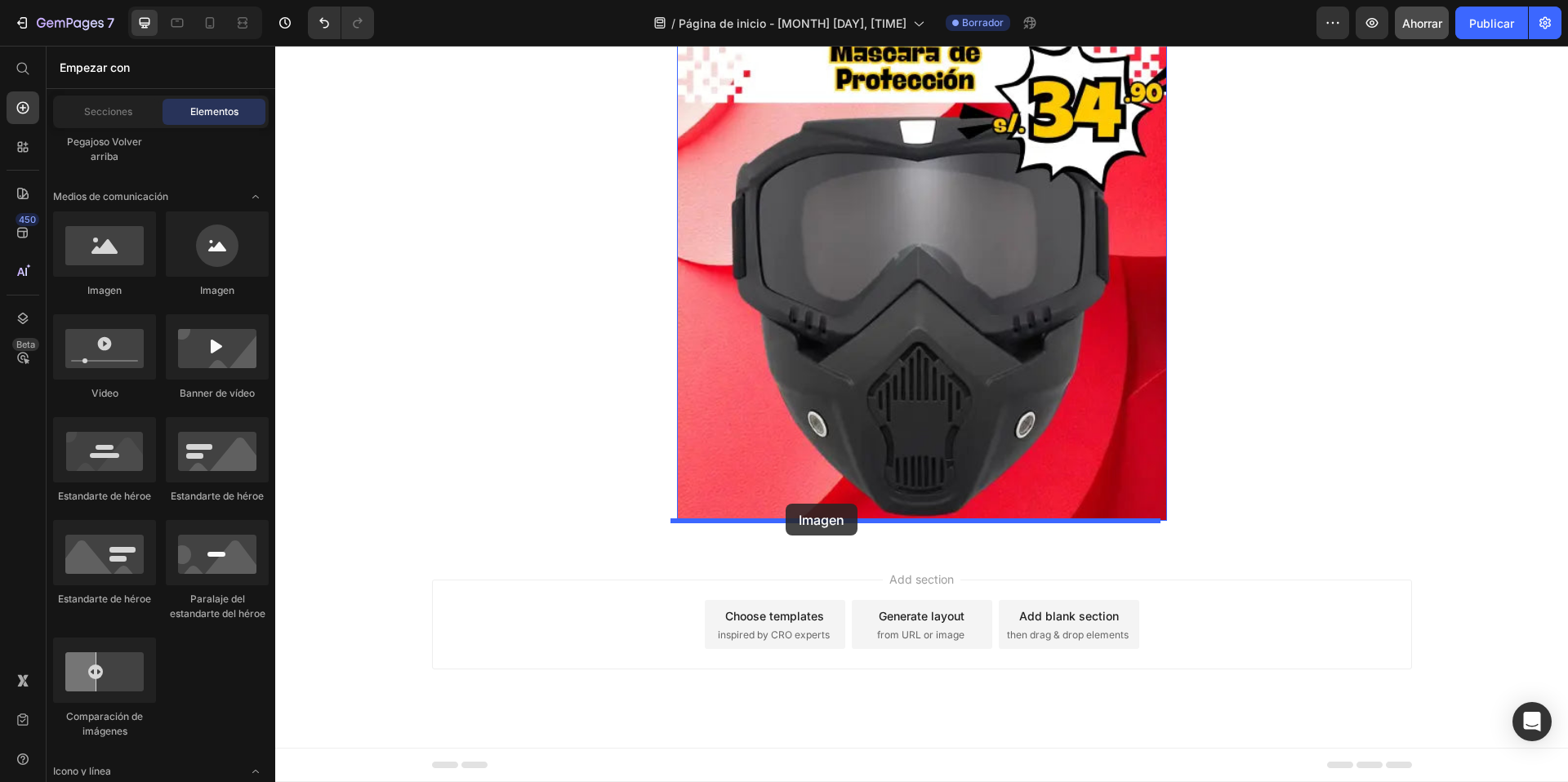 drag, startPoint x: 394, startPoint y: 291, endPoint x: 786, endPoint y: 504, distance: 446.13115 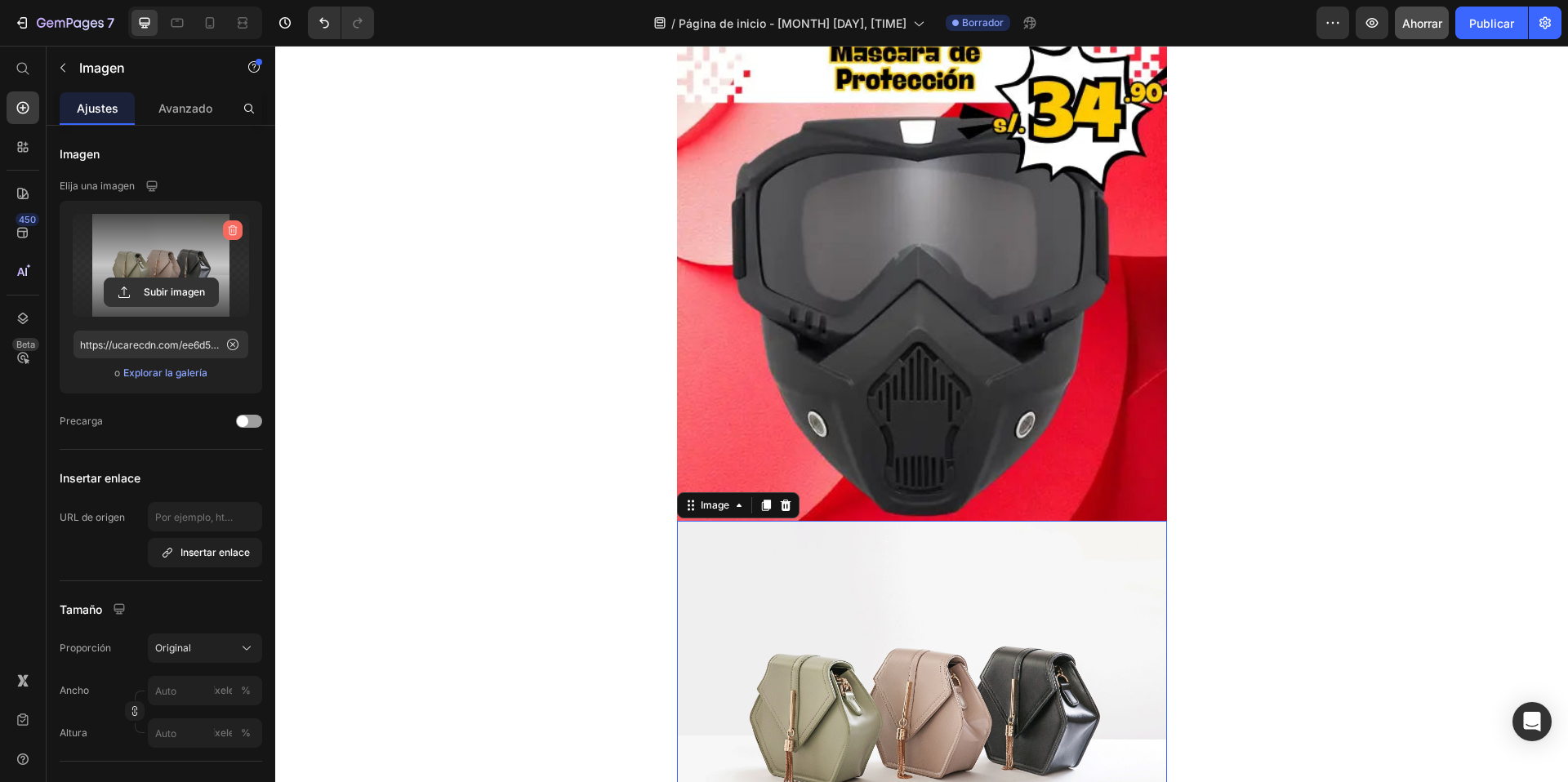 click 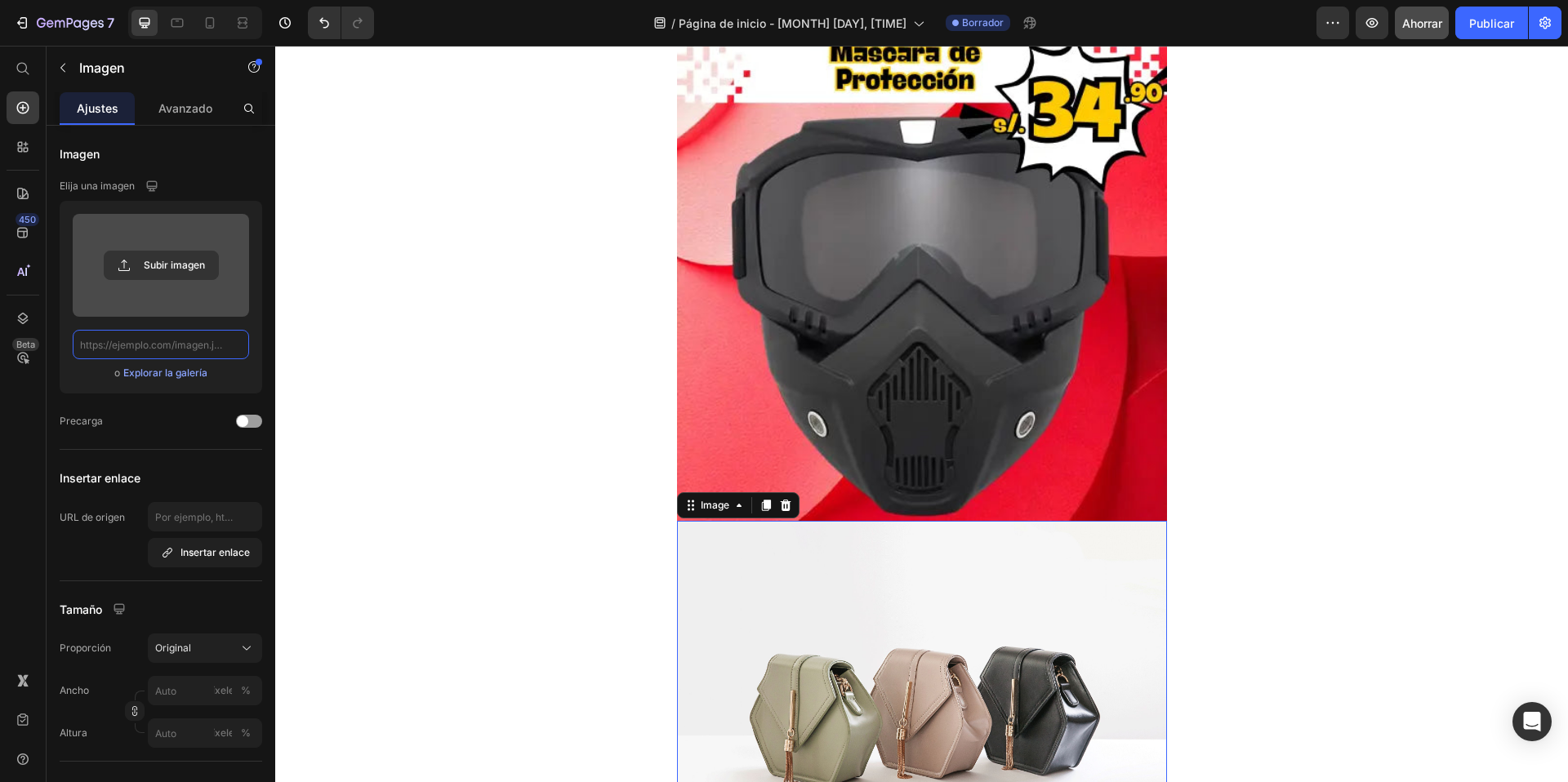 scroll, scrollTop: 0, scrollLeft: 0, axis: both 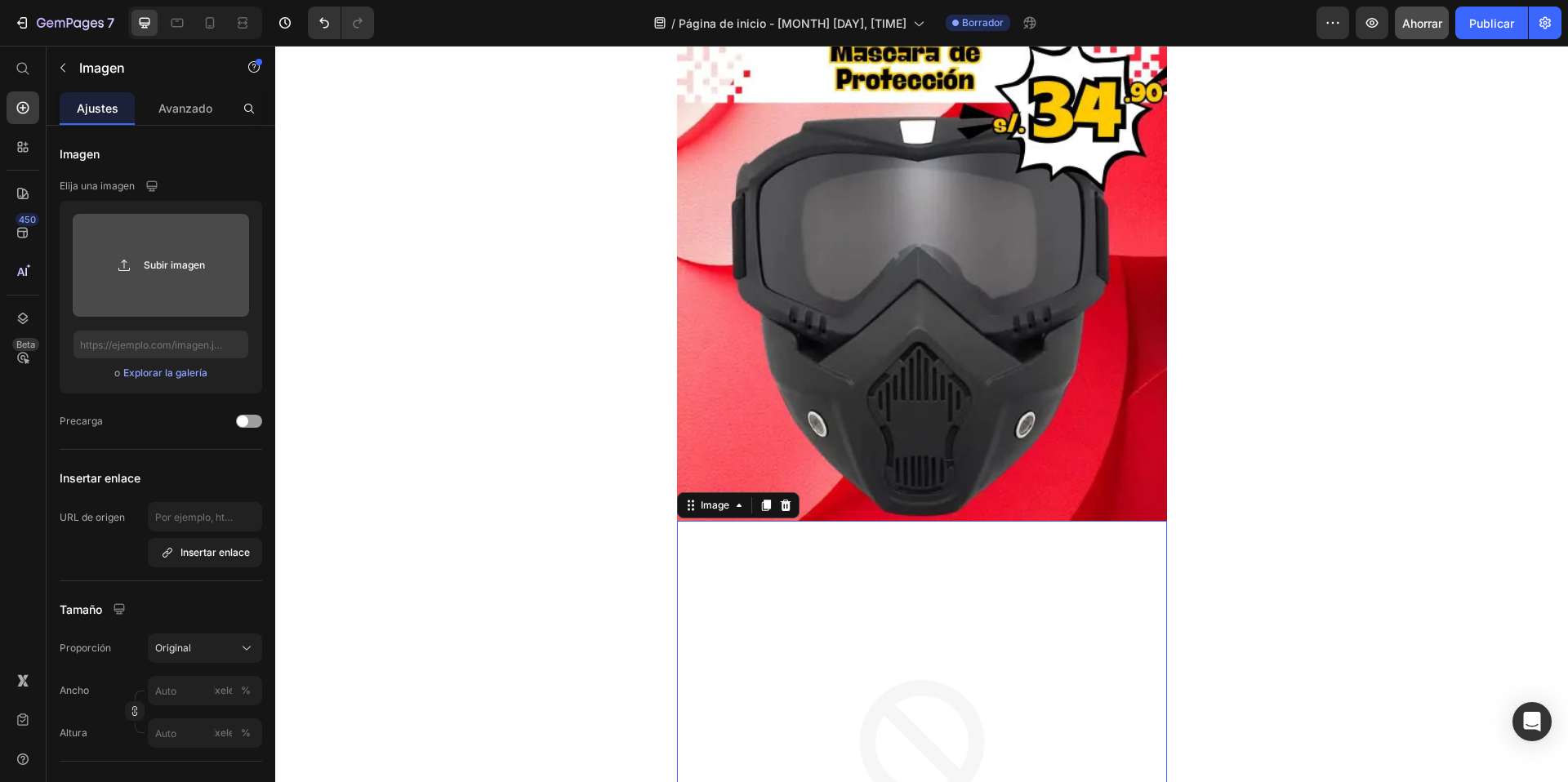 click 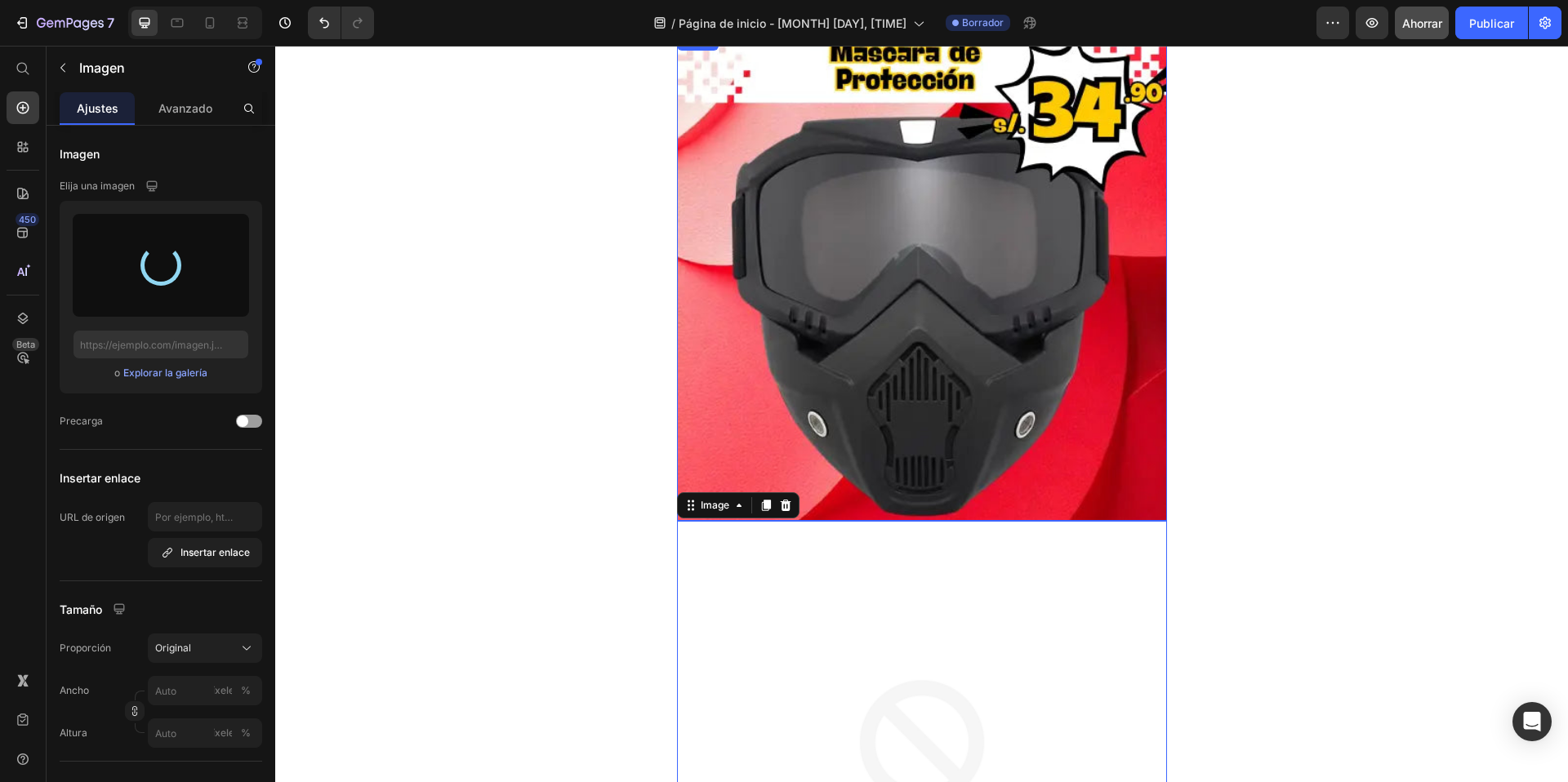 type on "https://cdn.shopify.com/s/files/1/0635/8643/5190/files/gempages_573715088494560320-9c3f0a05-9e87-4317-bc19-d4703ab6480f.webp" 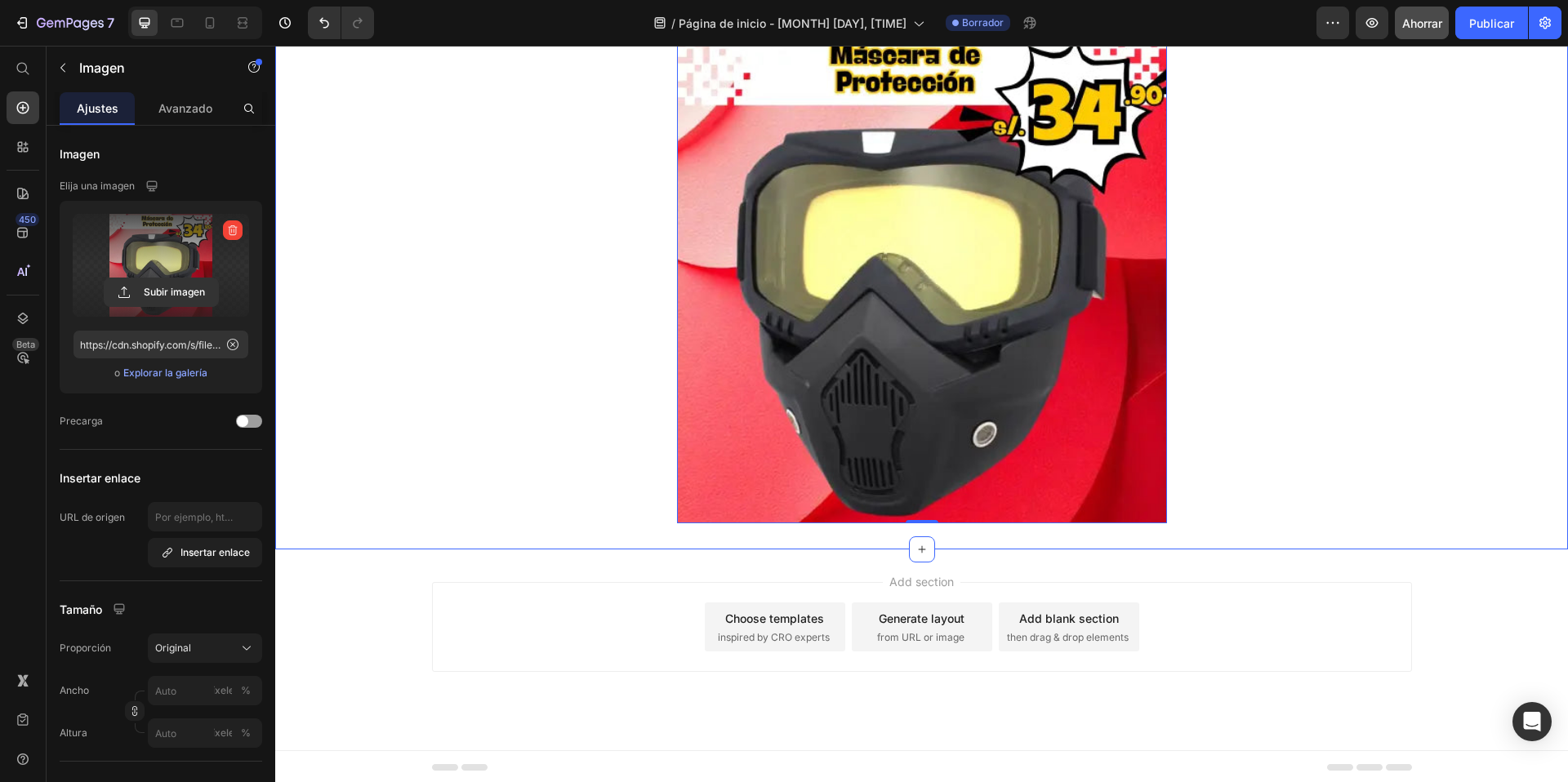 scroll, scrollTop: 3588, scrollLeft: 0, axis: vertical 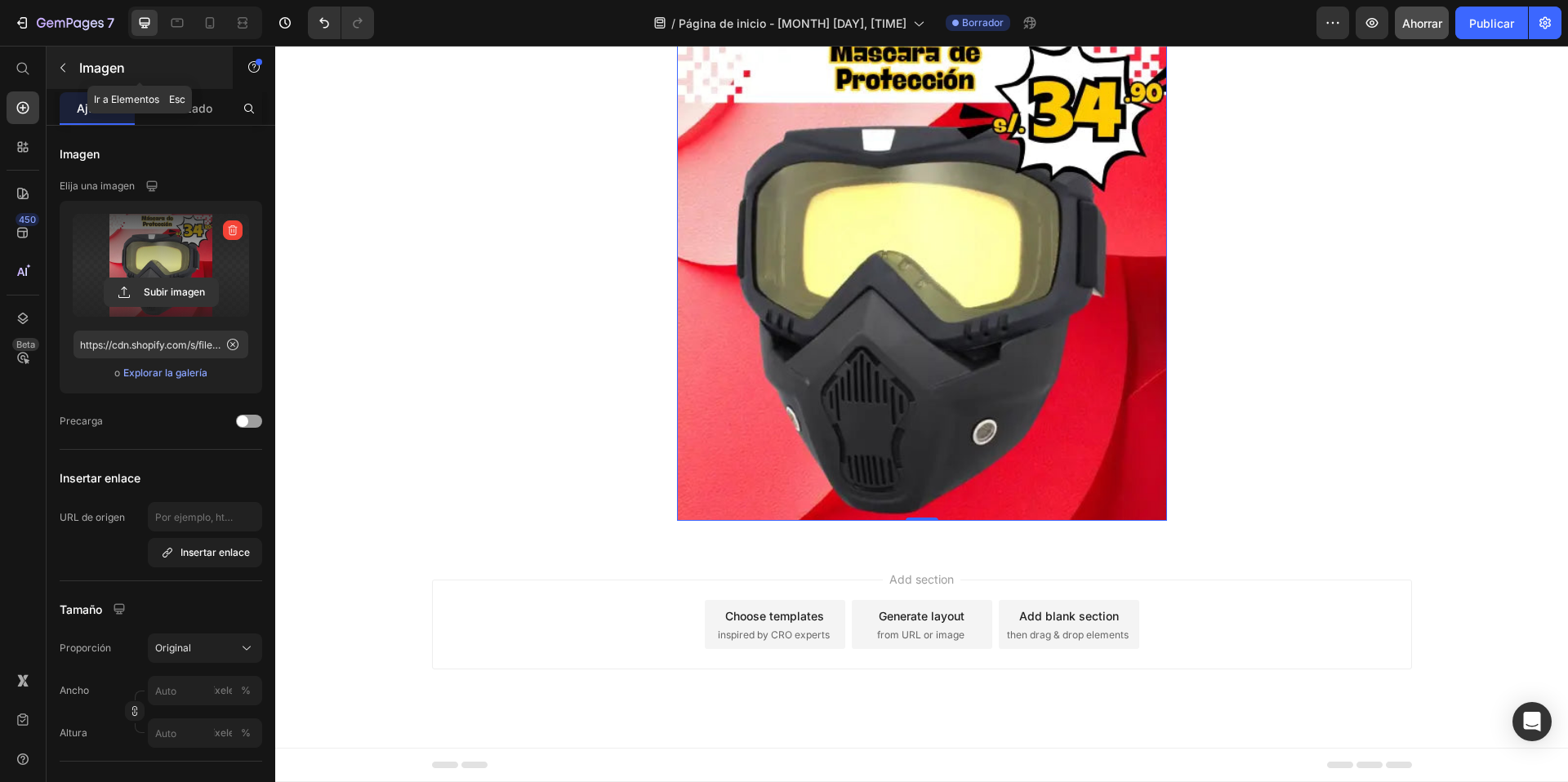 click at bounding box center (63, 68) 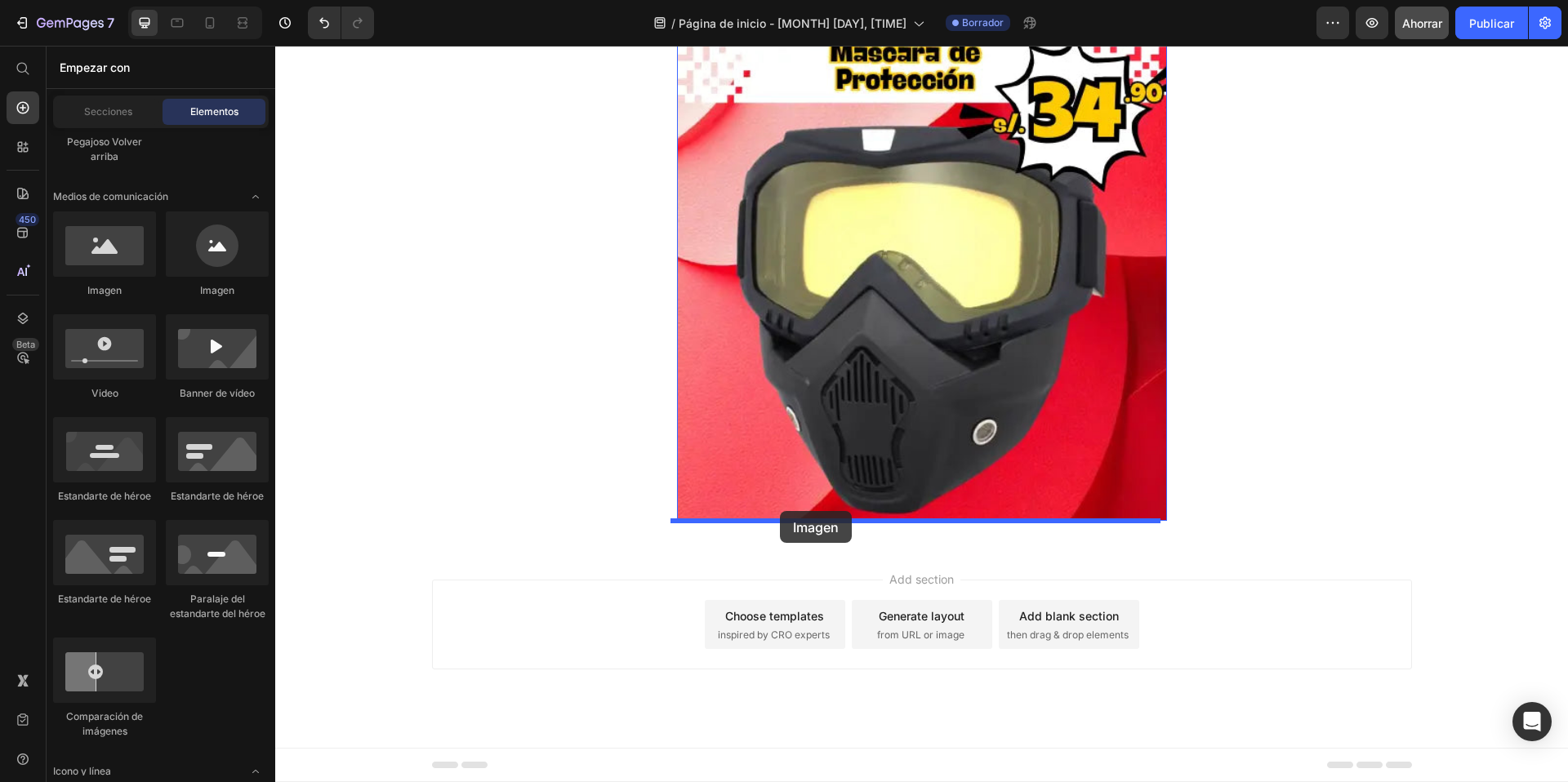 drag, startPoint x: 369, startPoint y: 306, endPoint x: 780, endPoint y: 511, distance: 459.28858 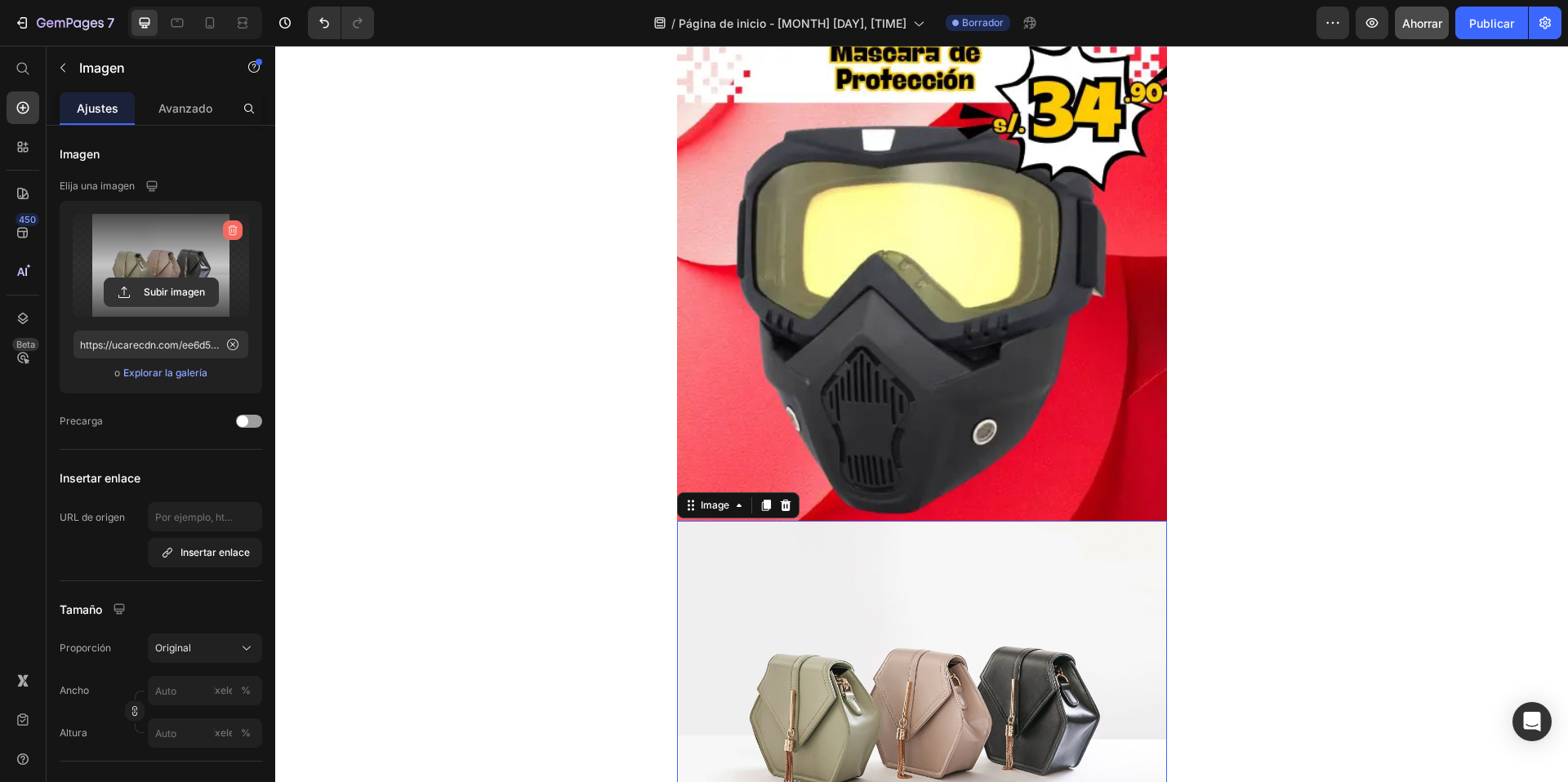 click 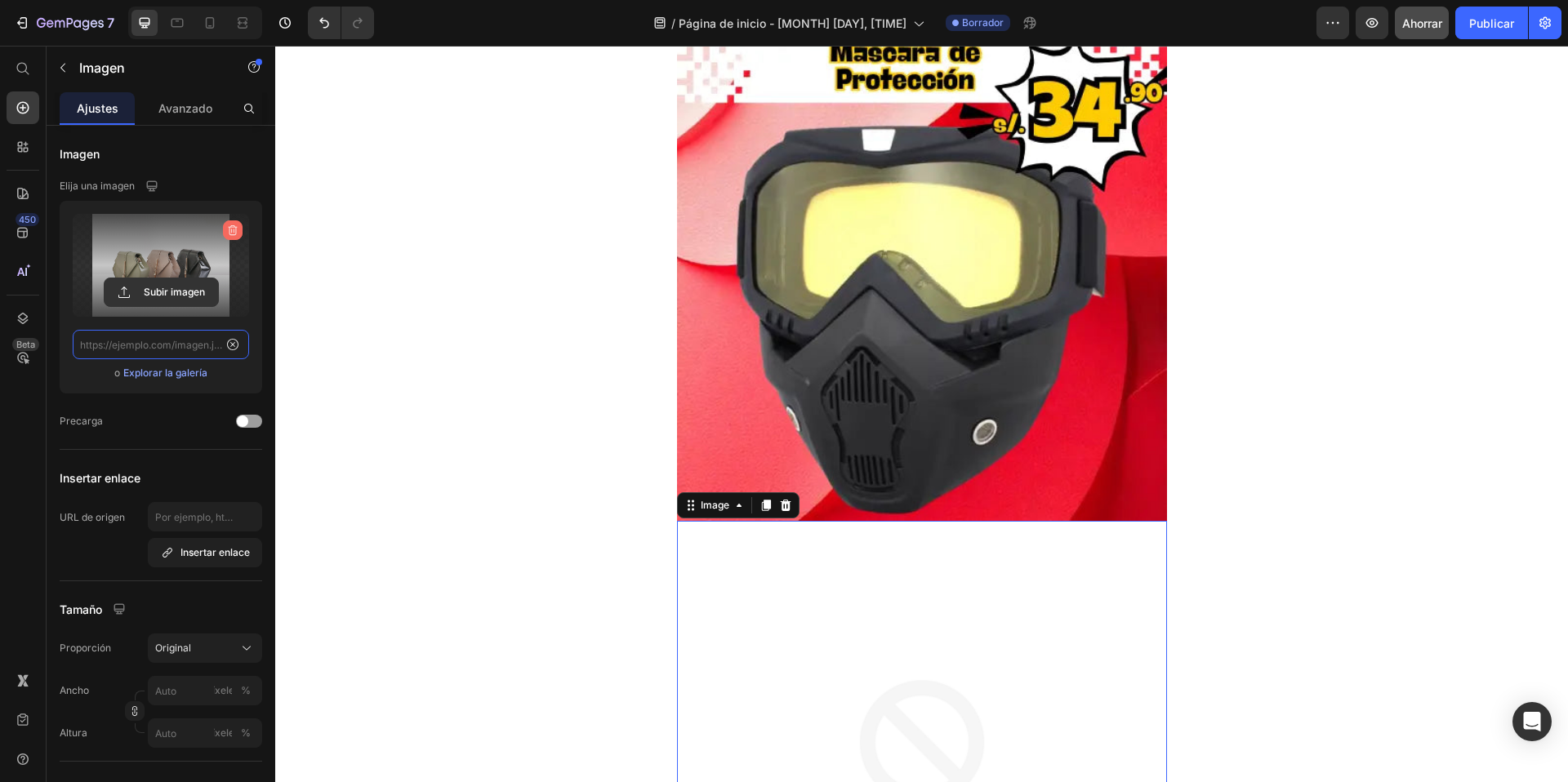 scroll, scrollTop: 0, scrollLeft: 0, axis: both 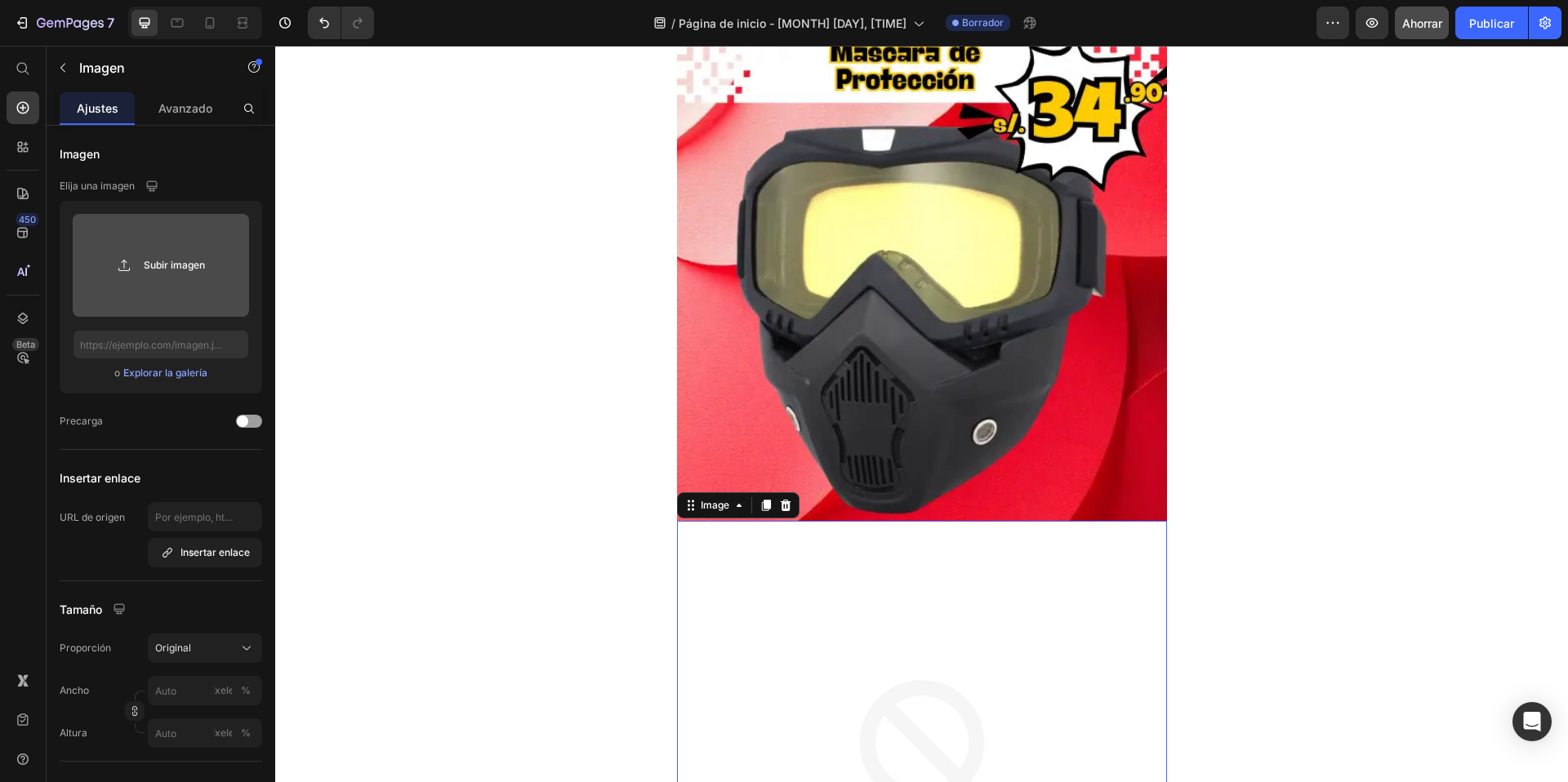 click 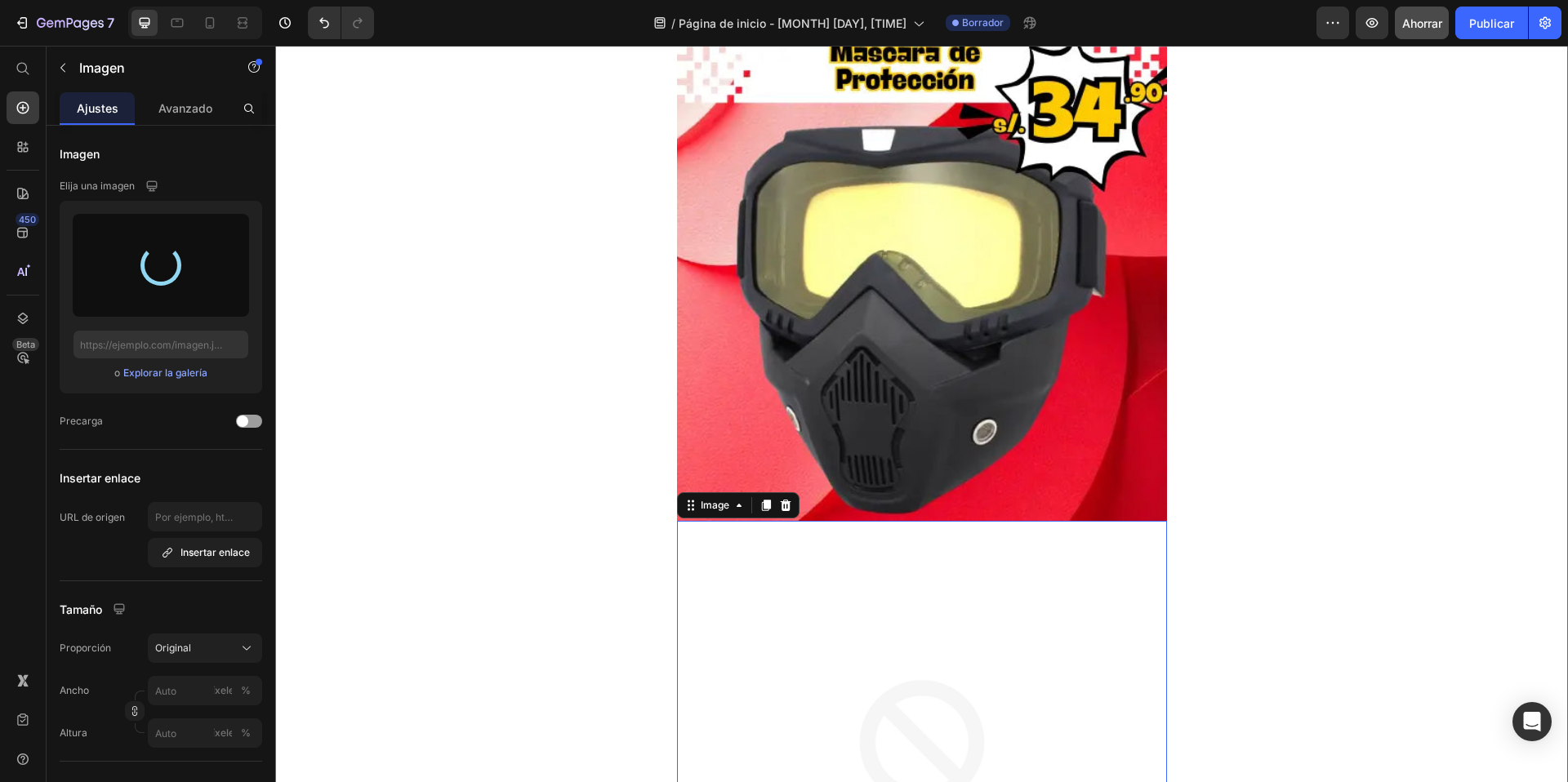 type on "https://cdn.shopify.com/s/files/1/0635/8643/5190/files/gempages_573715088494560320-ee2454a8-7188-4075-8f58-c4c5018b0874.webp" 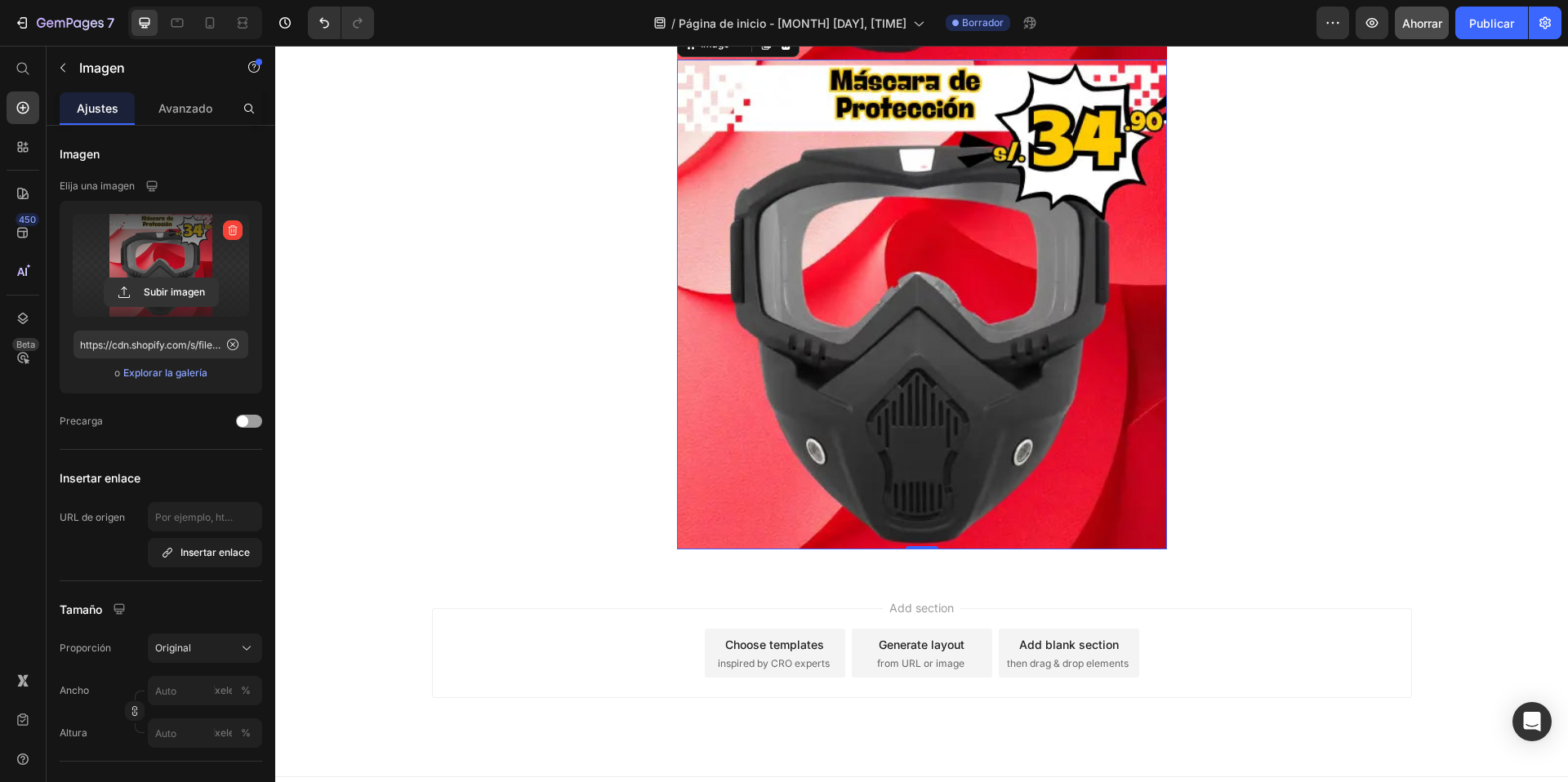 scroll, scrollTop: 4078, scrollLeft: 0, axis: vertical 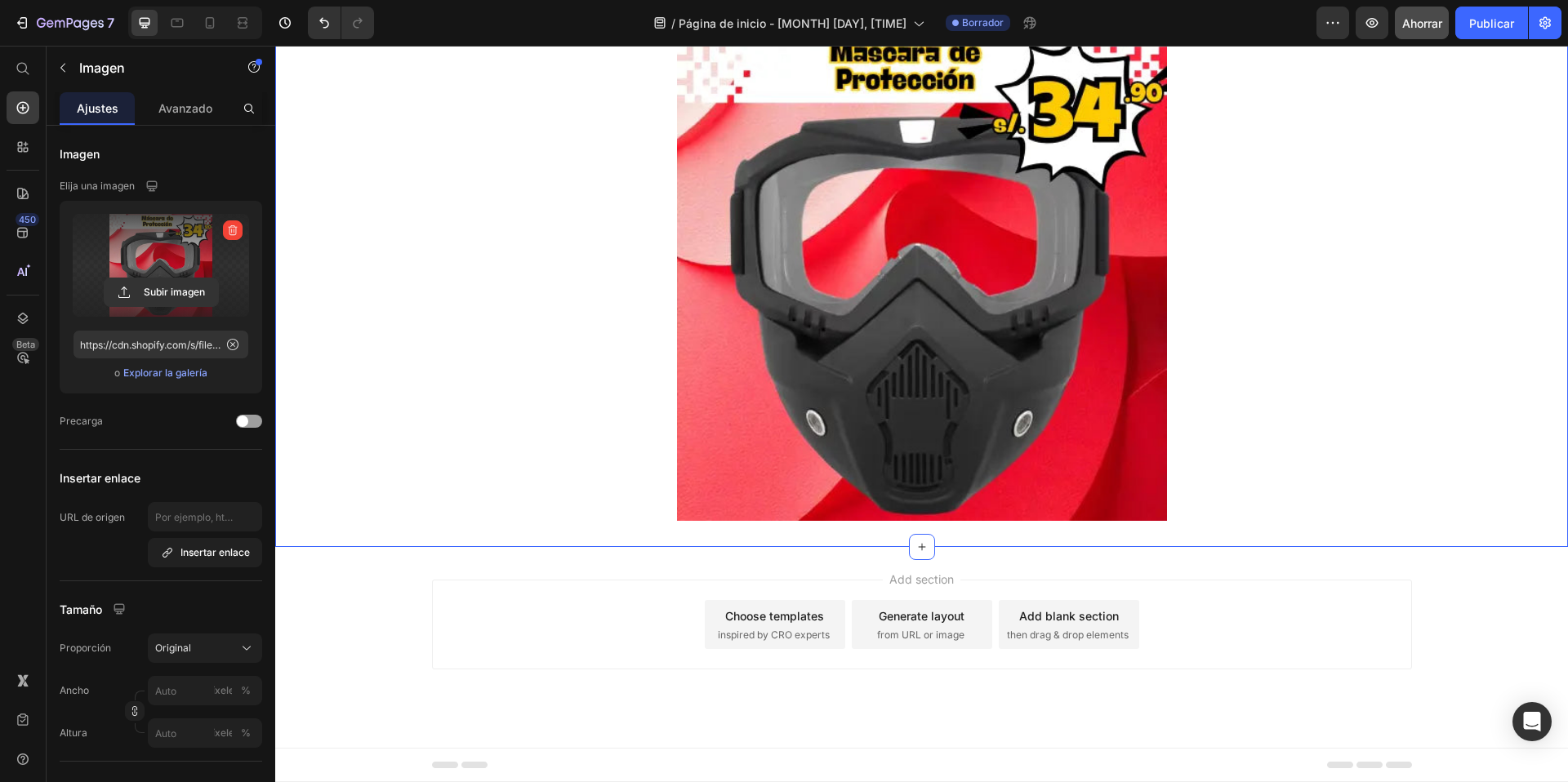 click on "Product Images MASCARA DE PROTECCION Product Title S/. 34.90 Product Price S/. 59.90 Product Price Row Image Image Image Image Image Image Image Image Product Section 1   You can create reusable sections Create Theme Section AI Content Write with GemAI What would you like to describe here? Tone and Voice Persuasive Product MASCARA DE PROTECCION Show more Generate" at bounding box center (921, -1726) 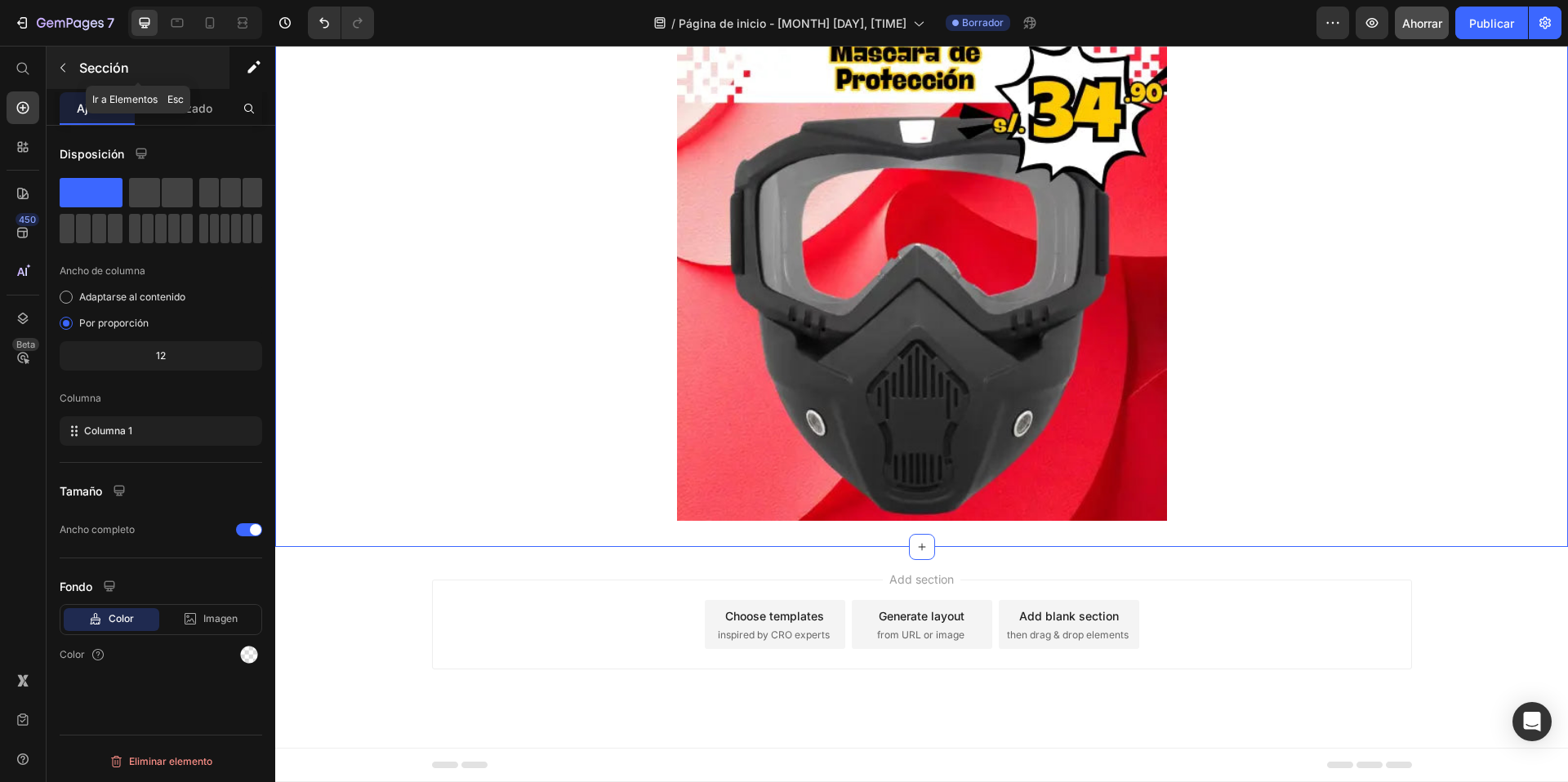 click at bounding box center (63, 68) 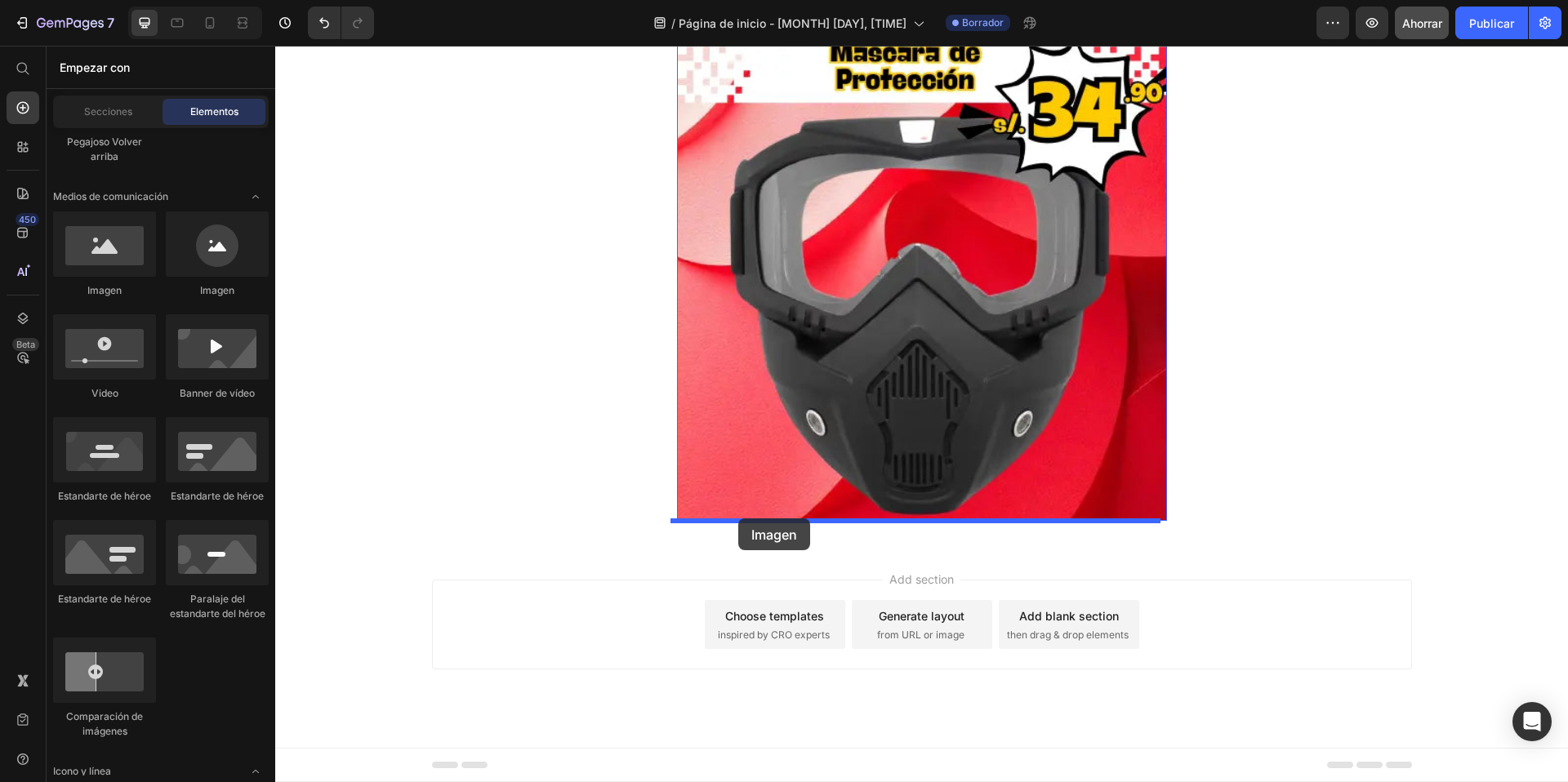 drag, startPoint x: 409, startPoint y: 305, endPoint x: 738, endPoint y: 518, distance: 391.9311 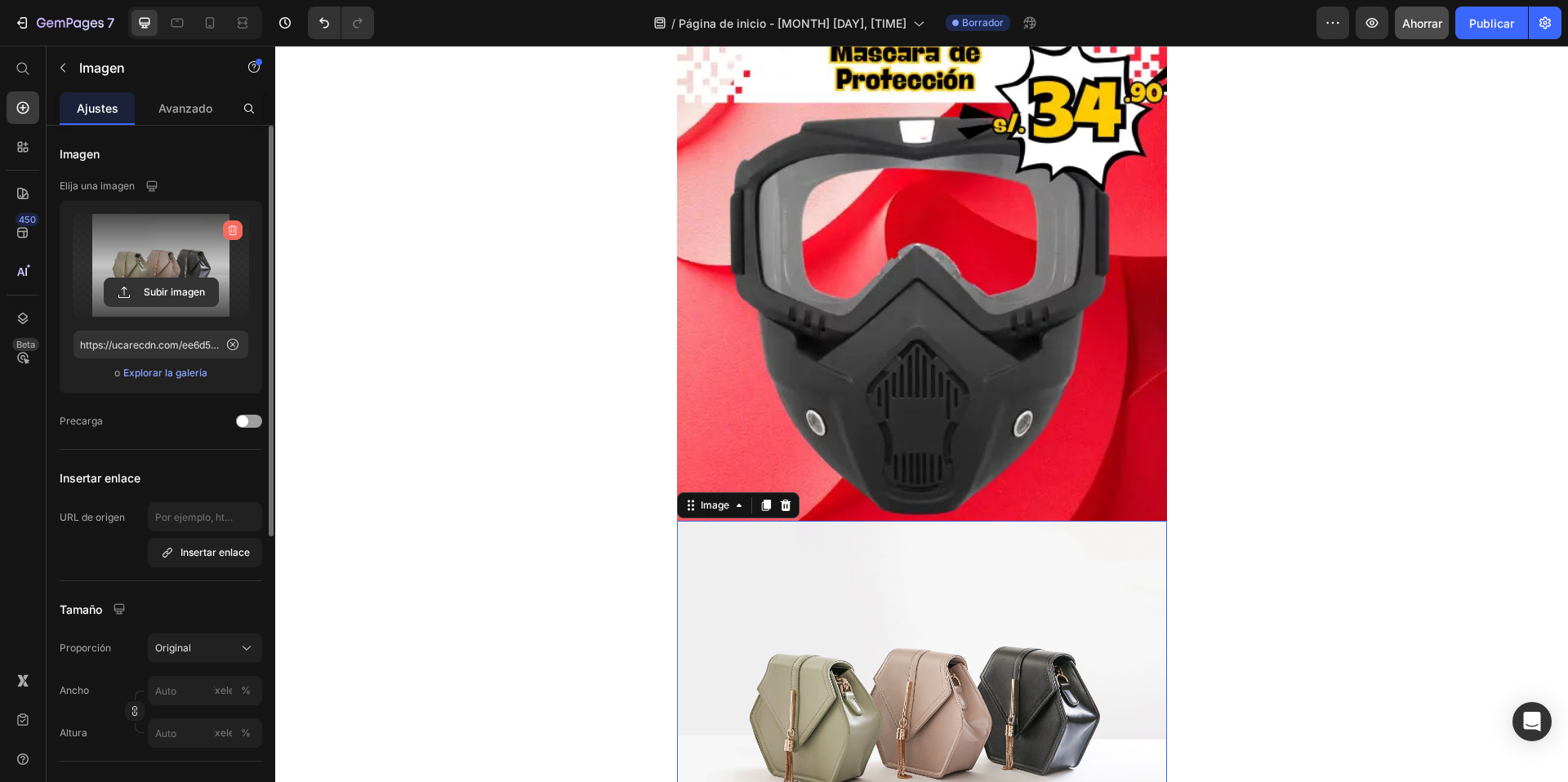 click 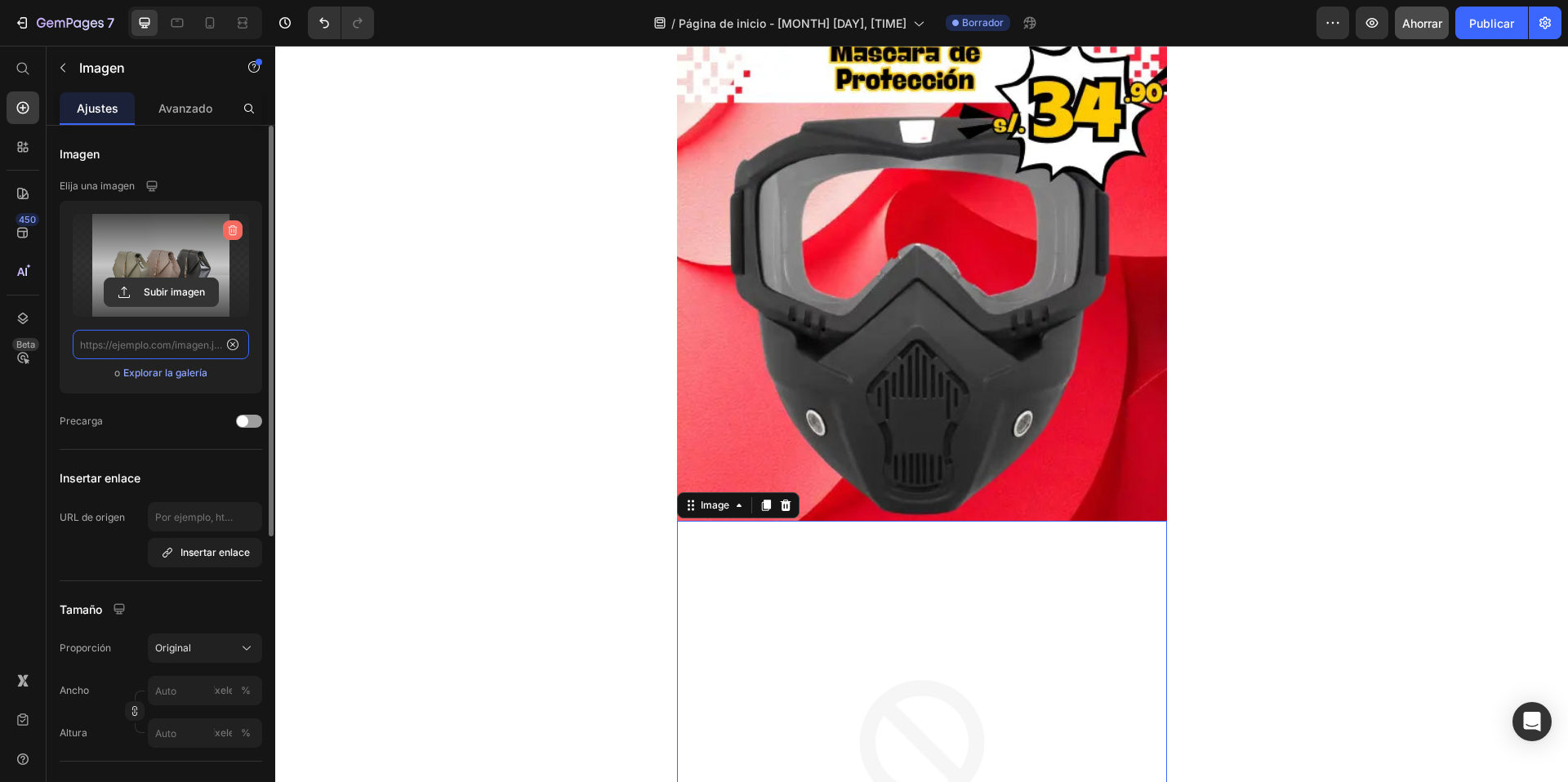 scroll, scrollTop: 0, scrollLeft: 0, axis: both 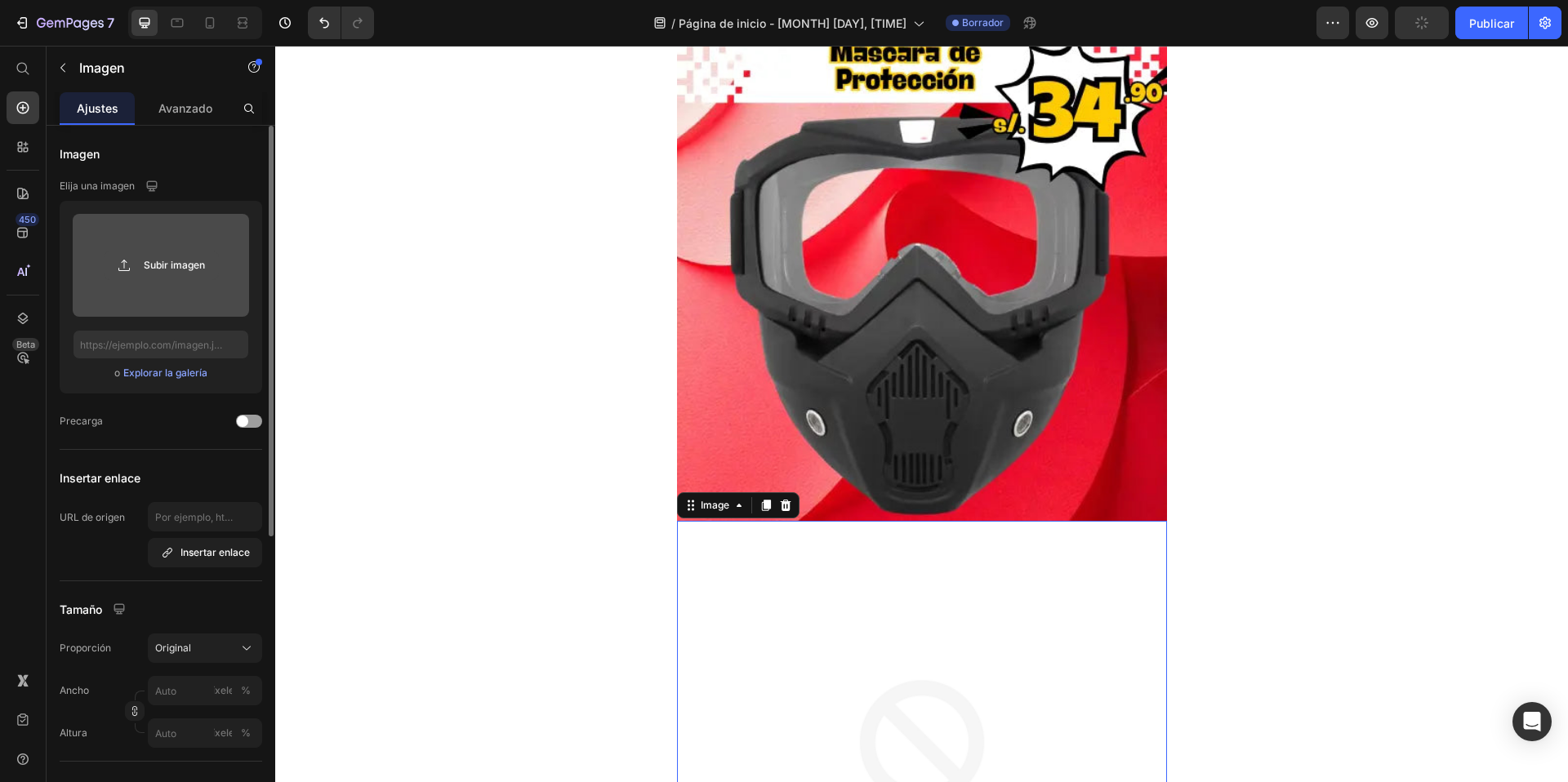 click 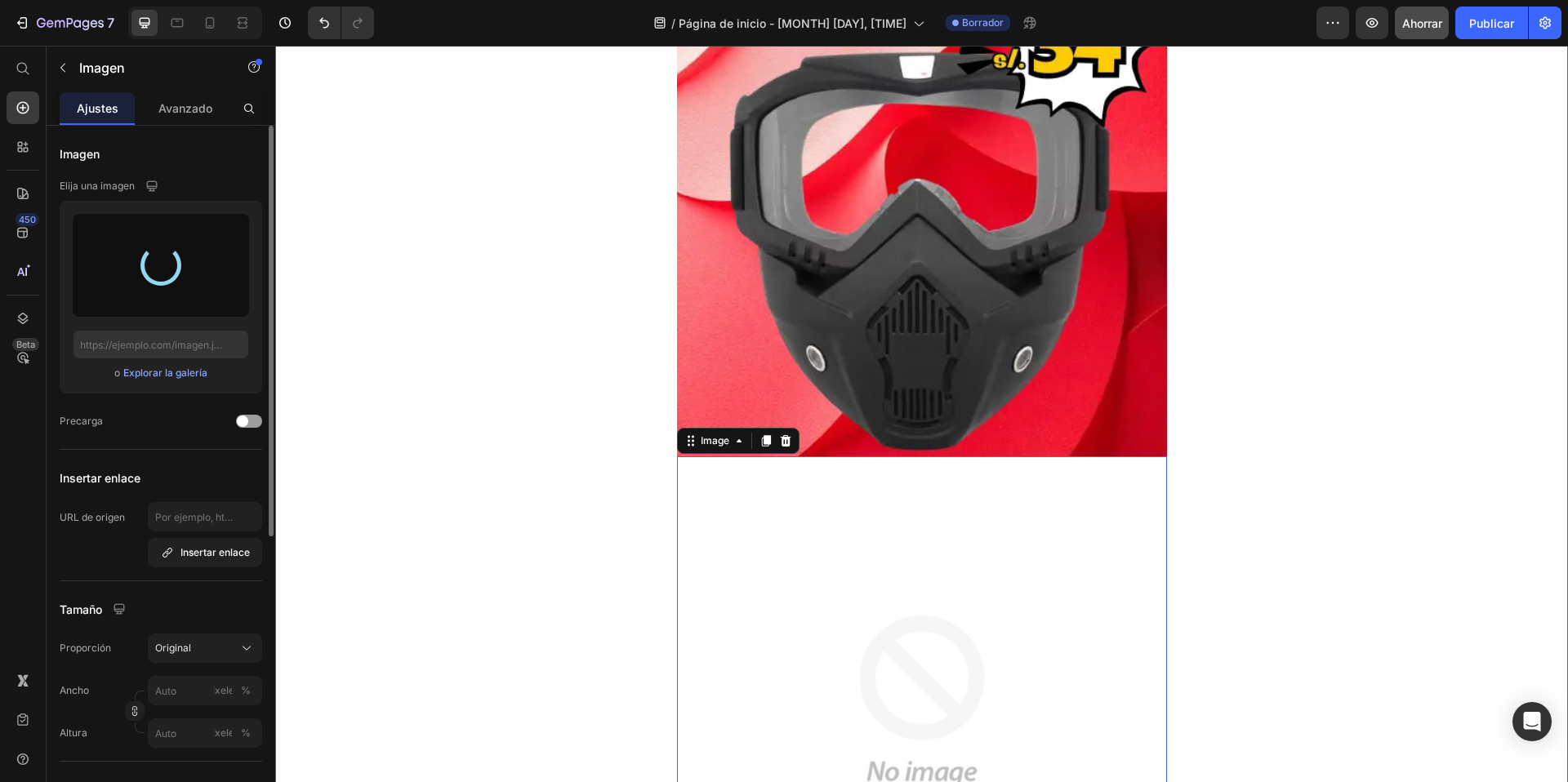 type on "https://cdn.shopify.com/s/files/1/0635/8643/5190/files/gempages_573715088494560320-7b5bf389-8b8f-4f6c-9079-88f100bfec31.webp" 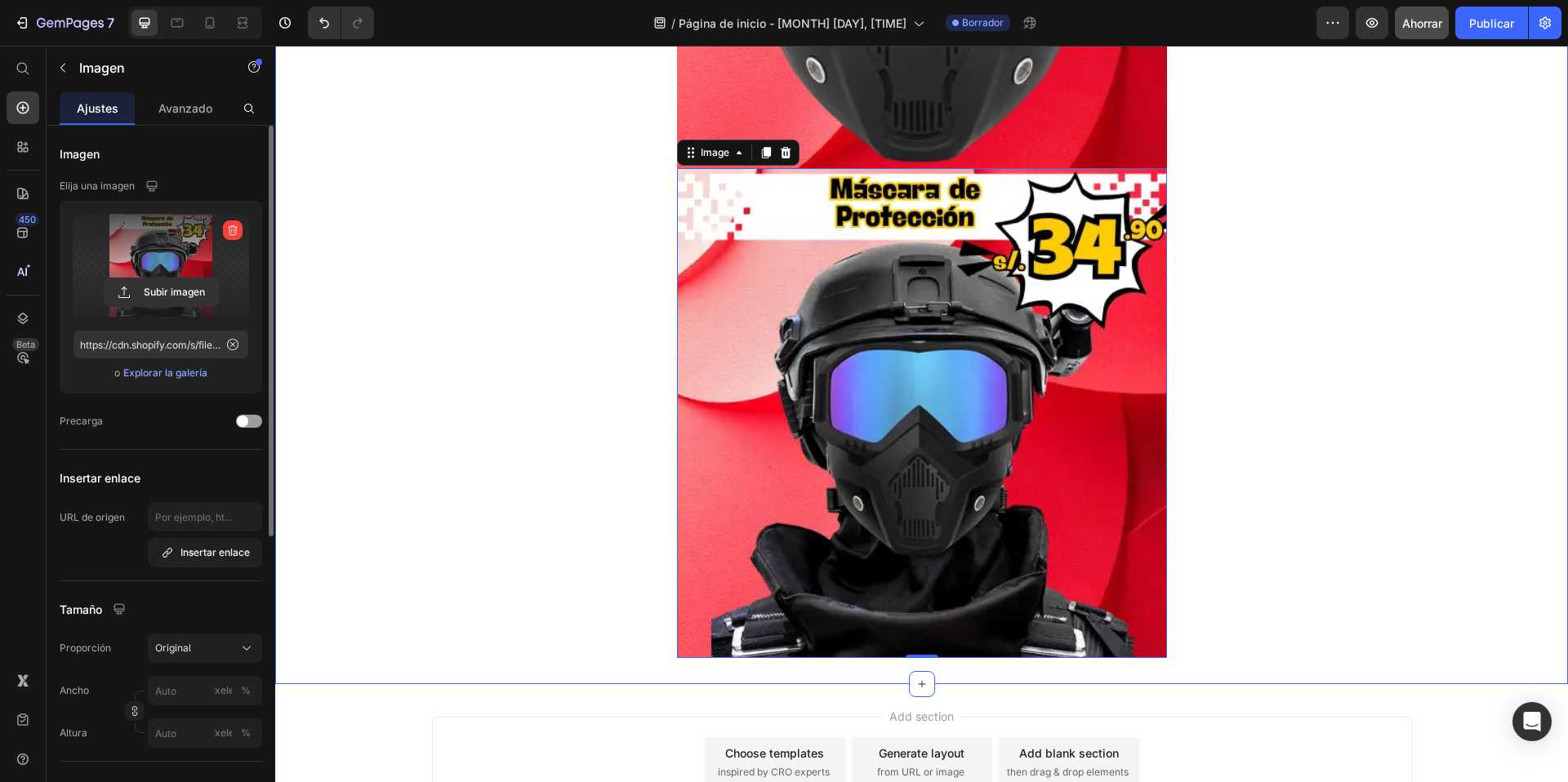 scroll, scrollTop: 4435, scrollLeft: 0, axis: vertical 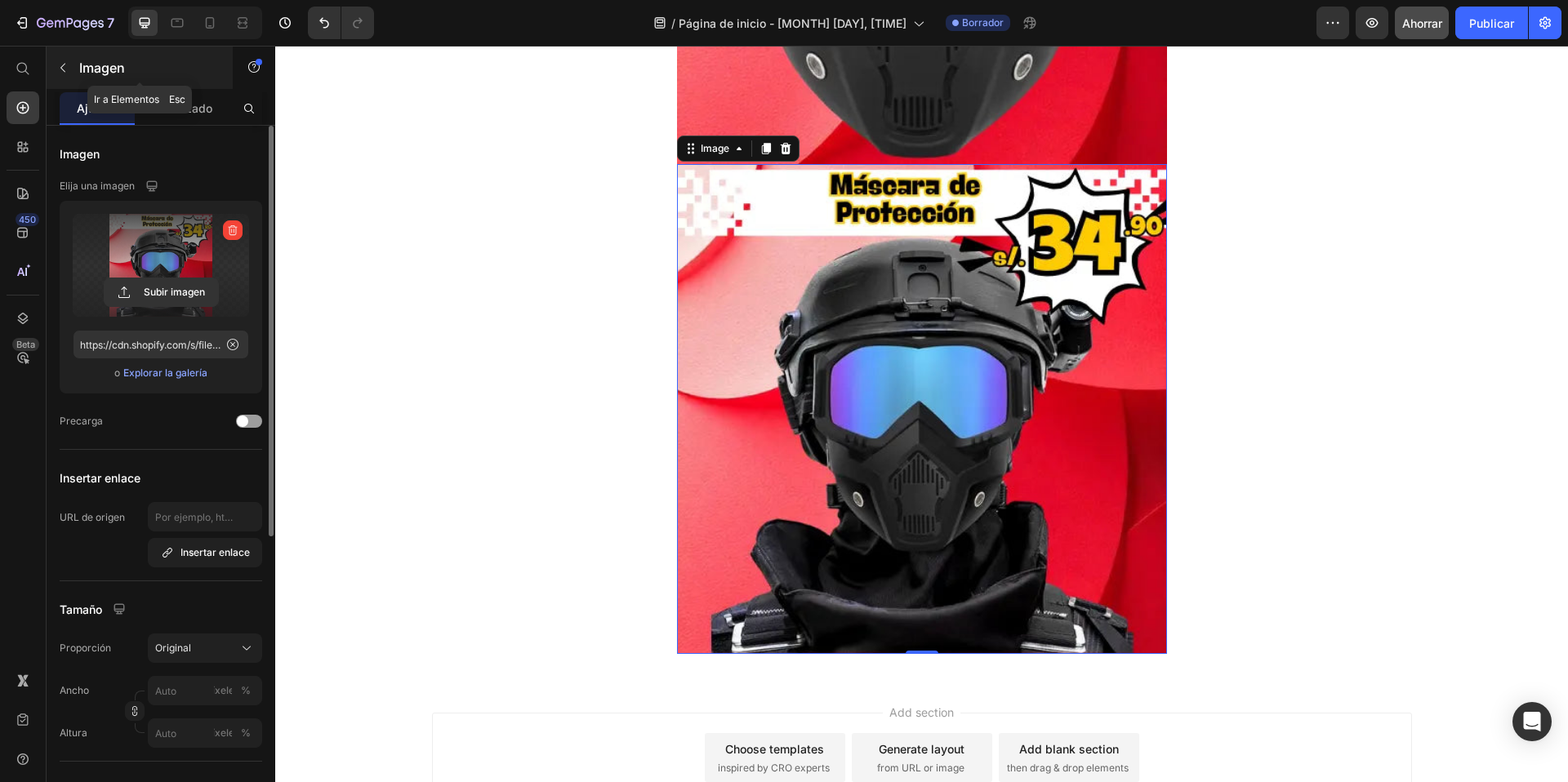 click 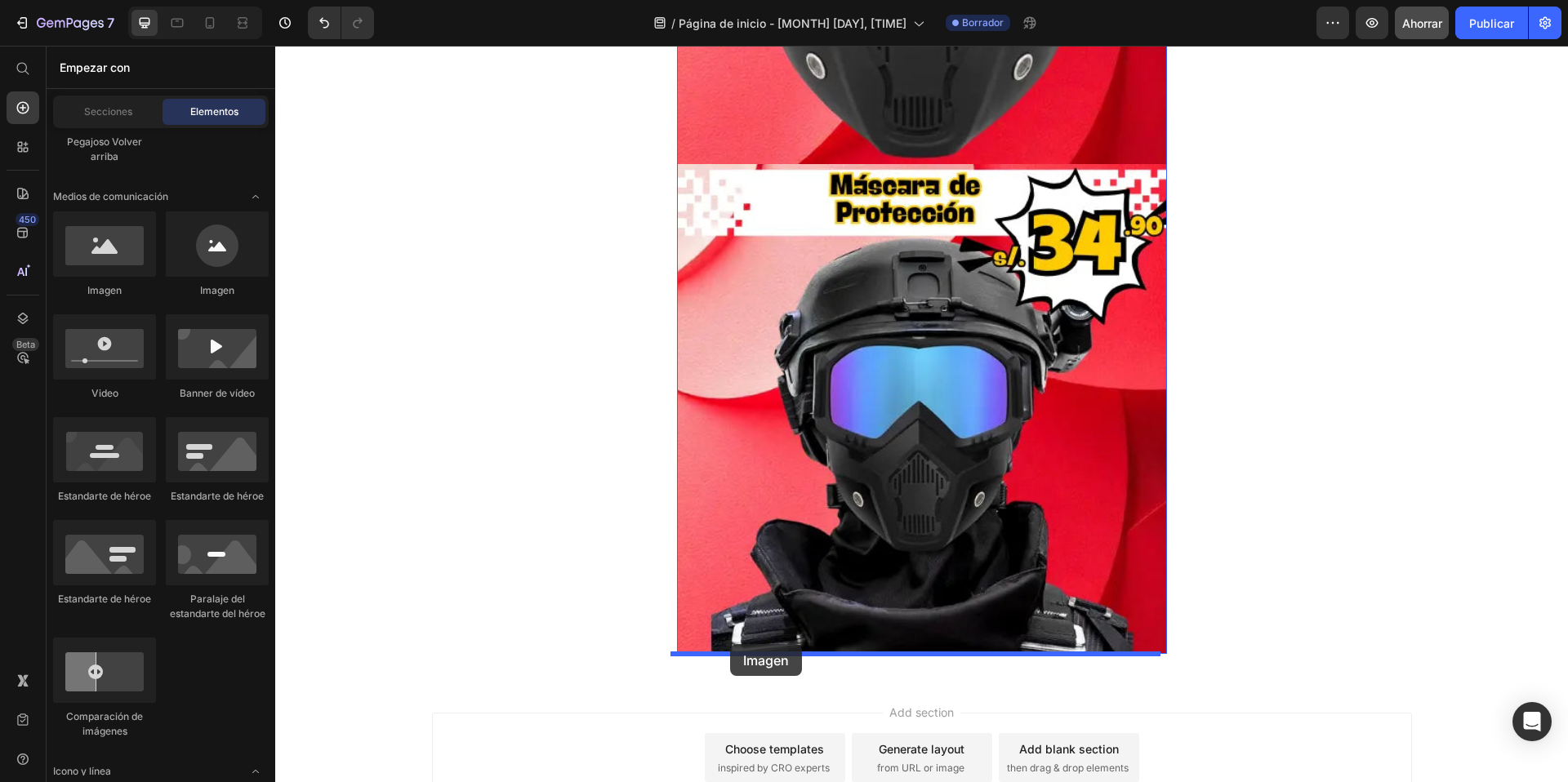 drag, startPoint x: 381, startPoint y: 287, endPoint x: 730, endPoint y: 644, distance: 499.2494 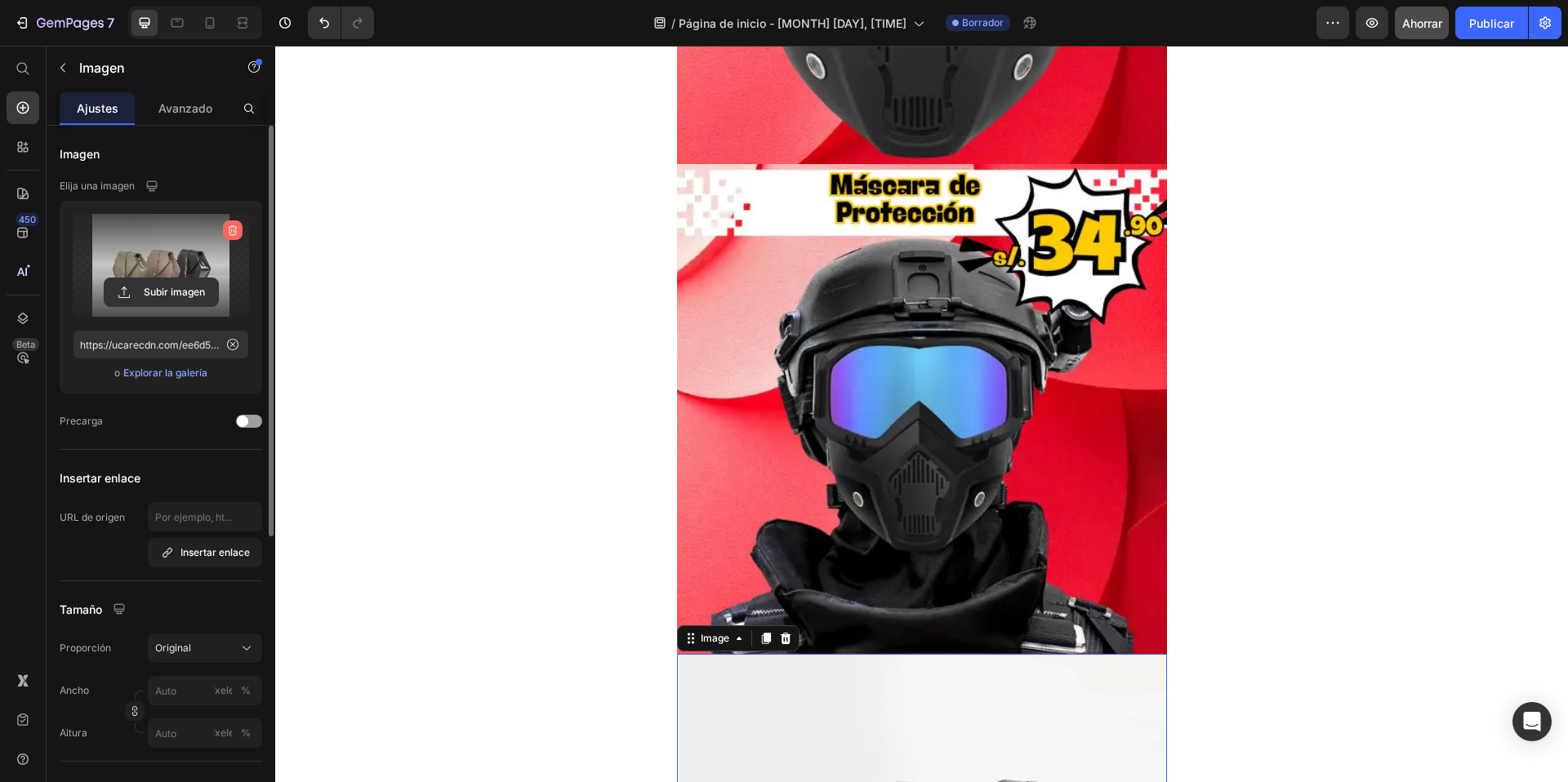 click at bounding box center [233, 230] 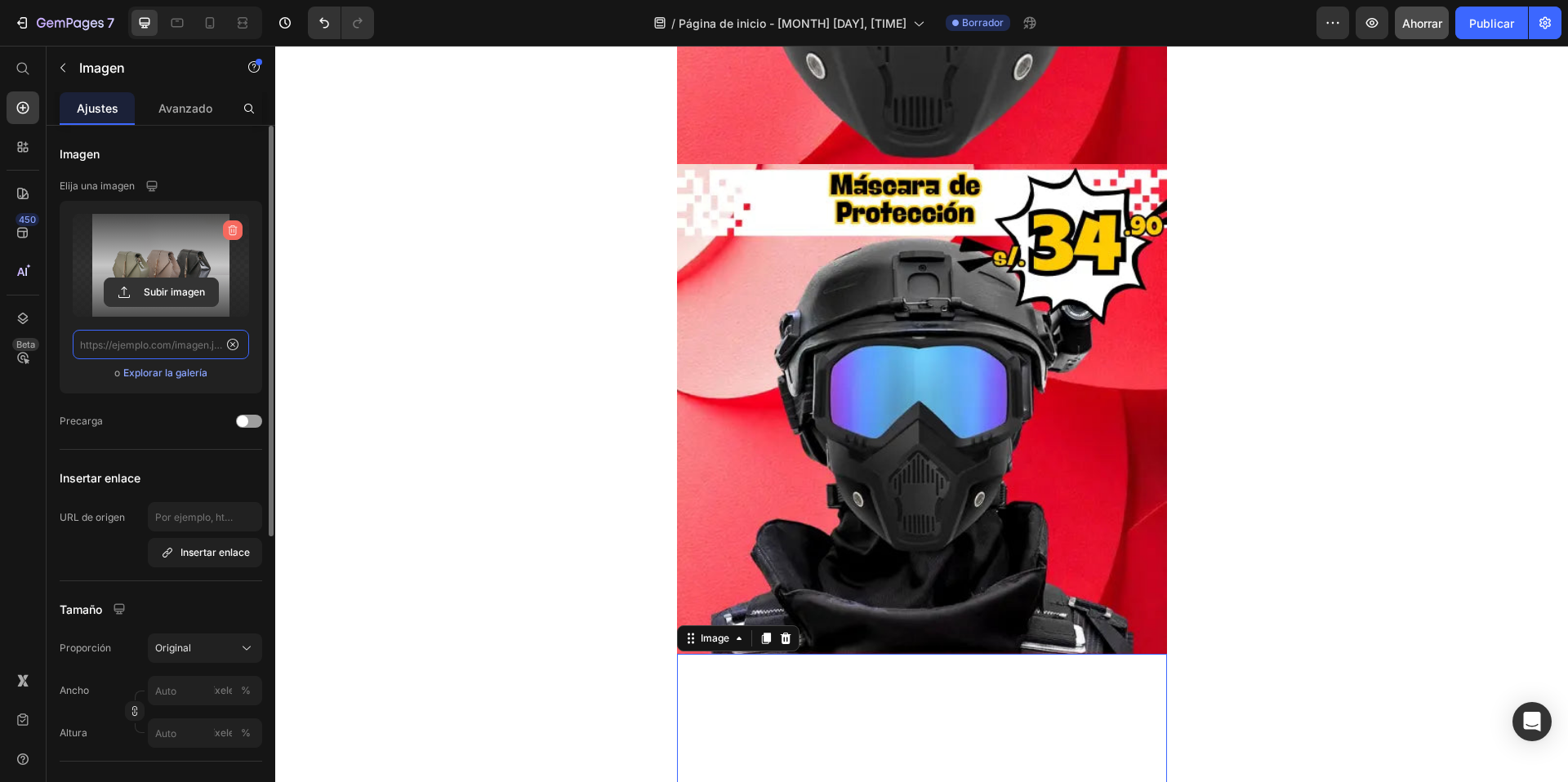 scroll, scrollTop: 0, scrollLeft: 0, axis: both 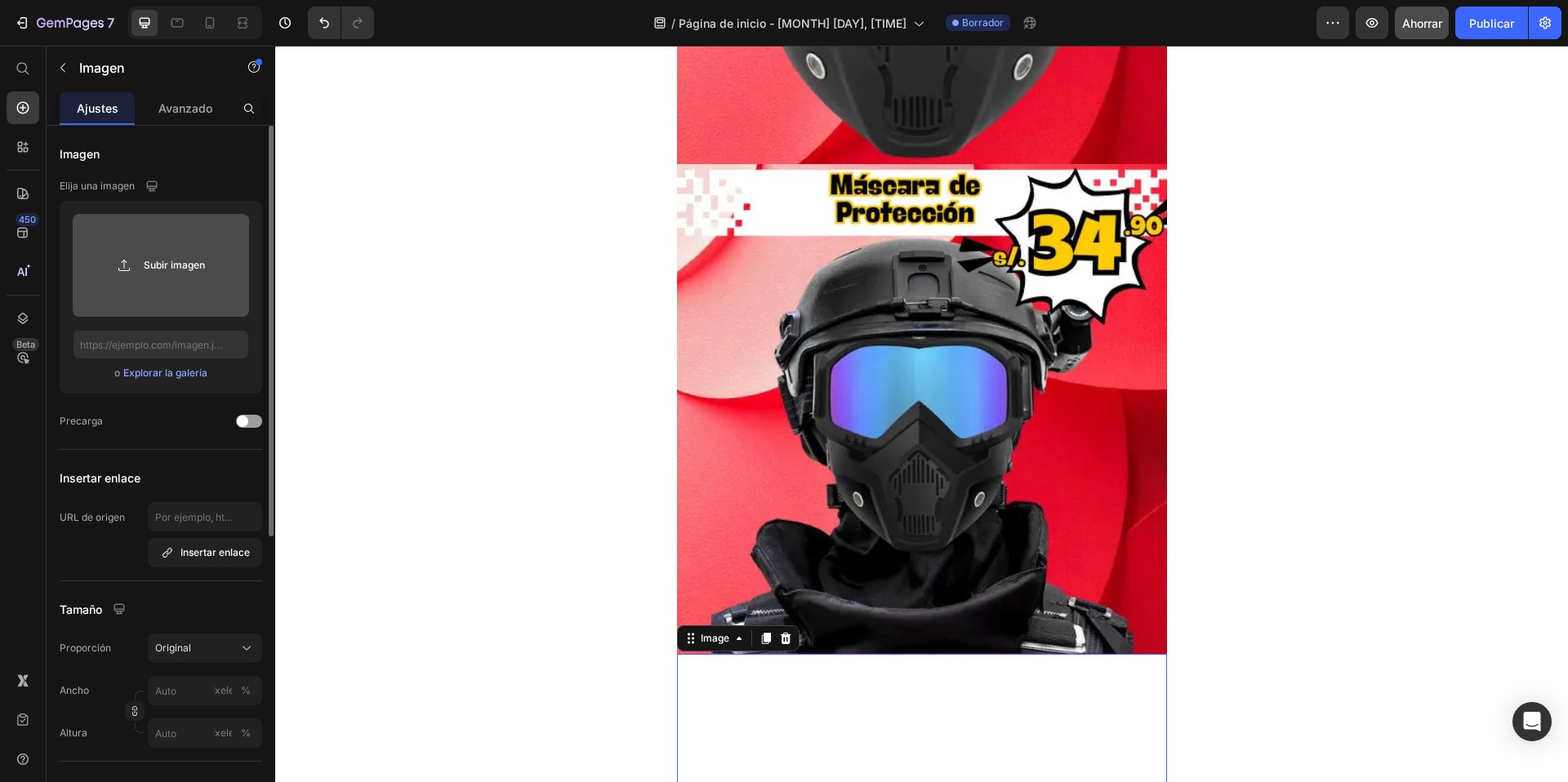 click 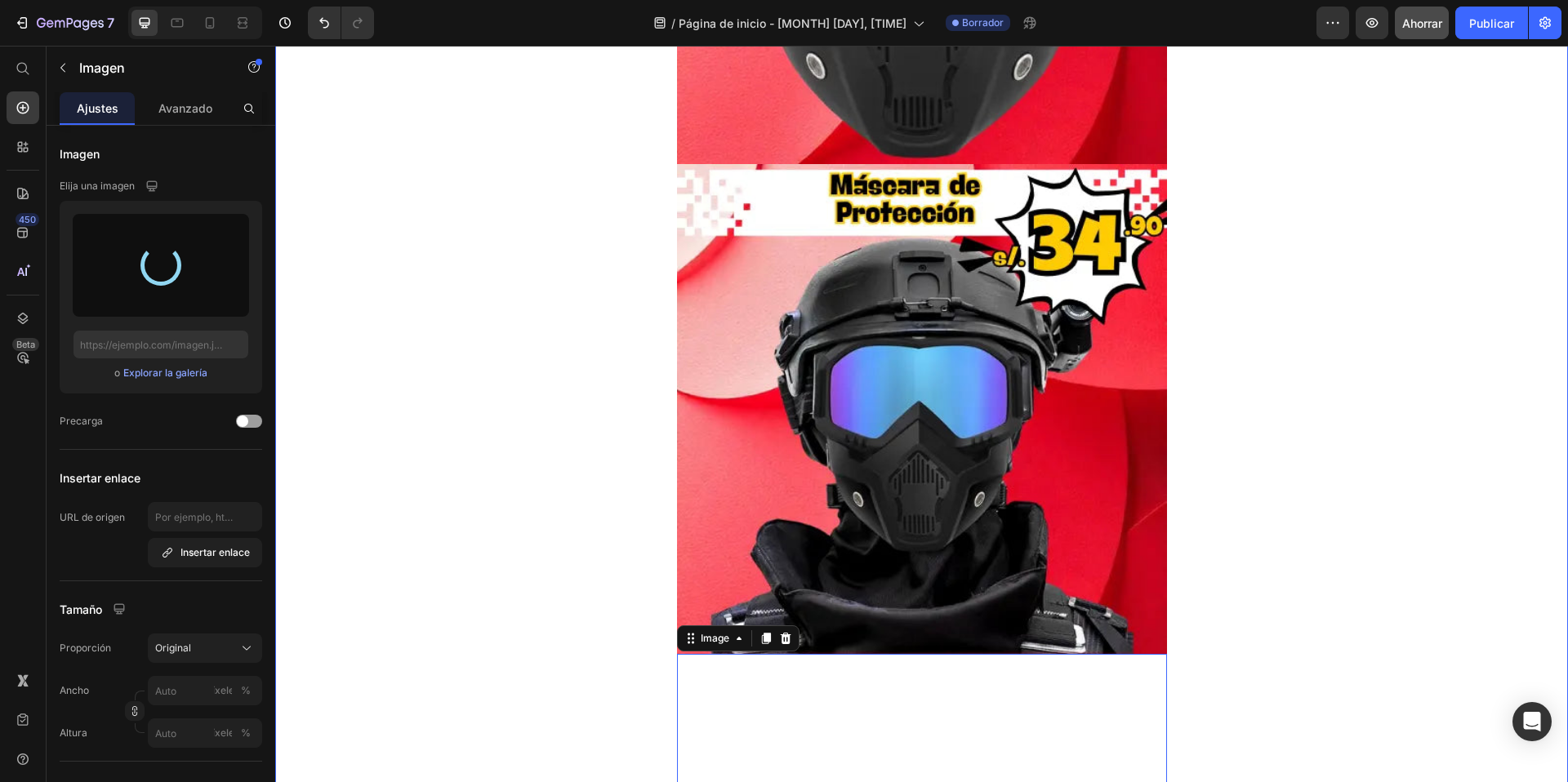 type on "https://cdn.shopify.com/s/files/1/0635/8643/5190/files/gempages_573715088494560320-d0b28077-ec3f-445c-9b49-1946877d8284.webp" 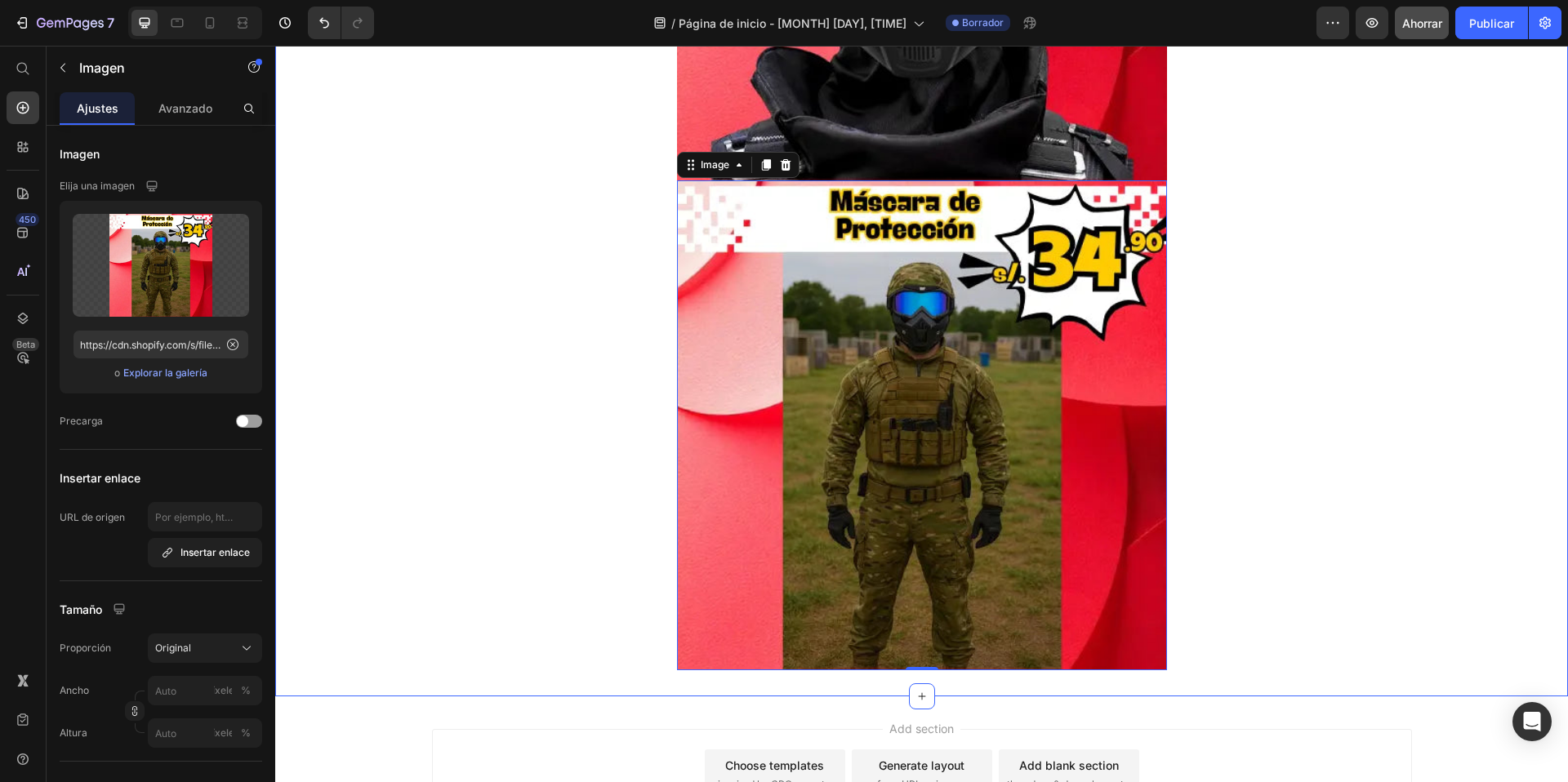 scroll, scrollTop: 4909, scrollLeft: 0, axis: vertical 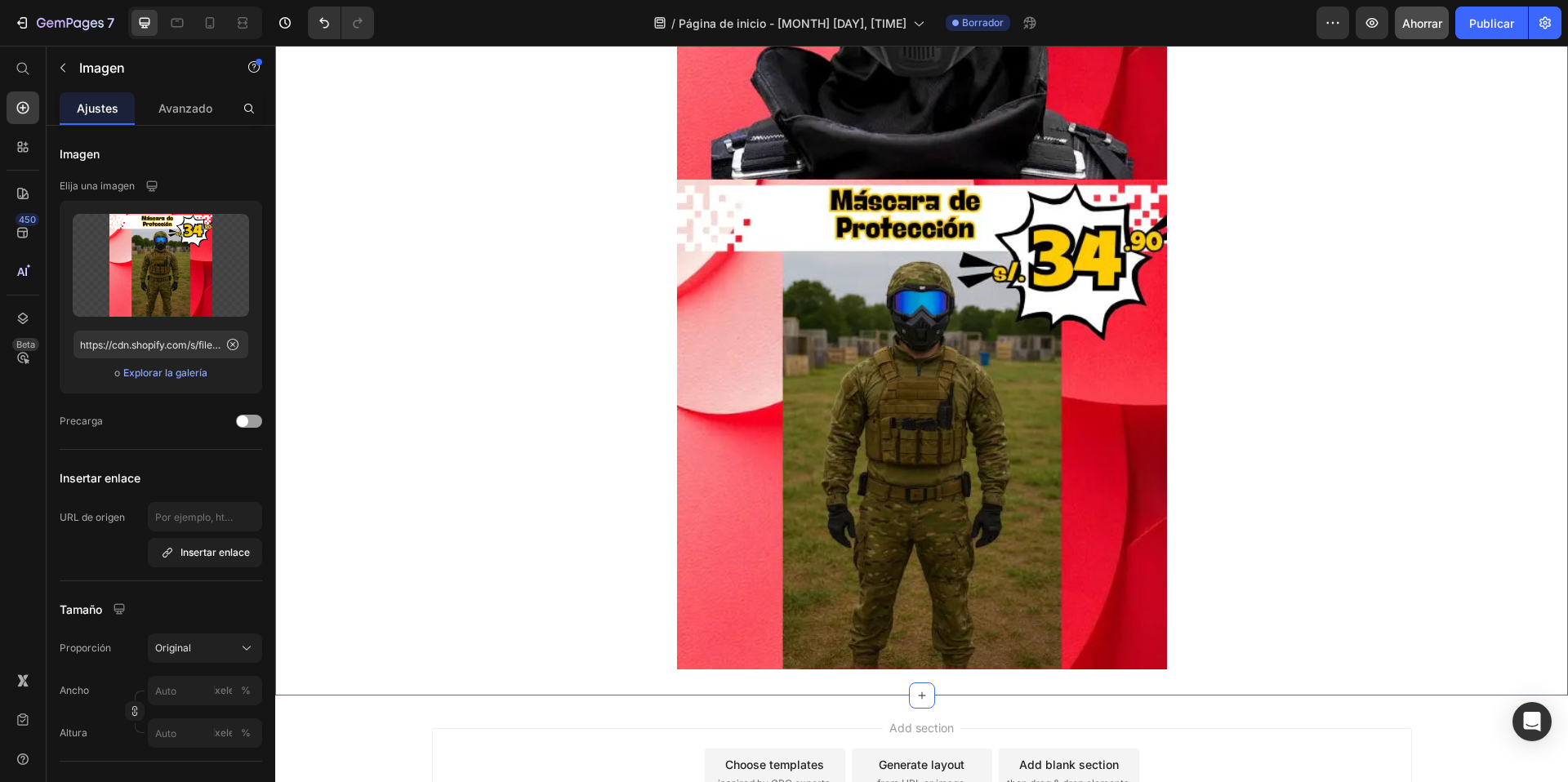 click on "Product Images MASCARA DE PROTECCION Product Title S/. 34.90 Product Price S/. 59.90 Product Price Row Image Image Image Image Image Image Image Image Image Image Product" at bounding box center (921, -2068) 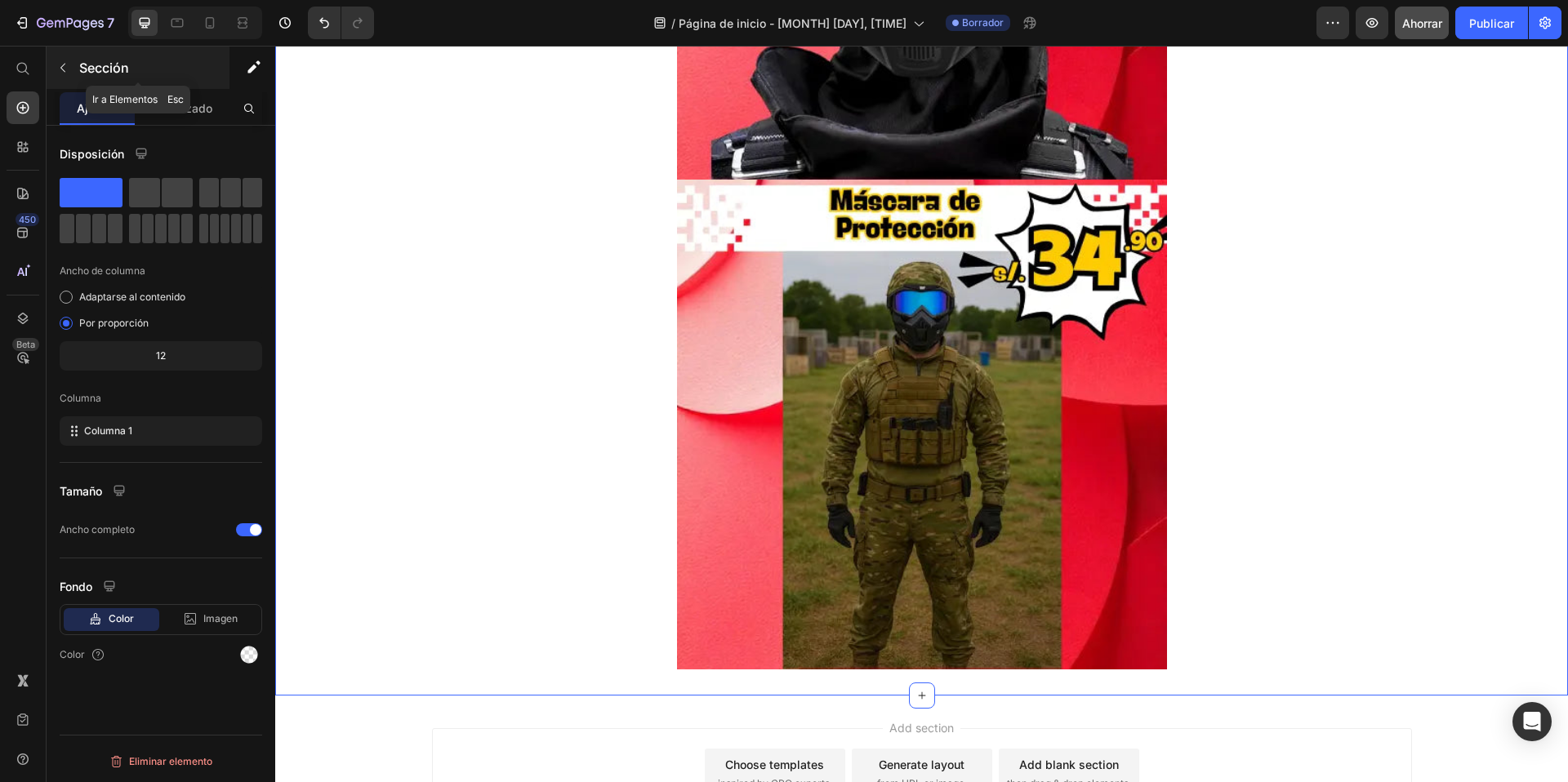 click at bounding box center [63, 68] 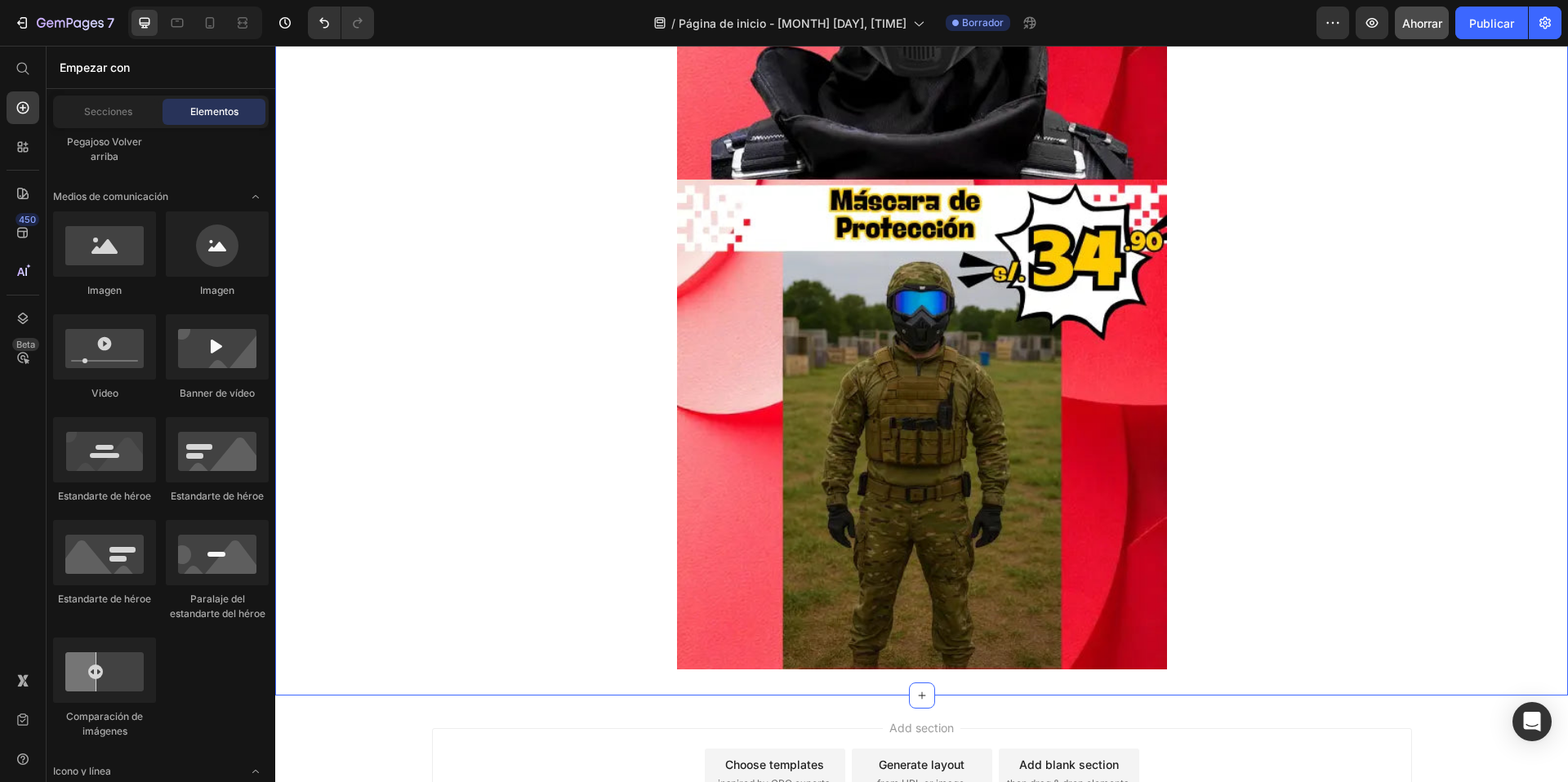 click on "Product Images MASCARA DE PROTECCION Product Title S/. 34.90 Product Price S/. 59.90 Product Price Row Image Image Image Image Image Image Image Image Image Image Product" at bounding box center [921, -2068] 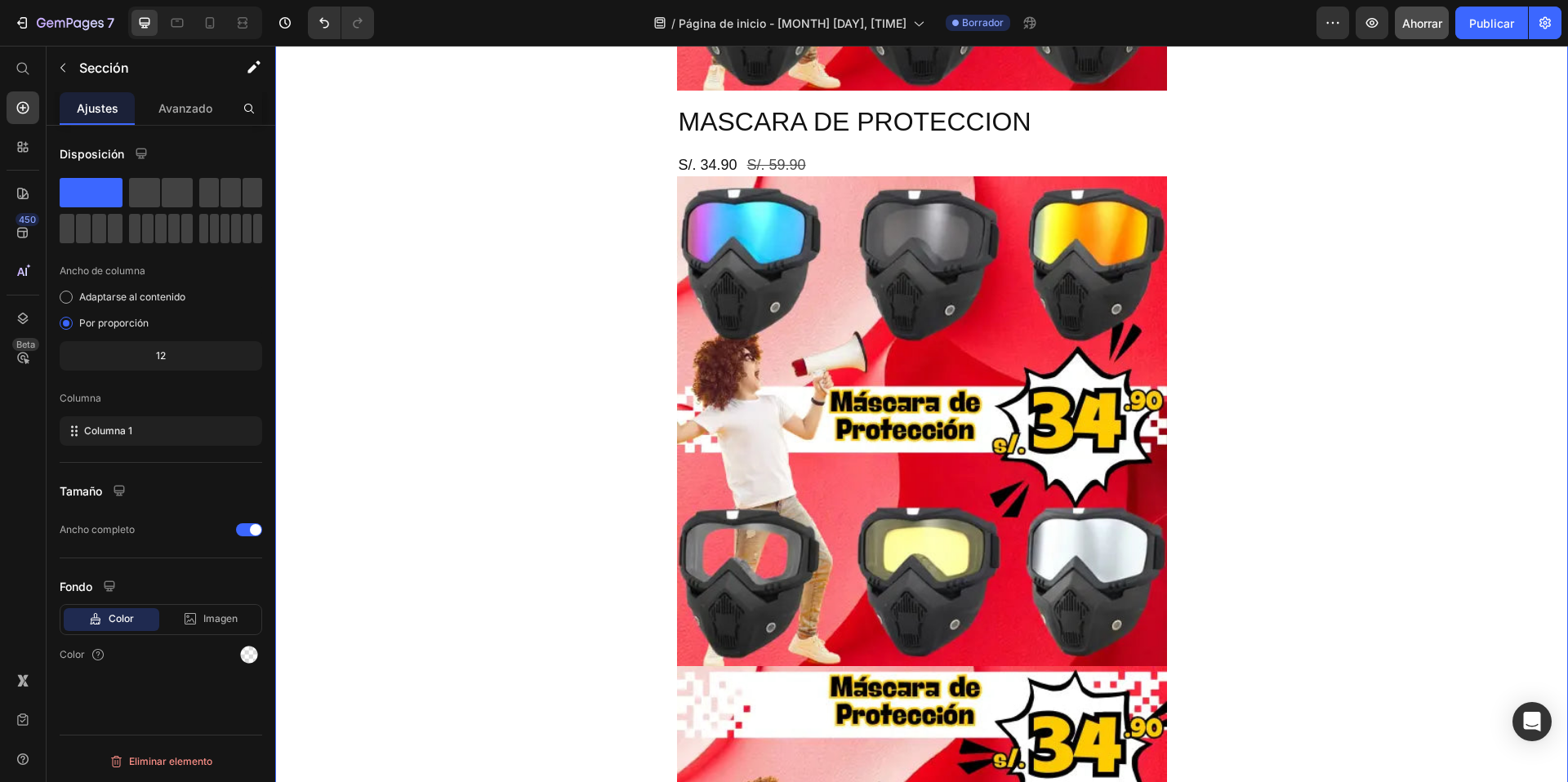 scroll, scrollTop: 0, scrollLeft: 0, axis: both 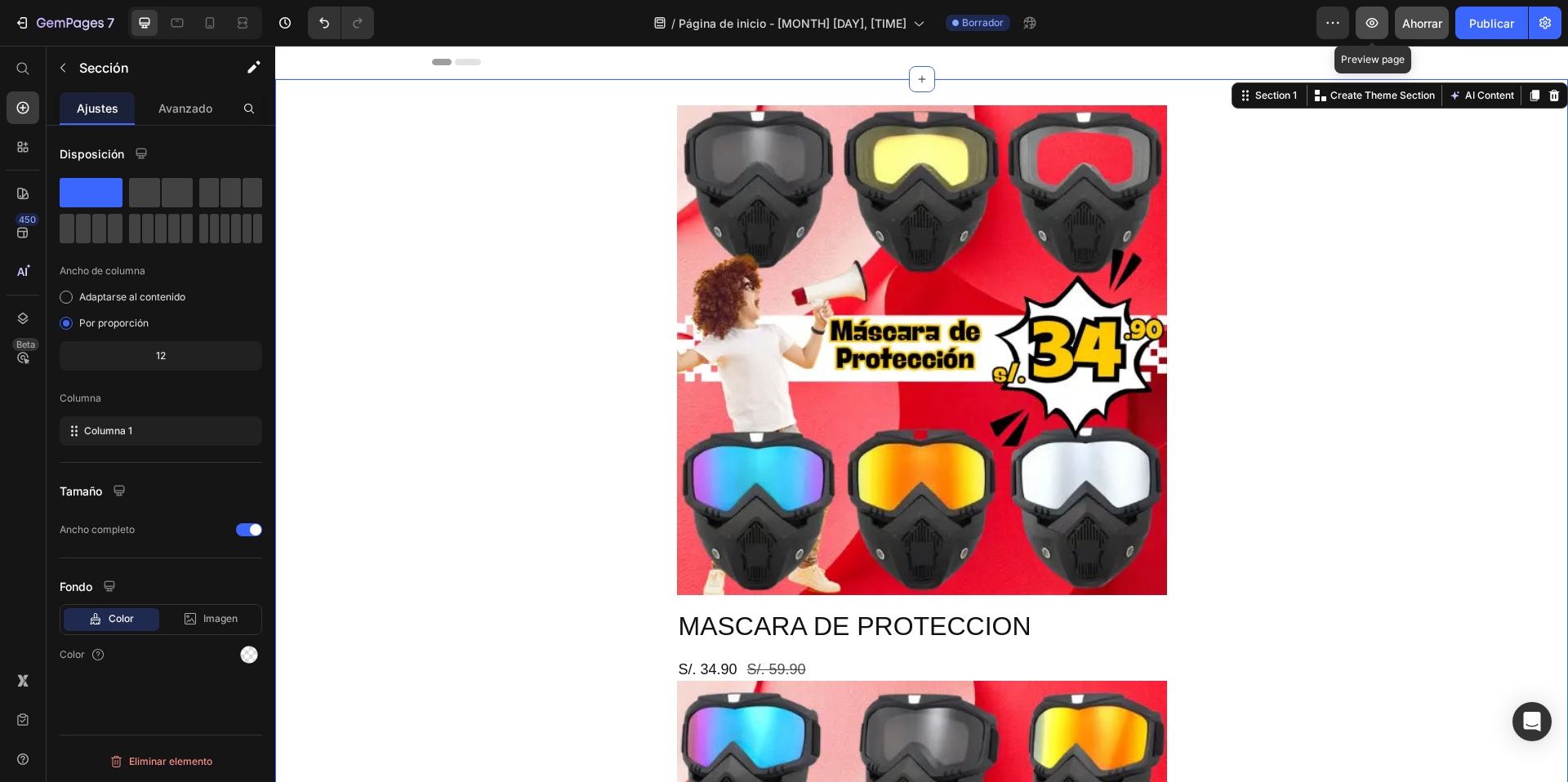 click 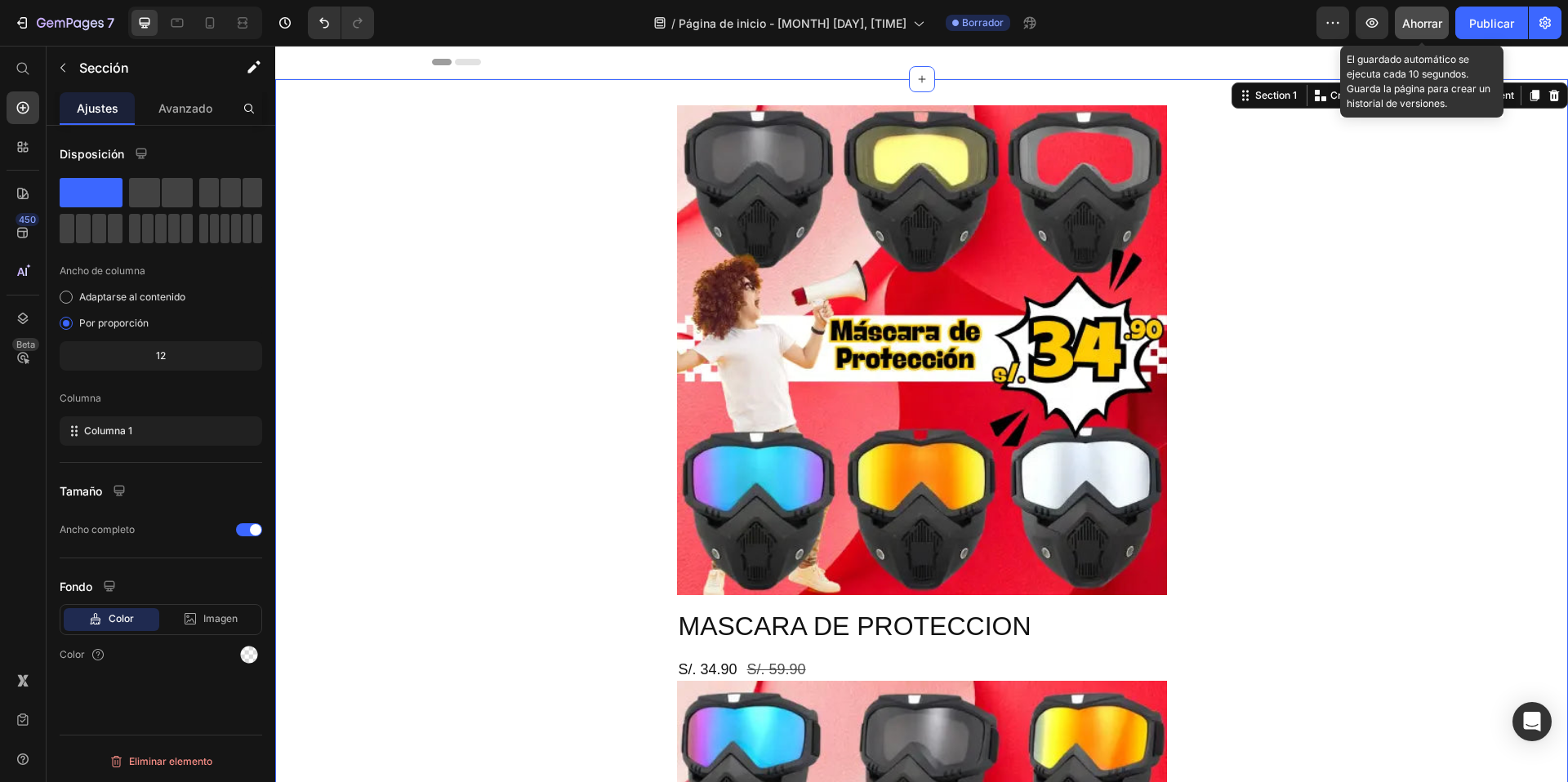 click on "Ahorrar" at bounding box center (1422, 23) 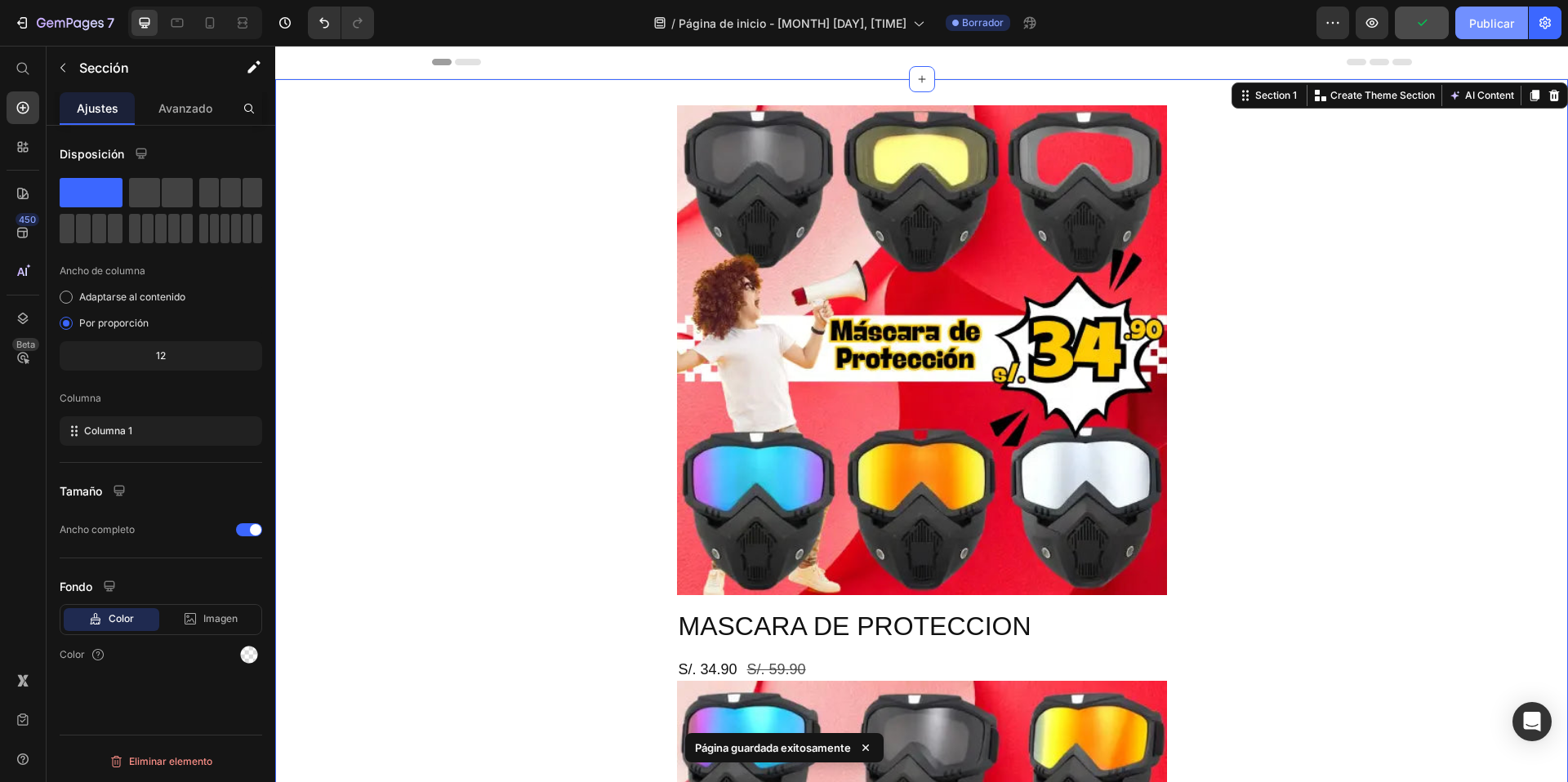 click on "Publicar" at bounding box center (1491, 23) 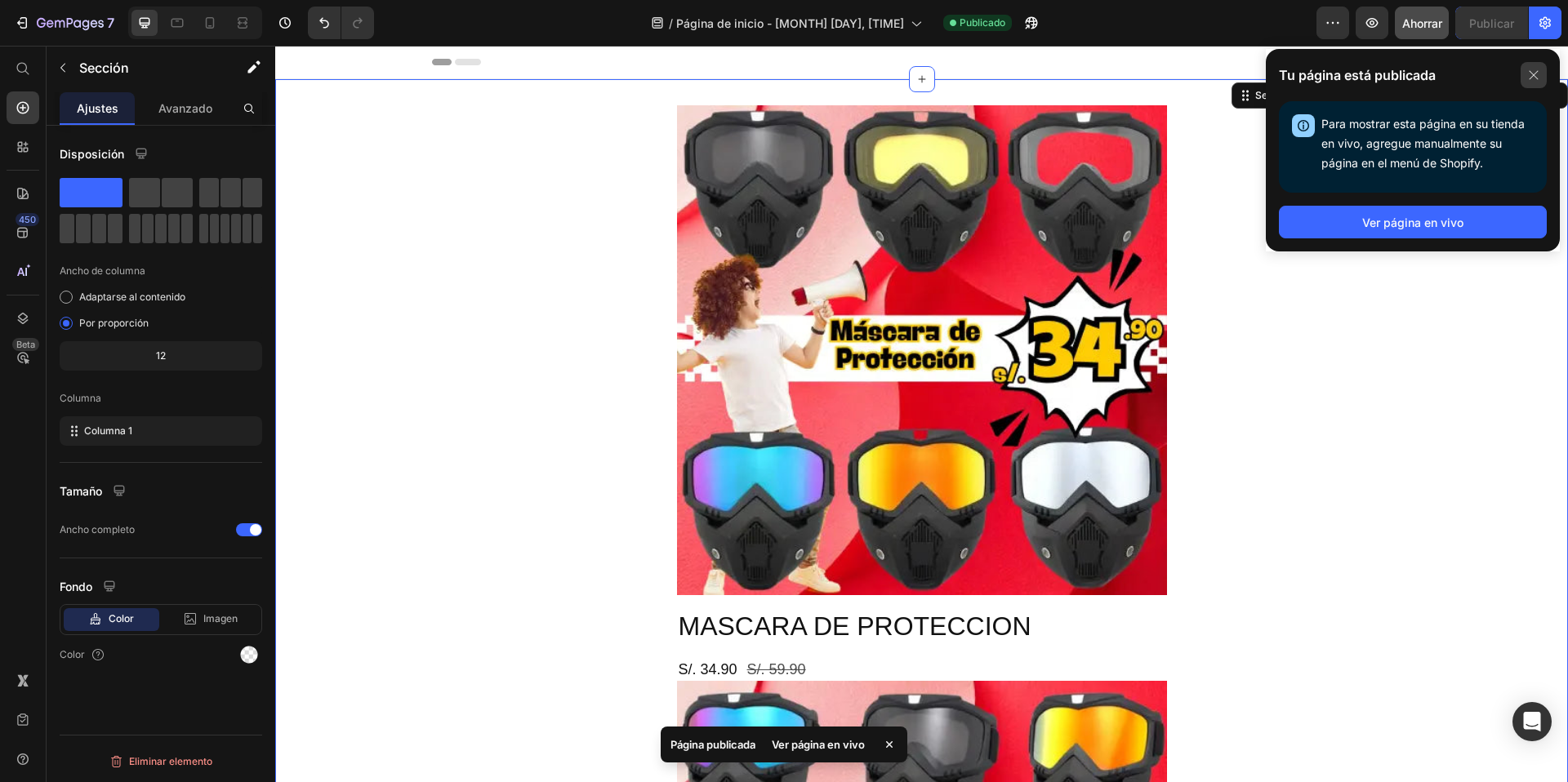 click 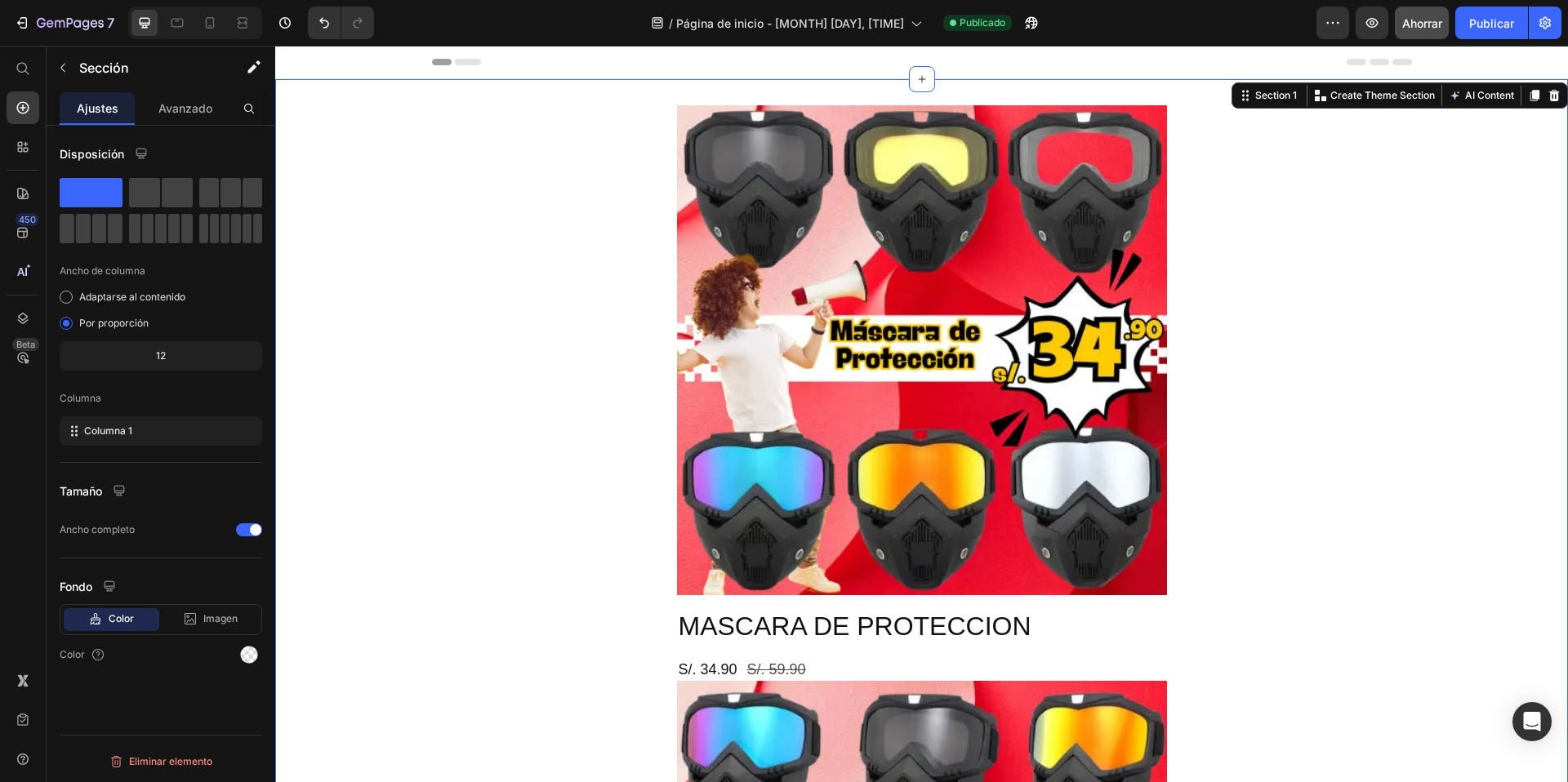 click on "Product Images MASCARA DE PROTECCION Product Title S/. 34.90 Product Price S/. 59.90 Product Price Row Image Image Image Image Image Image Image Image Image Image Product" at bounding box center (921, 2841) 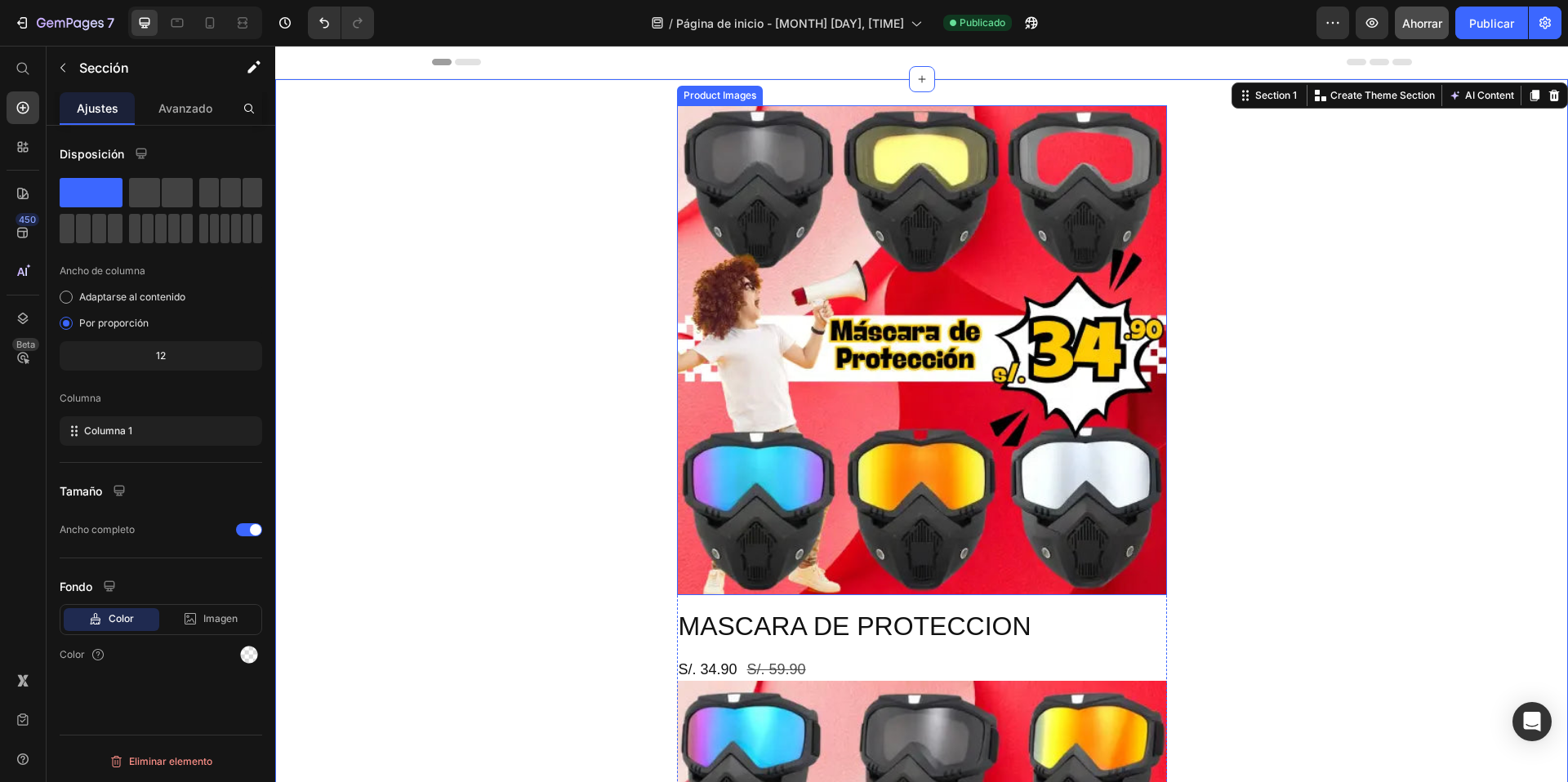 click at bounding box center (922, 350) 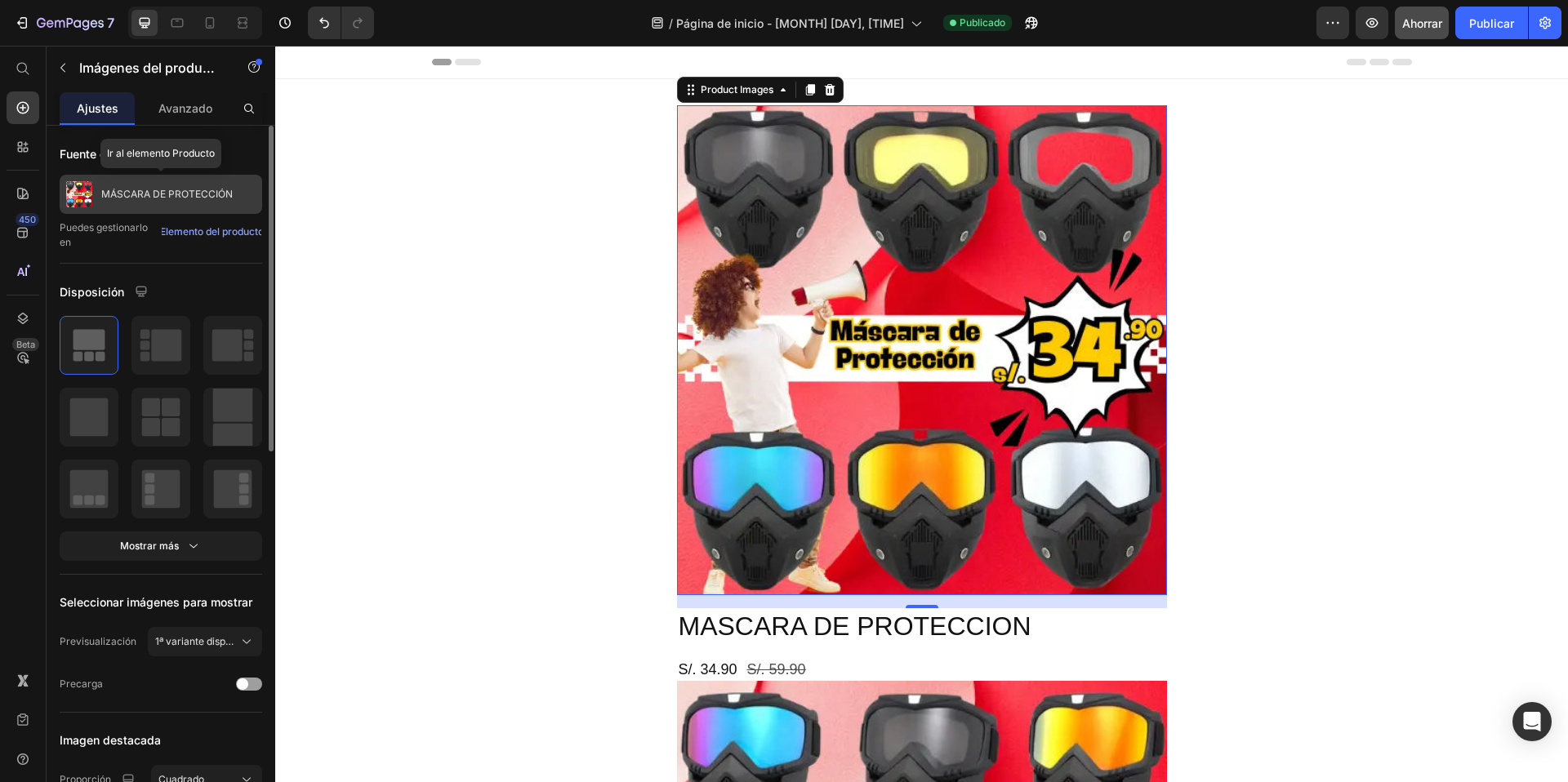 click on "MÁSCARA DE PROTECCIÓN" at bounding box center [167, 193] 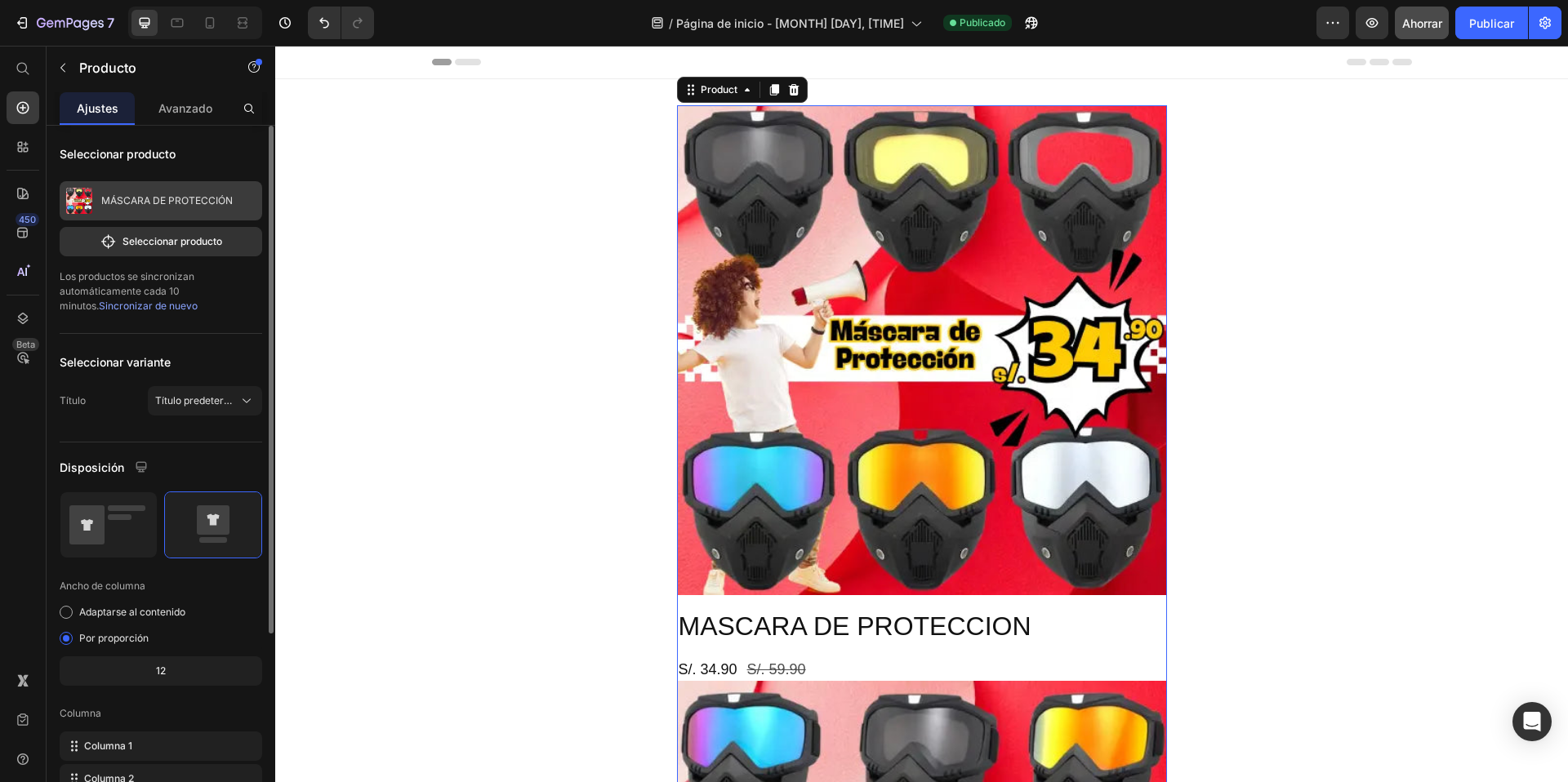 click on "MÁSCARA DE PROTECCIÓN" at bounding box center (167, 200) 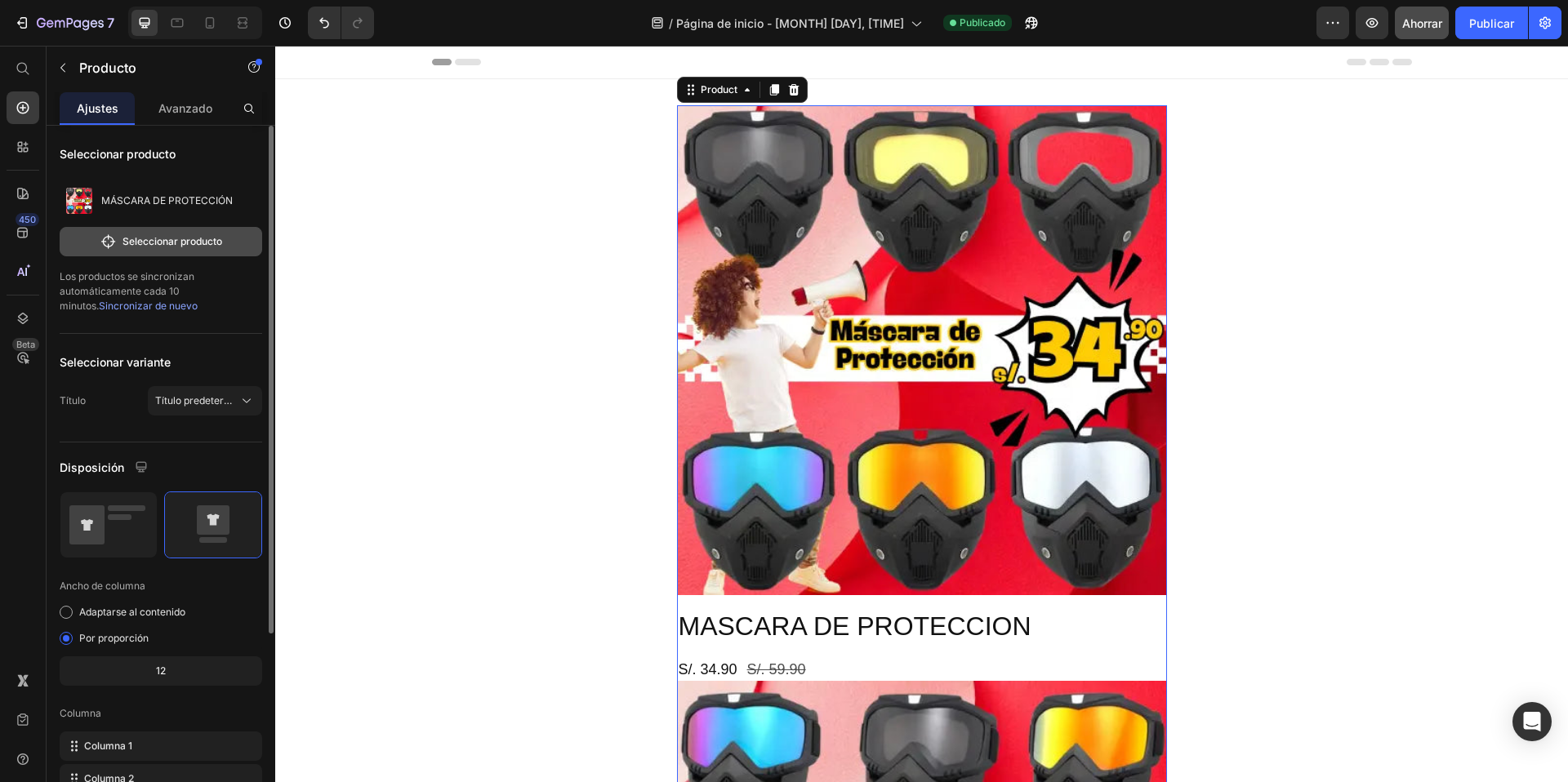 click on "Seleccionar producto" at bounding box center (172, 241) 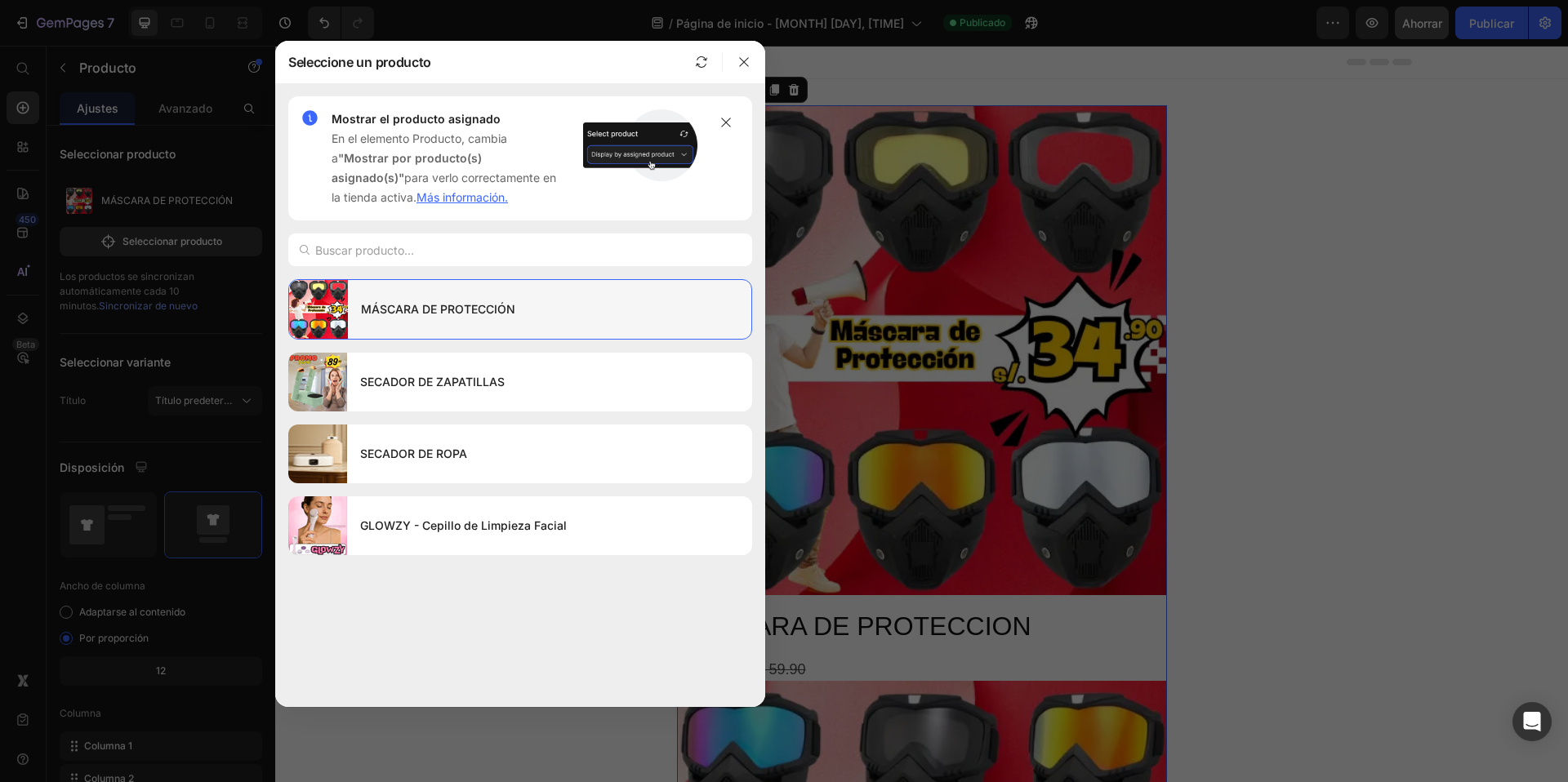 click on "MÁSCARA DE PROTECCIÓN" at bounding box center [550, 309] 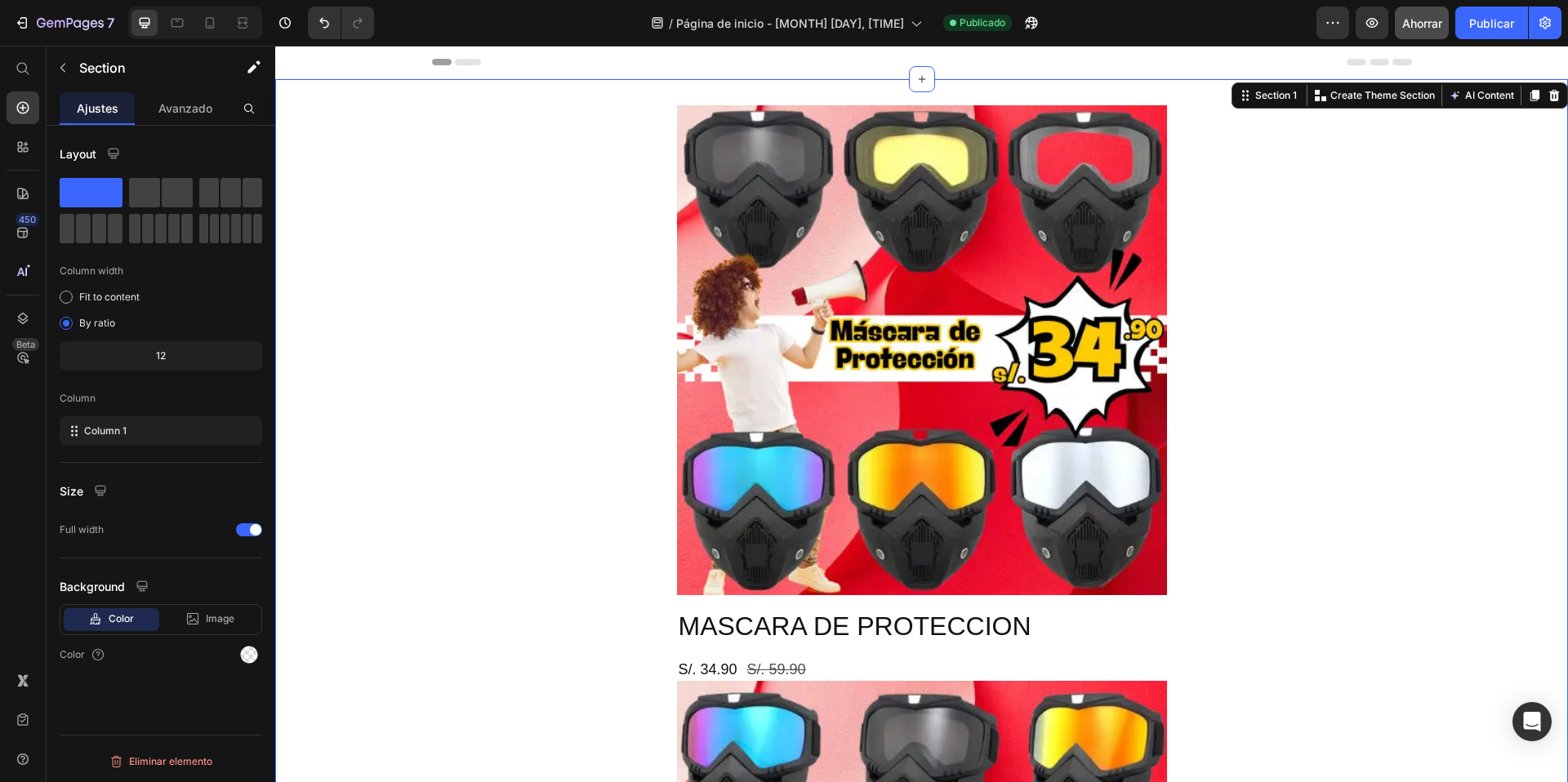 click on "Product Images MASCARA DE PROTECCION Product Title S/. 34.90 Product Price S/. 59.90 Product Price Row Image Image Image Image Image Image Image Image Image Image Product" at bounding box center (921, 2841) 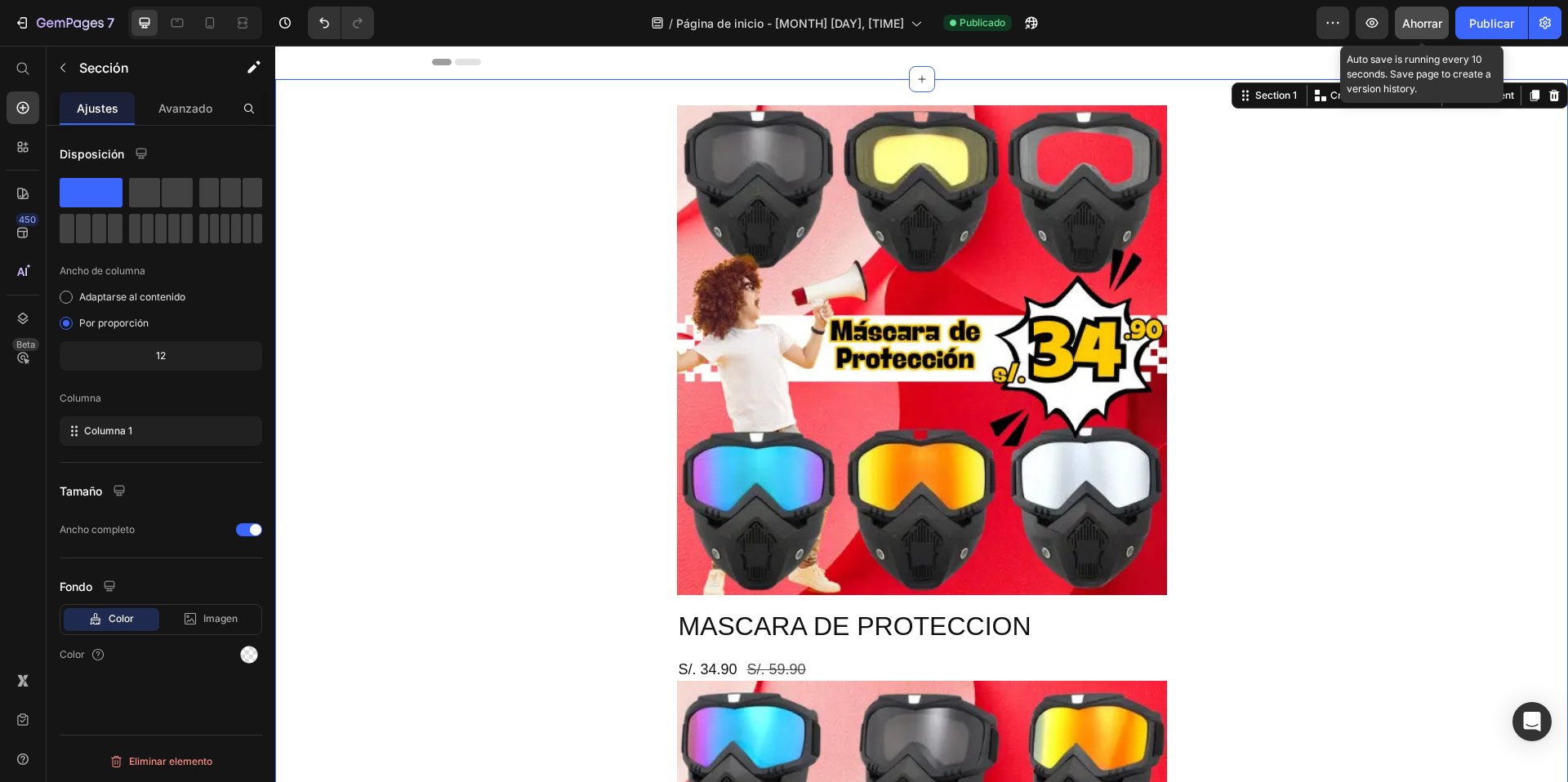 click on "Ahorrar" at bounding box center [1422, 23] 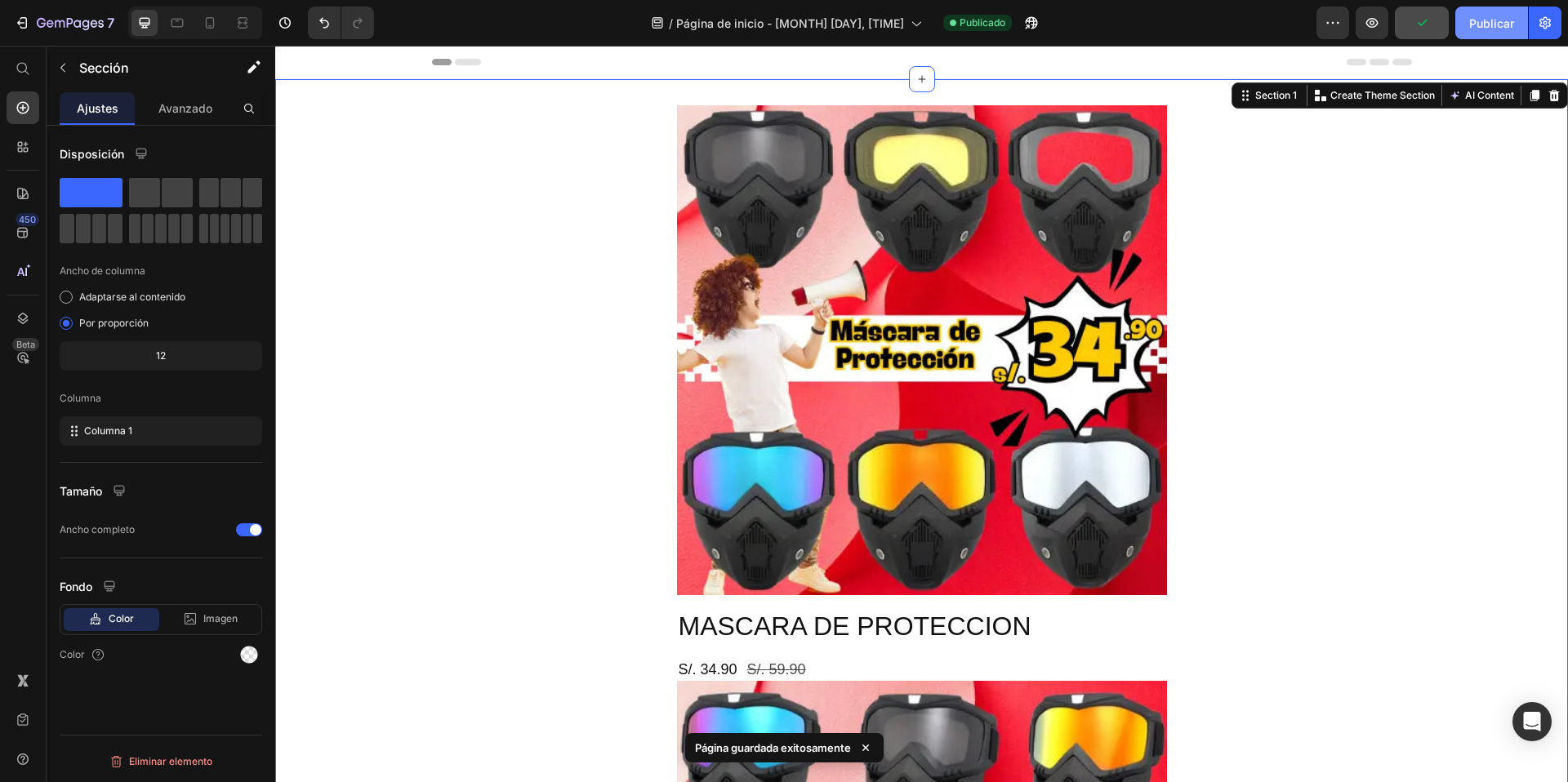 click on "Publicar" at bounding box center [1491, 23] 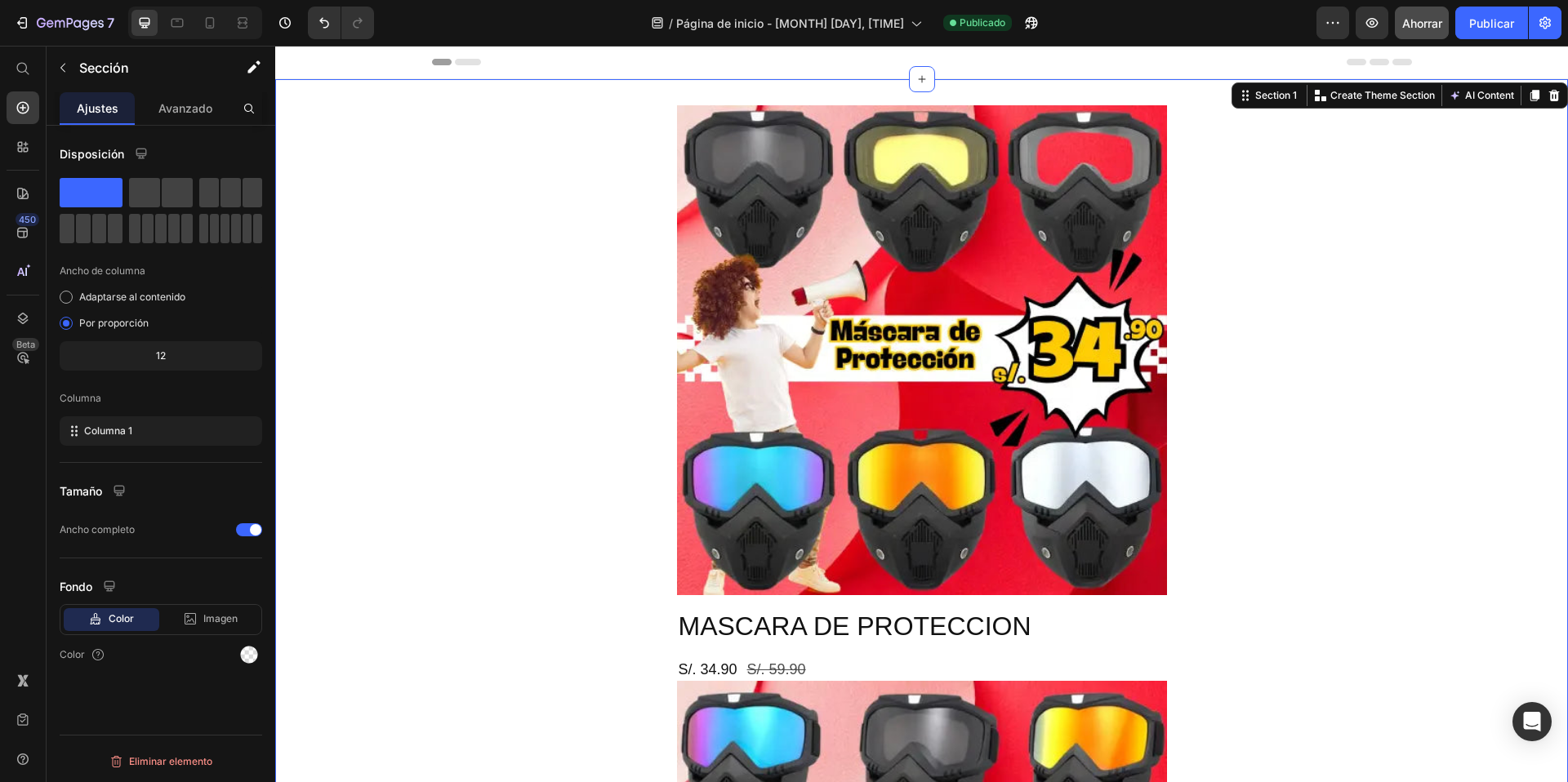 click on "Product Images MASCARA DE PROTECCION Product Title S/. 34.90 Product Price S/. 59.90 Product Price Row Image Image Image Image Image Image Image Image Image Image Product" at bounding box center [921, 2841] 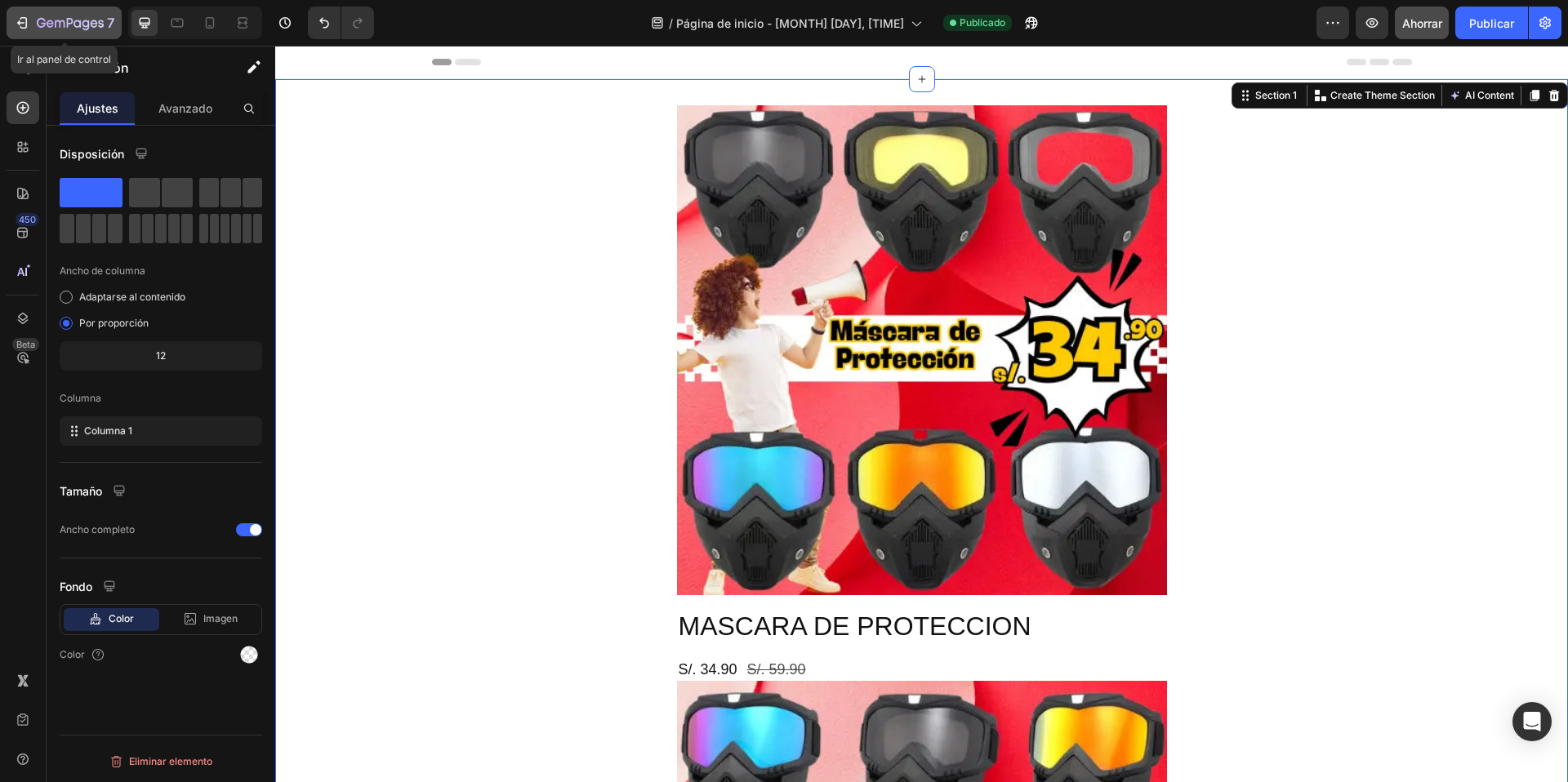 click on "7" at bounding box center (64, 23) 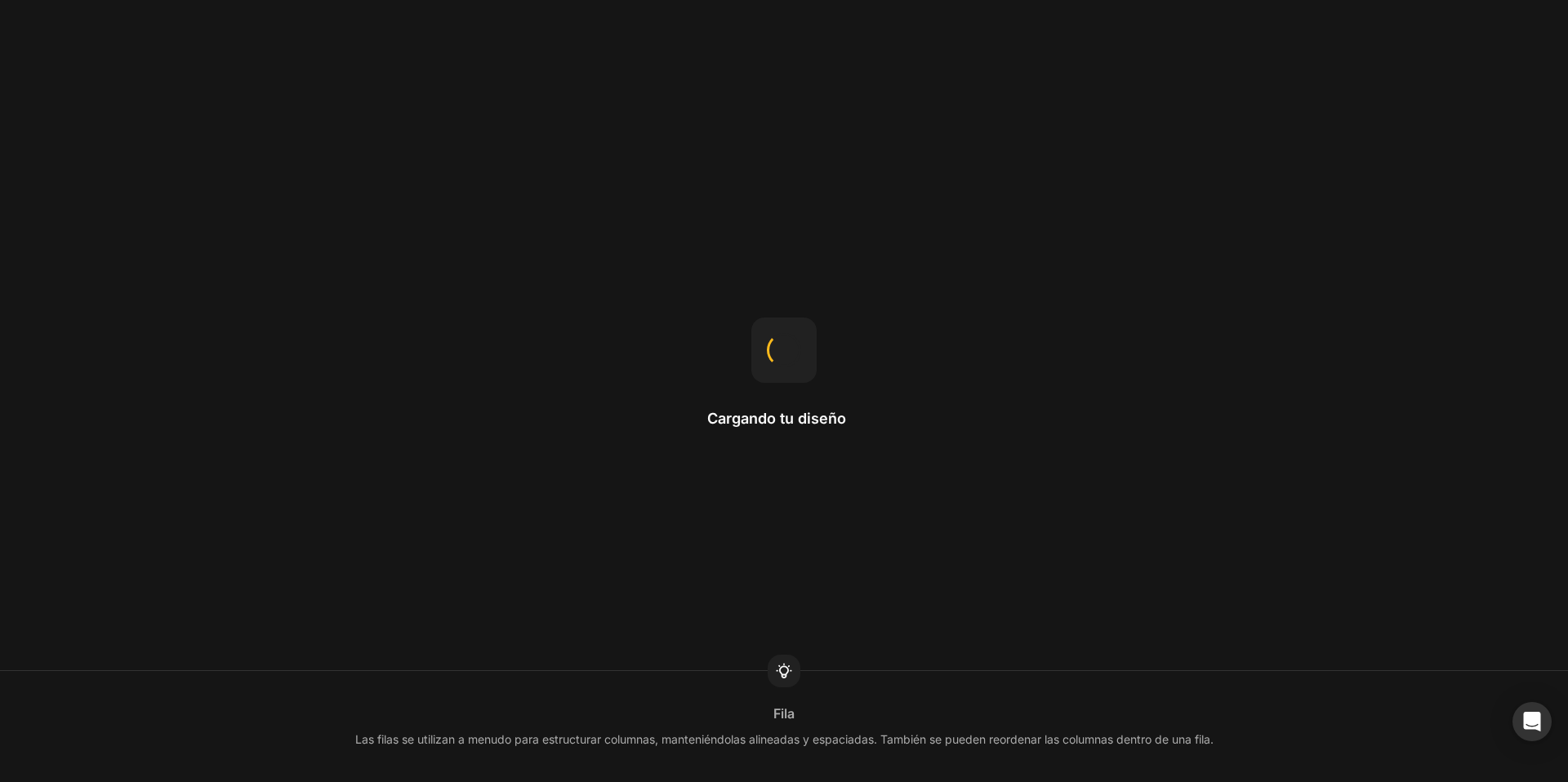 scroll, scrollTop: 0, scrollLeft: 0, axis: both 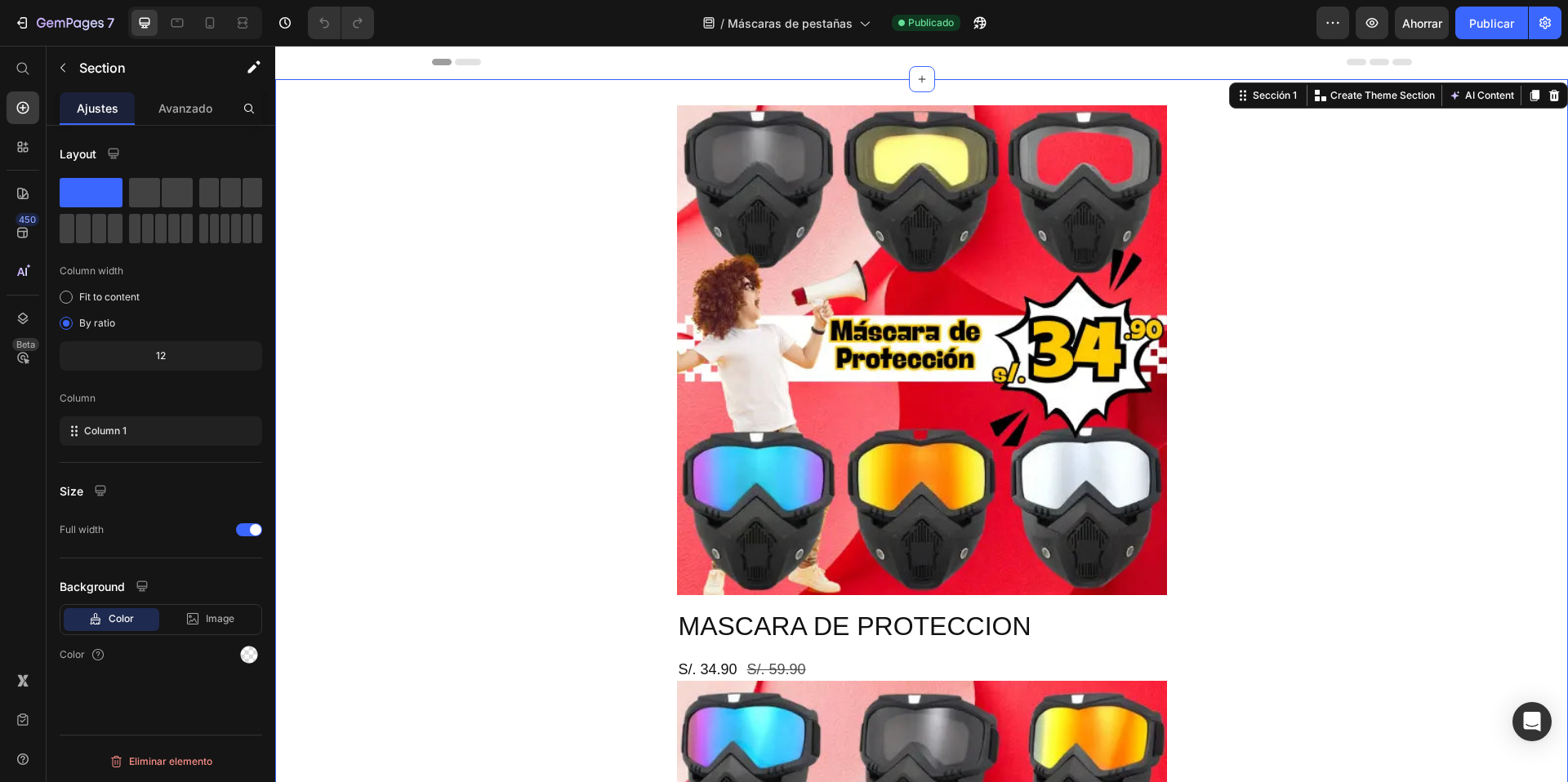 click on "Product Images MASCARA DE PROTECCION Product Title S/. 34.90 Product Price S/. 59.90 Product Price Row Image Image Image Image Image Image Image Image Image Image Product" at bounding box center [921, 2841] 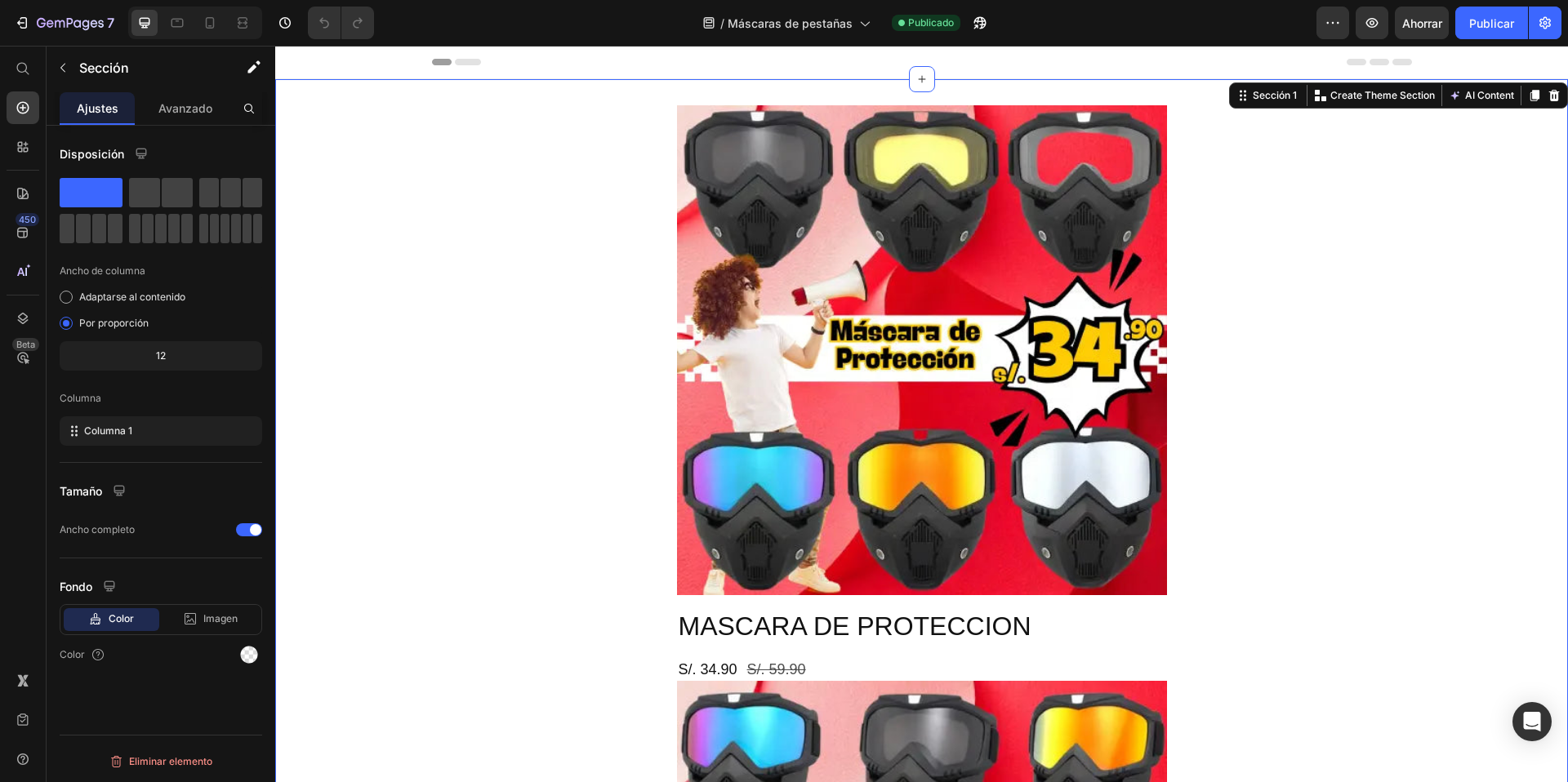click on "Product Images MASCARA DE PROTECCION Product Title S/. 34.90 Product Price S/. 59.90 Product Price Row Image Image Image Image Image Image Image Image Image Image Product" at bounding box center (921, 2841) 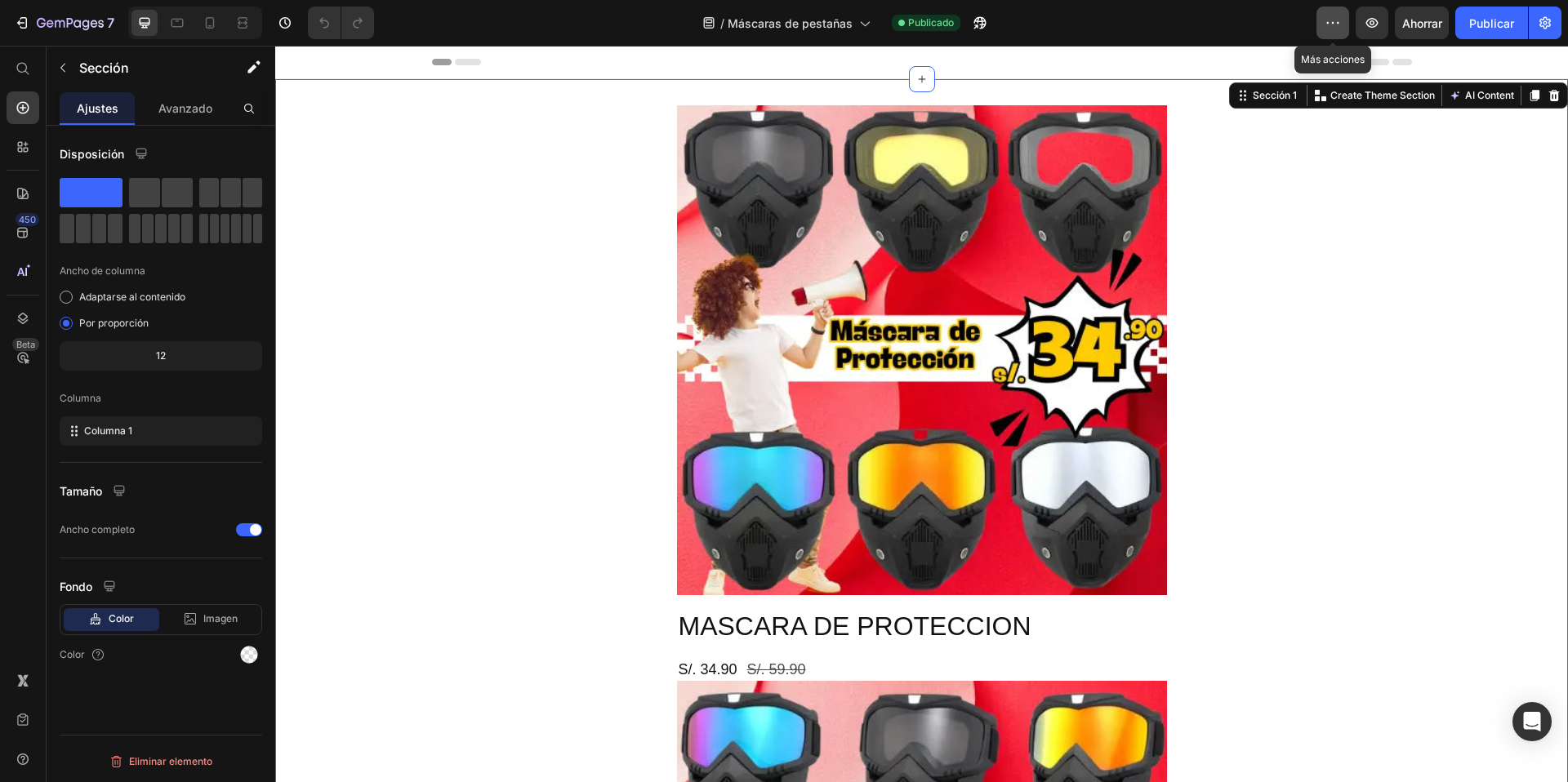 click 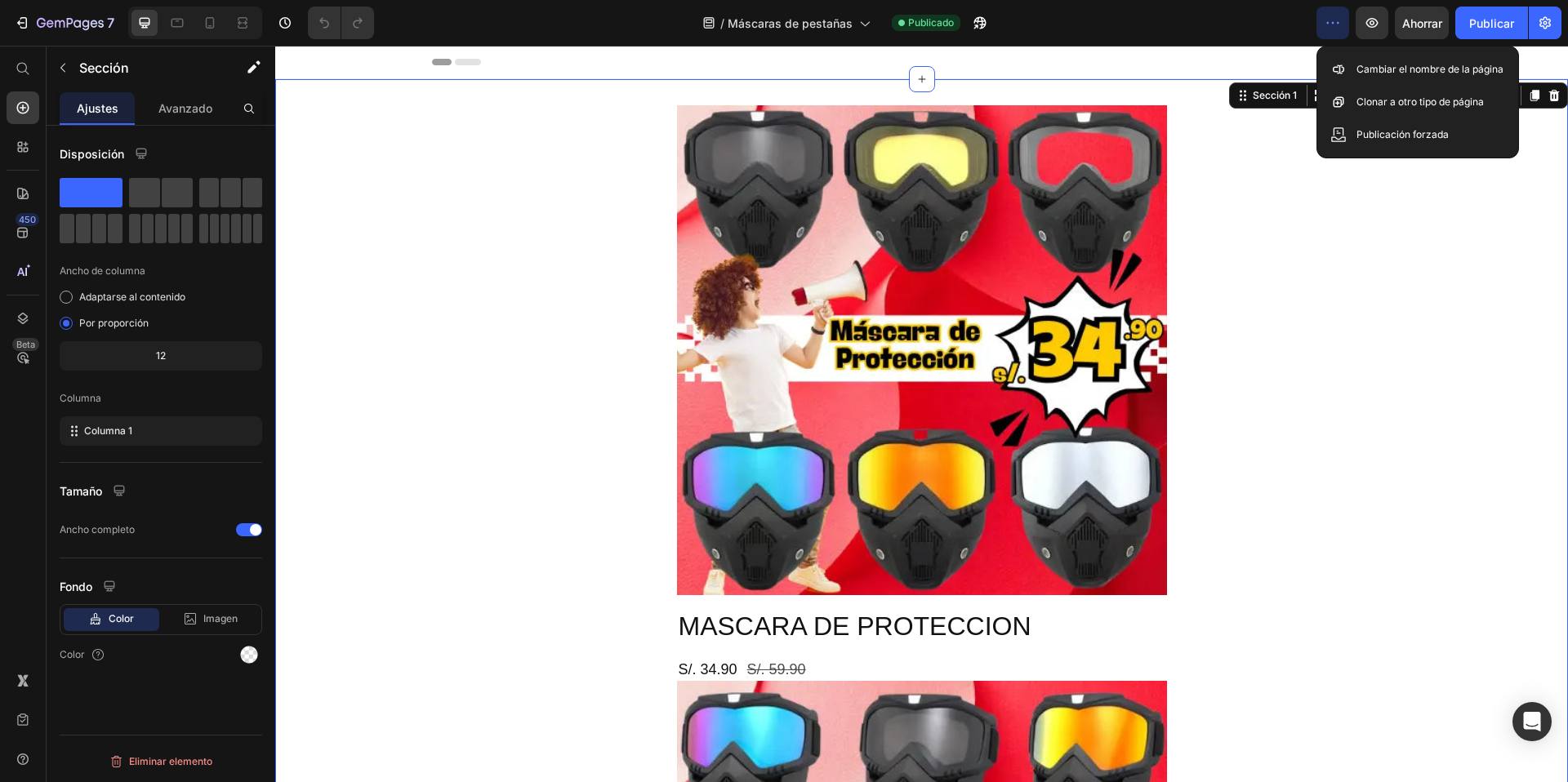 click on "Product Images MASCARA DE PROTECCION Product Title S/. 34.90 Product Price S/. 59.90 Product Price Row Image Image Image Image Image Image Image Image Image Image Product" at bounding box center [921, 2841] 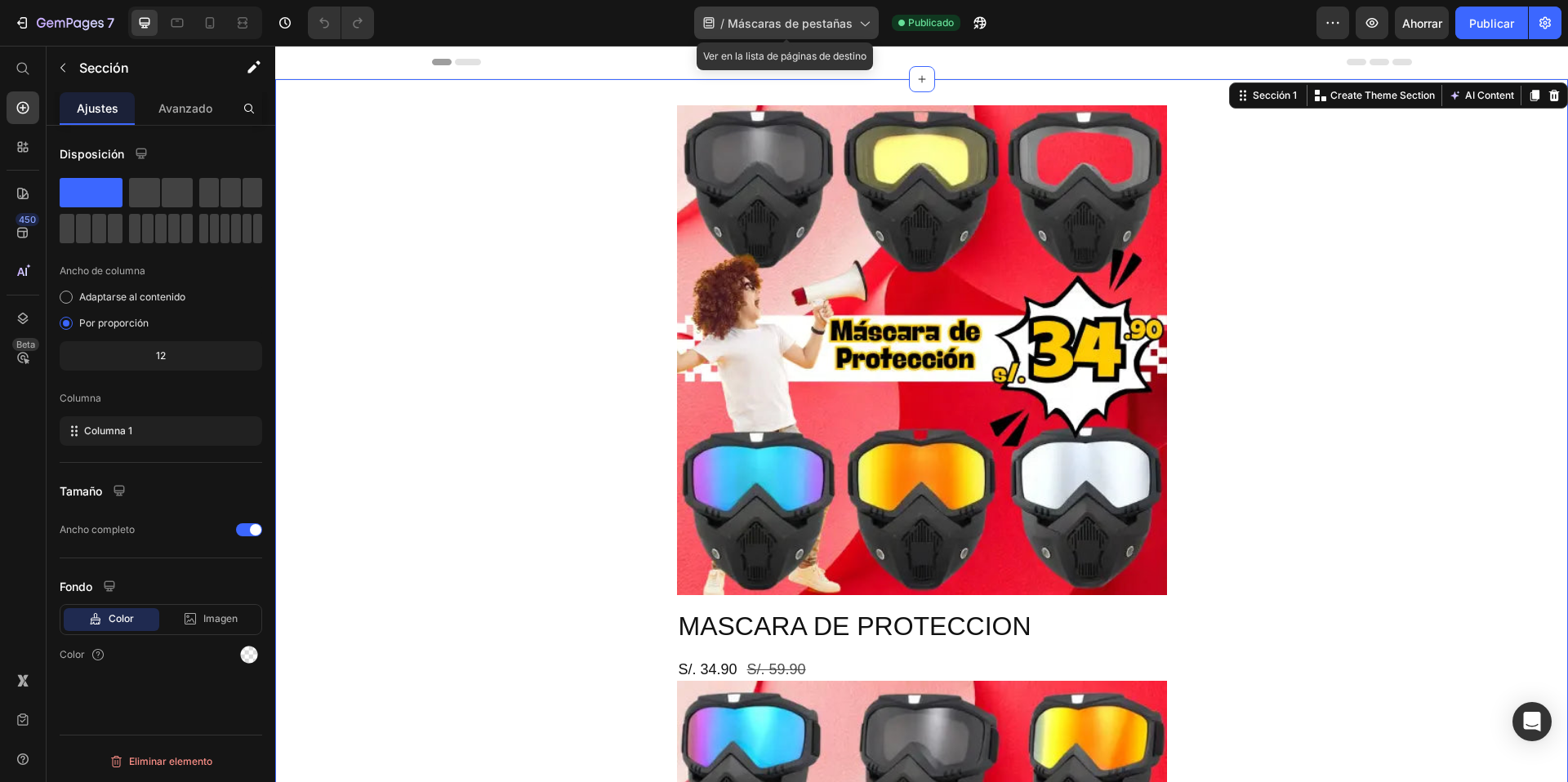 click on "Máscaras de pestañas" at bounding box center (790, 23) 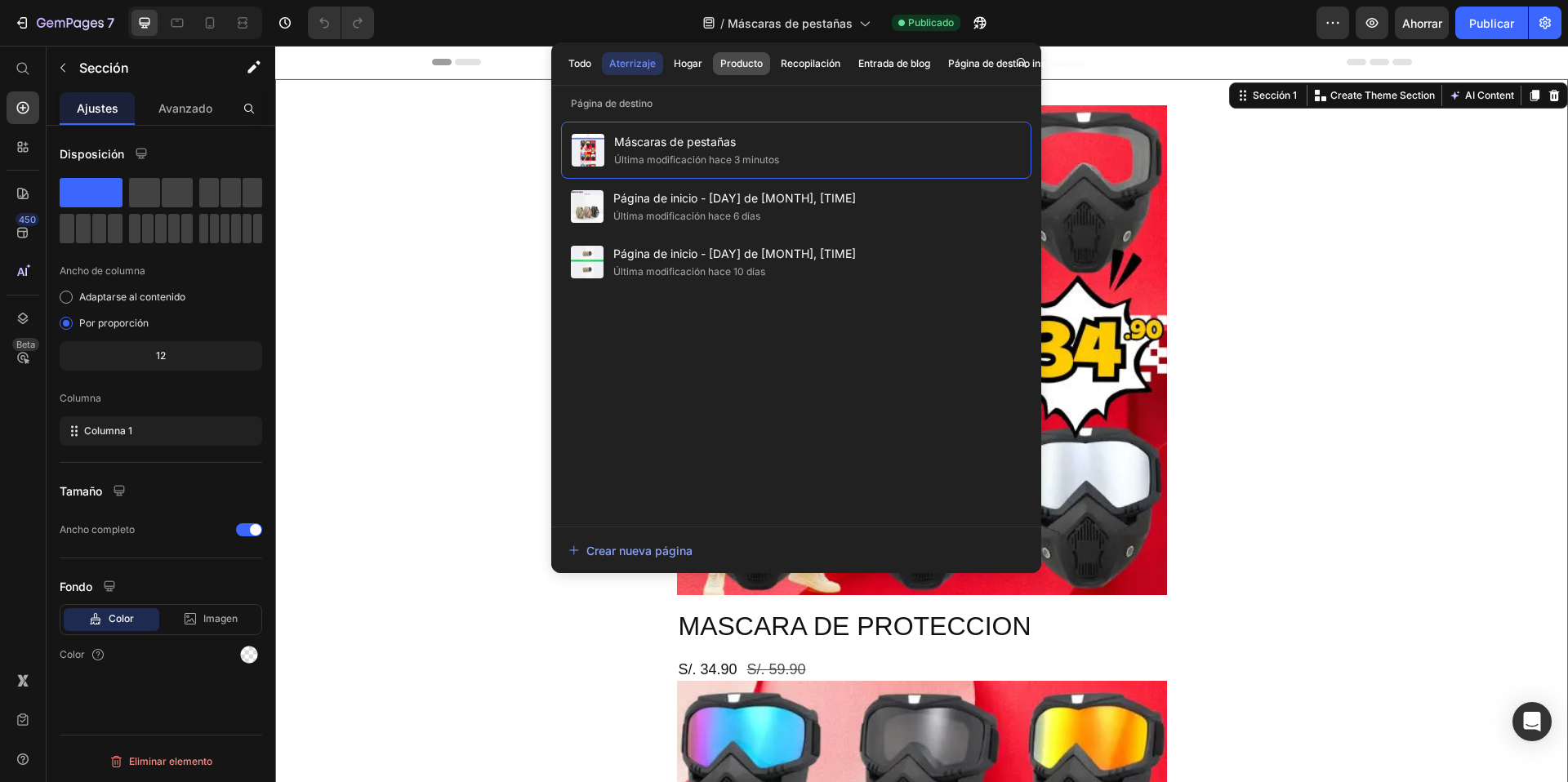 click on "Producto" 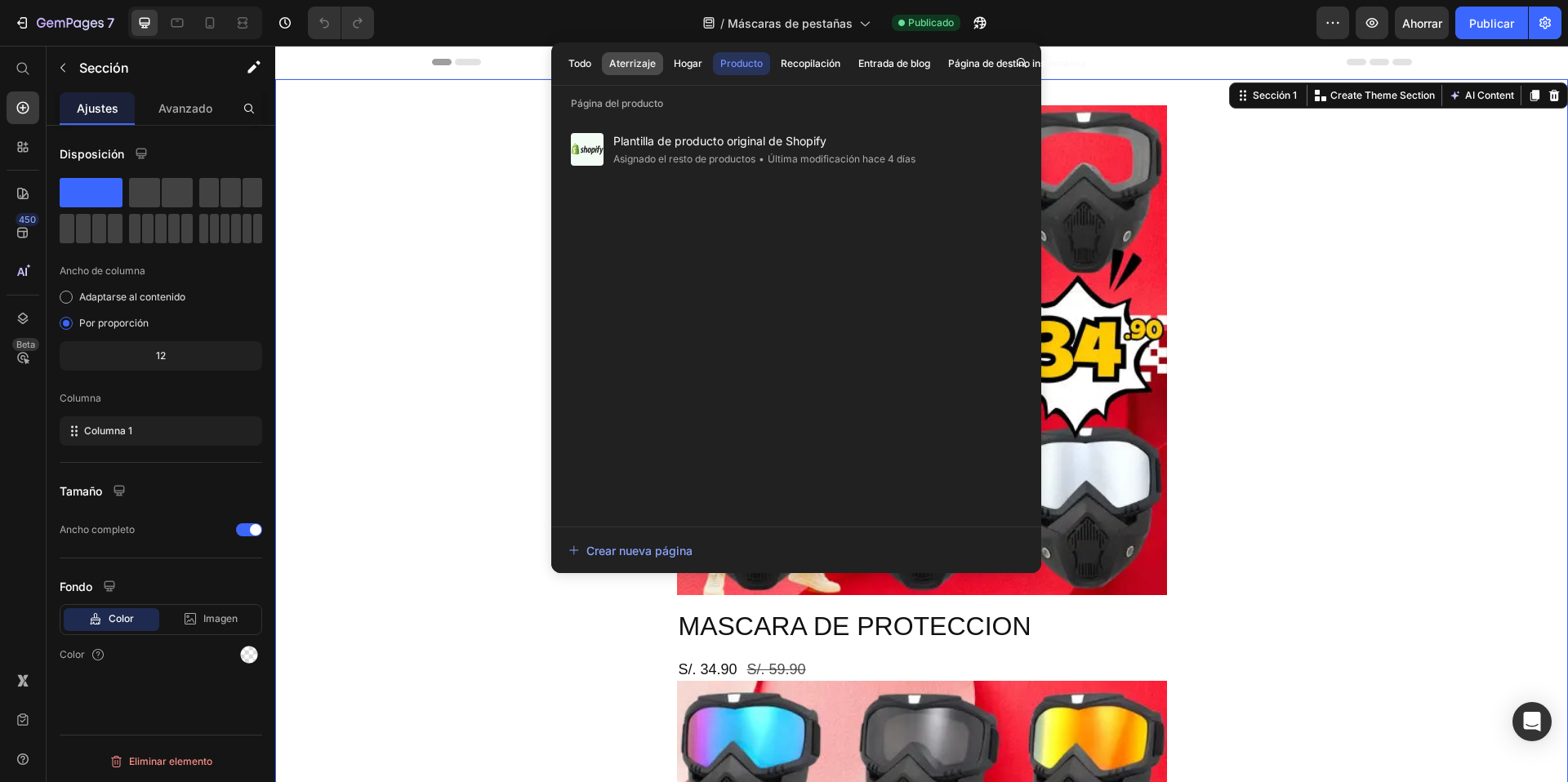 click on "Aterrizaje" at bounding box center [632, 63] 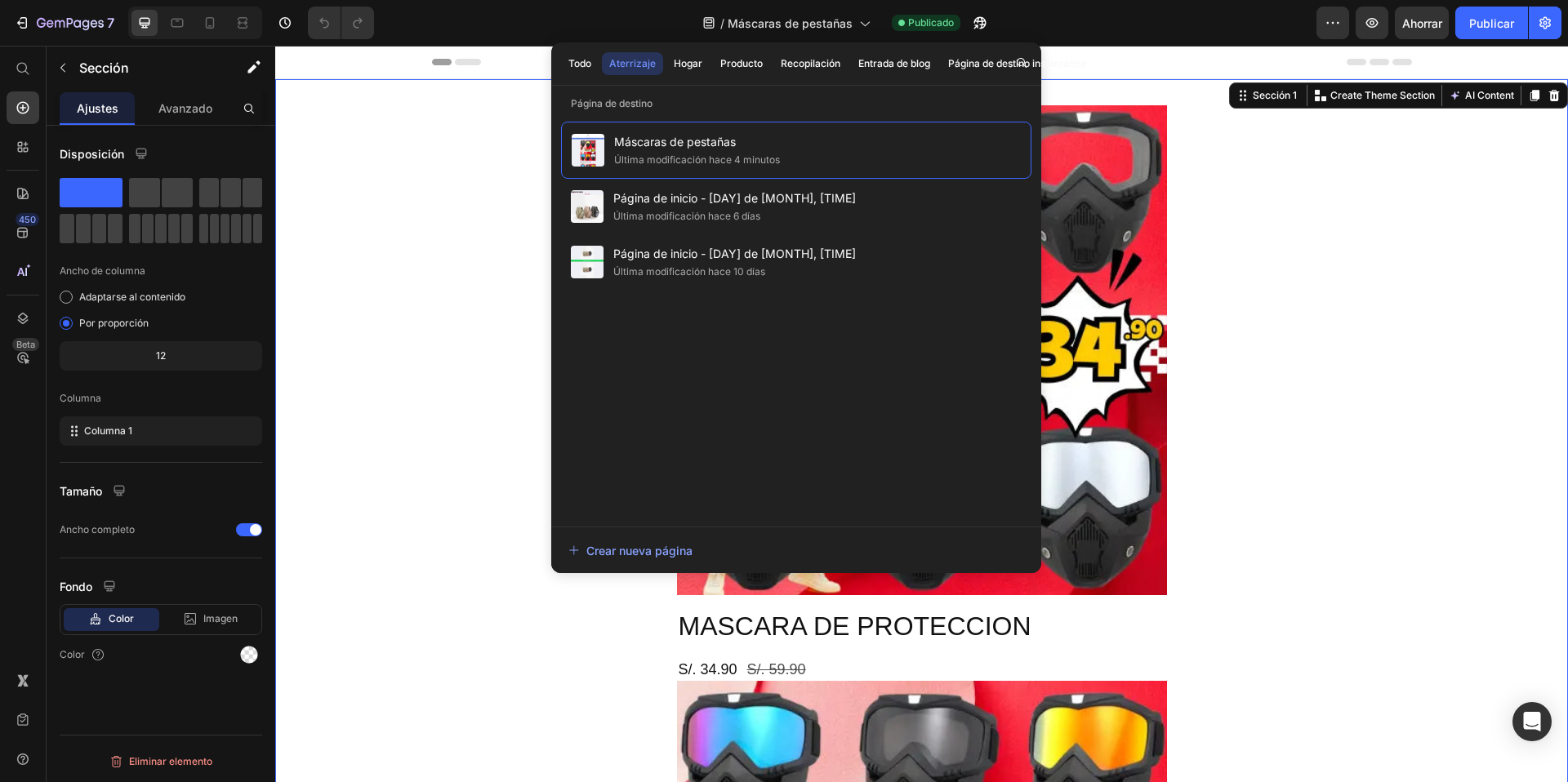 click on "Product Images MASCARA DE PROTECCION Product Title S/. 34.90 Product Price S/. 59.90 Product Price Row Image Image Image Image Image Image Image Image Image Image Product" at bounding box center (921, 2841) 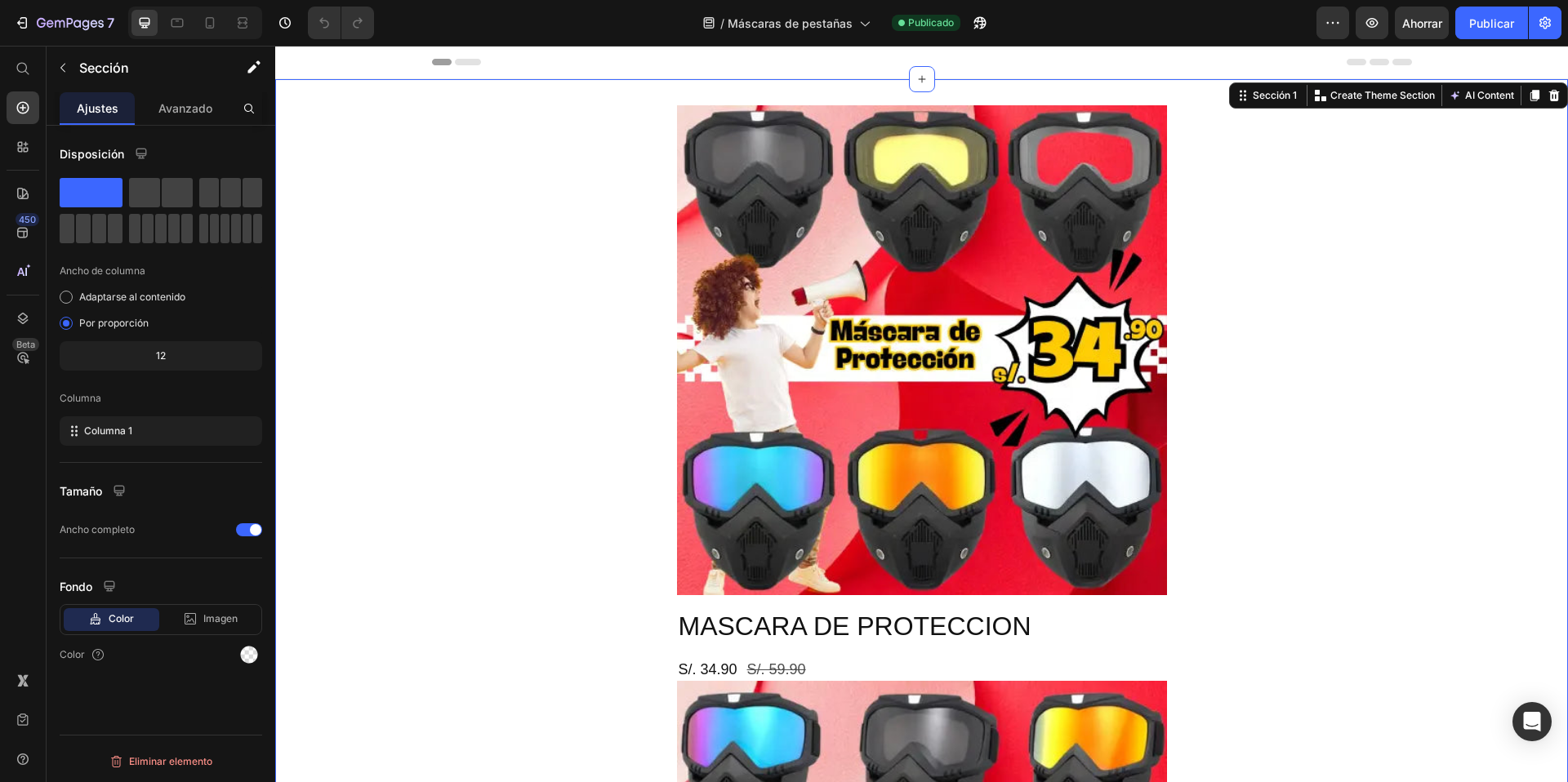 drag, startPoint x: 555, startPoint y: 313, endPoint x: 564, endPoint y: 304, distance: 12.72792 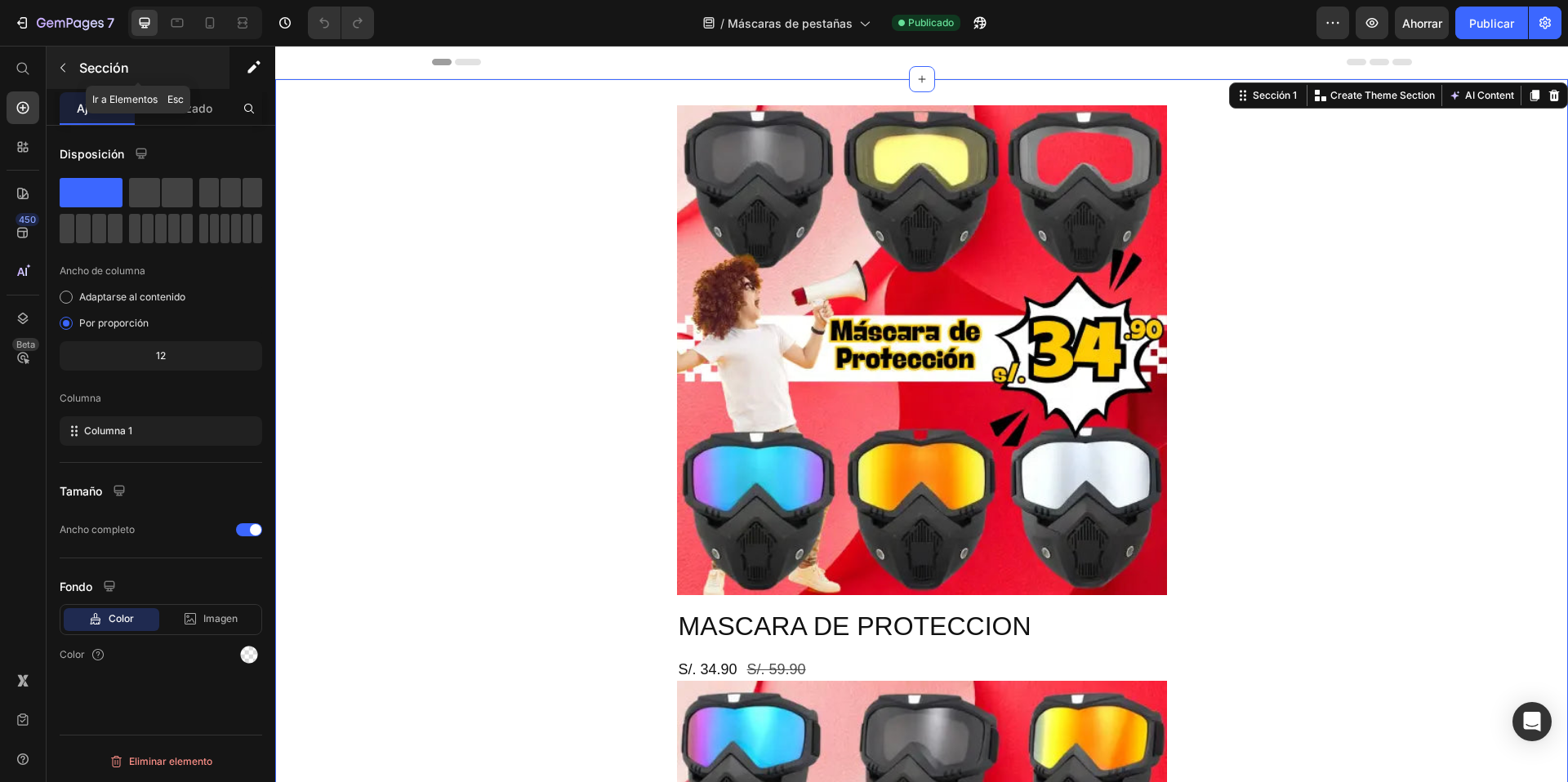 click 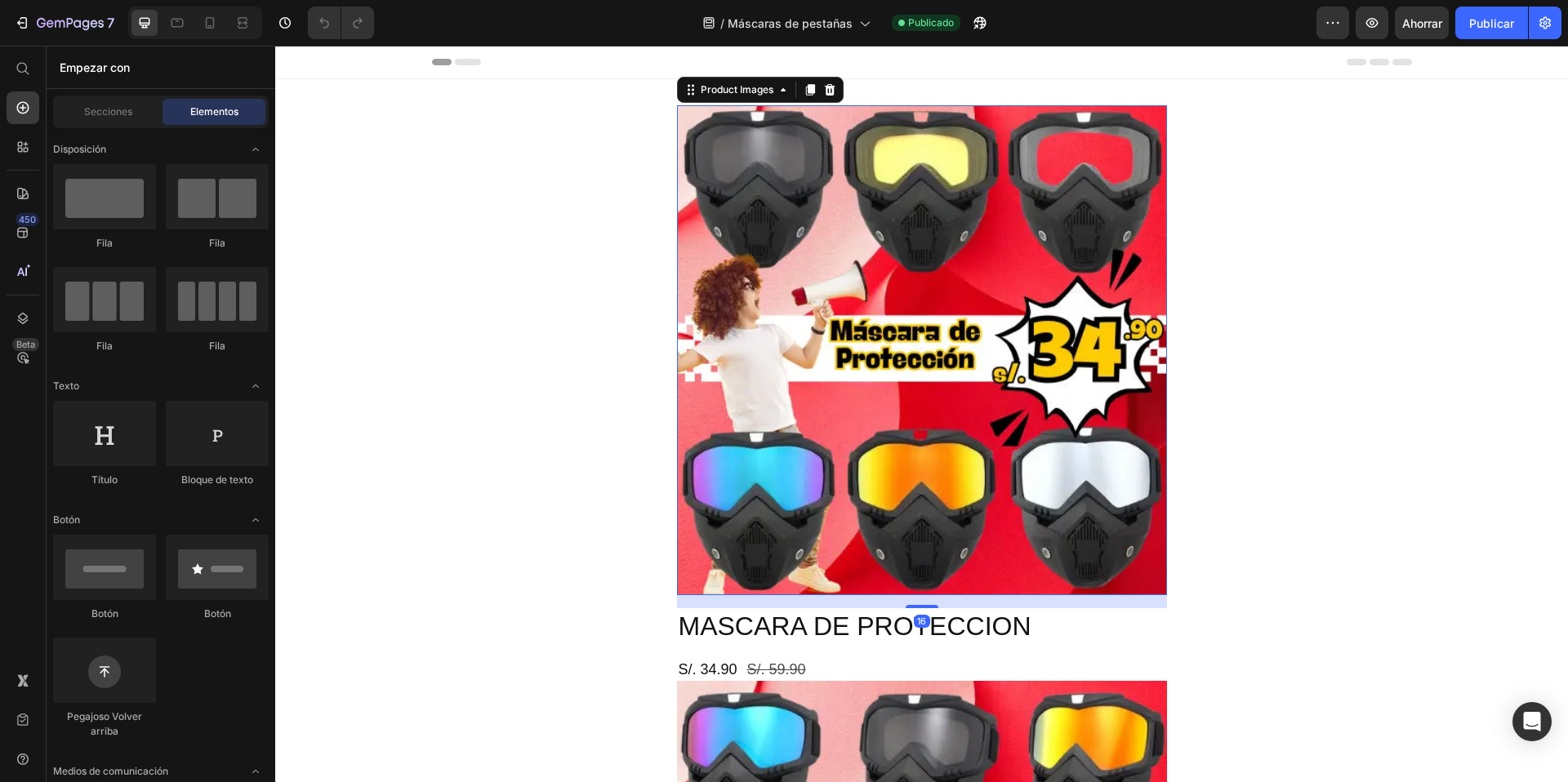 click at bounding box center (922, 350) 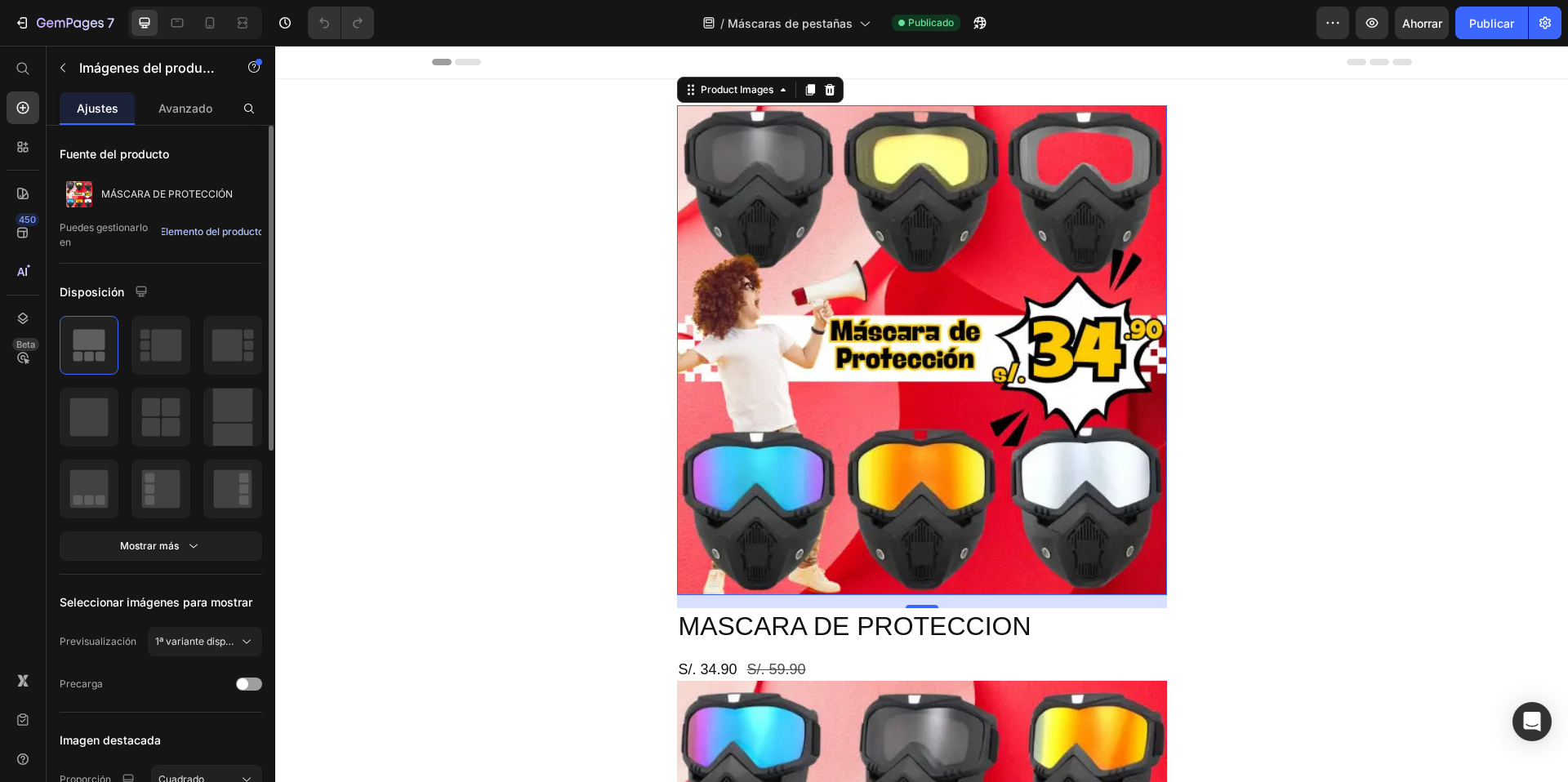 click on "Elemento del producto" at bounding box center (212, 231) 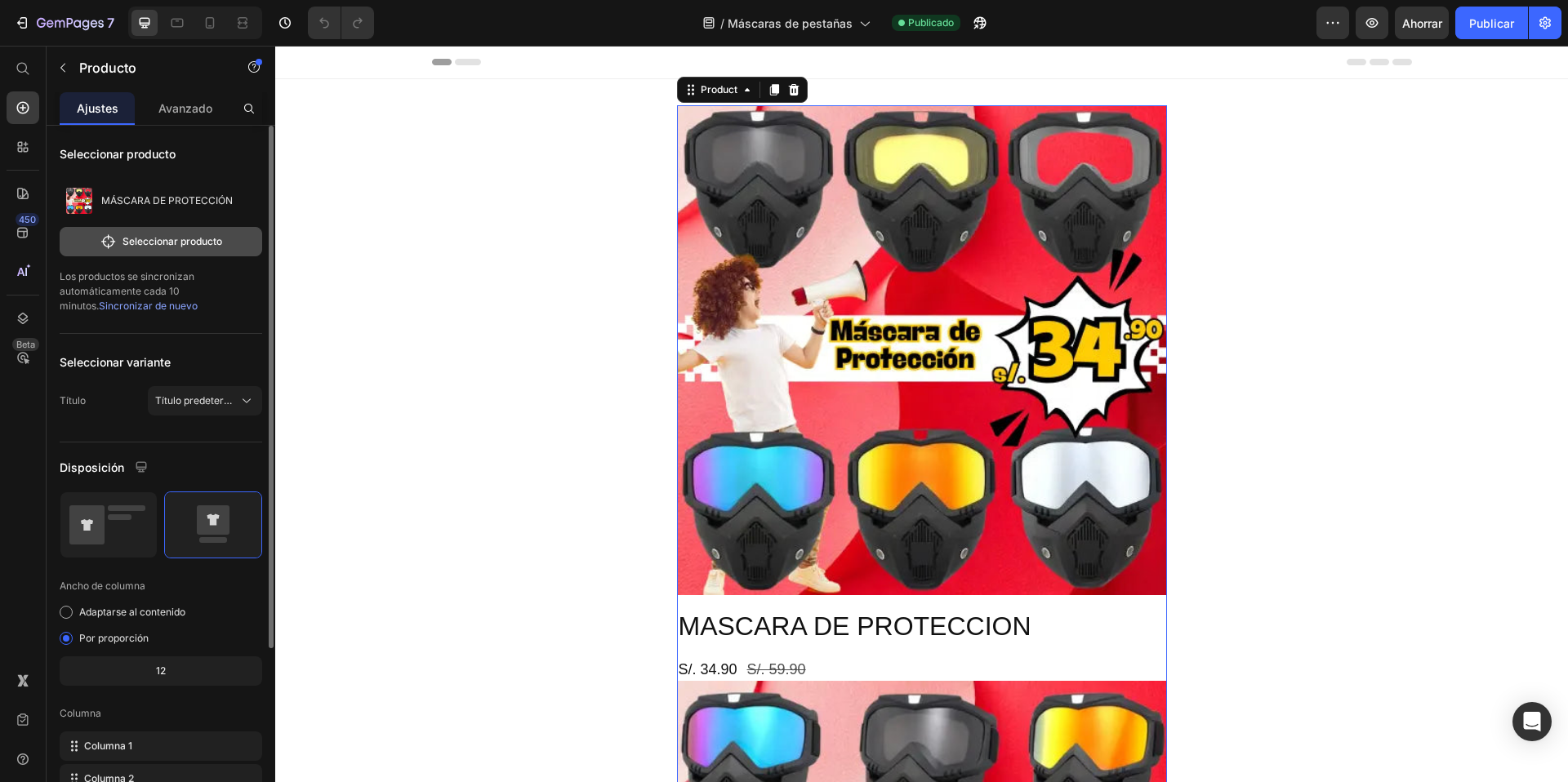 click on "Seleccionar producto" at bounding box center [172, 241] 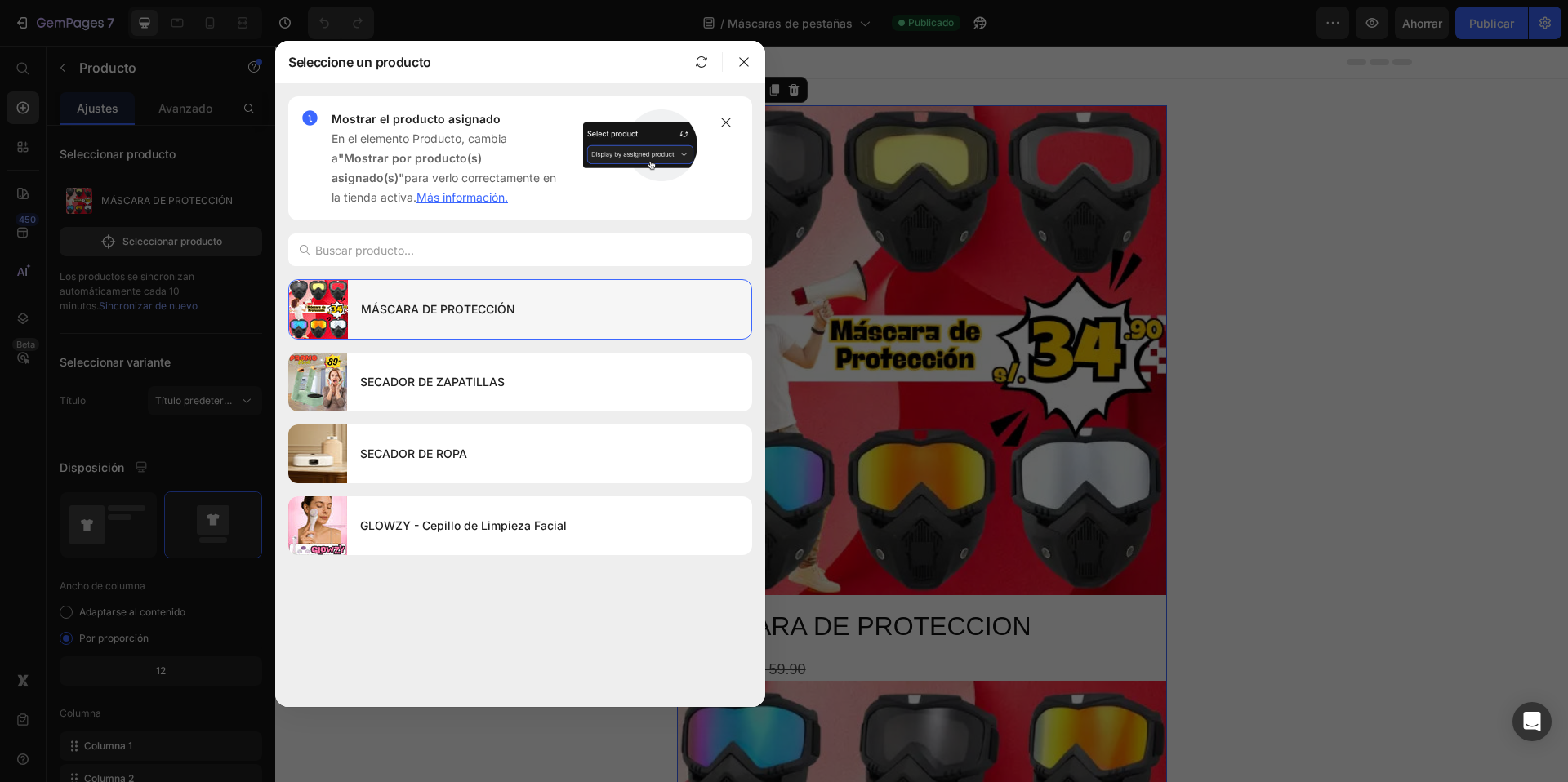 click on "MÁSCARA DE PROTECCIÓN" at bounding box center (550, 309) 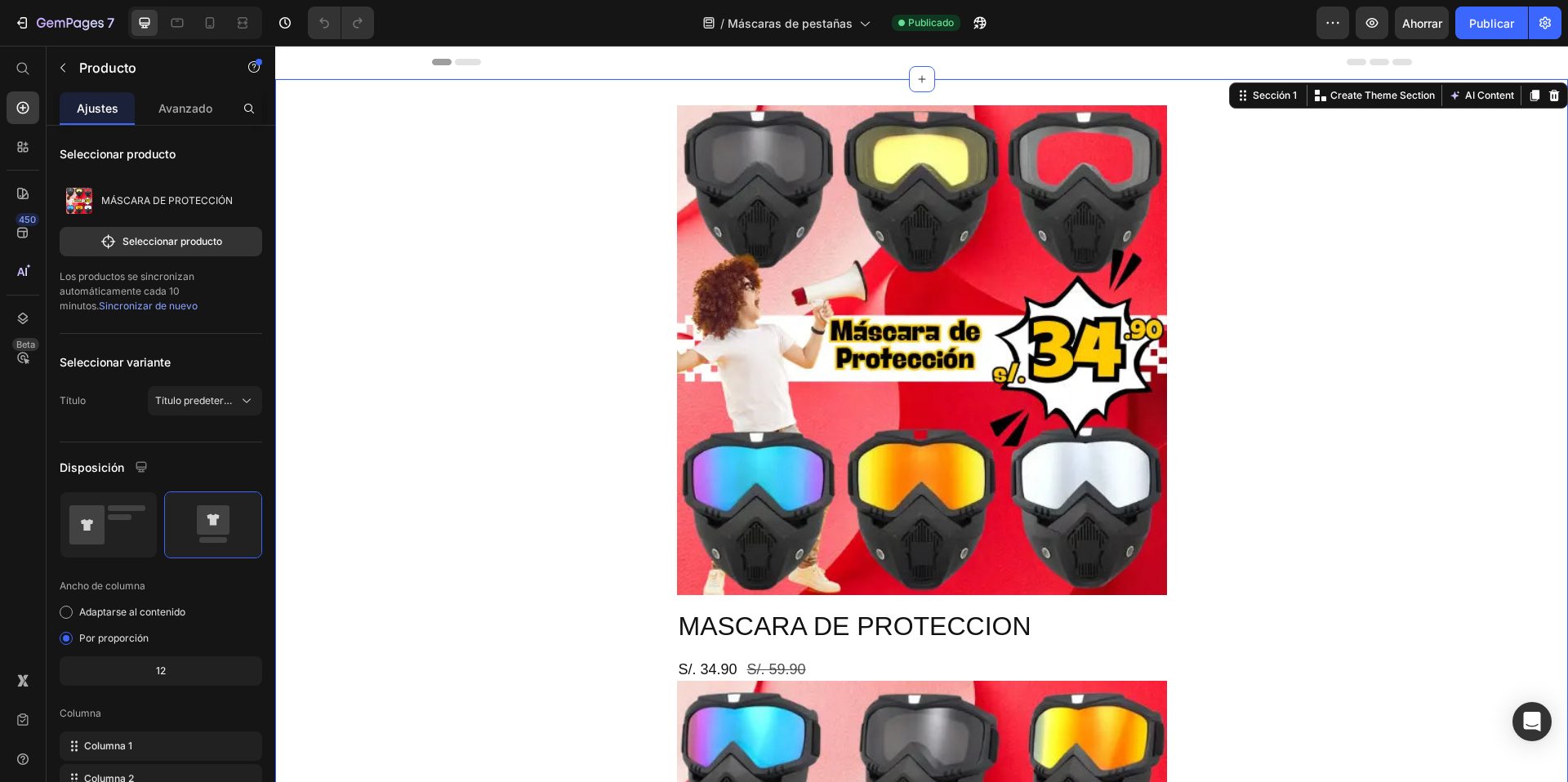click on "Product Images MASCARA DE PROTECCION Product Title S/. 34.90 Product Price S/. 59.90 Product Price Row Image Image Image Image Image Image Image Image Image Image Product" at bounding box center (921, 2841) 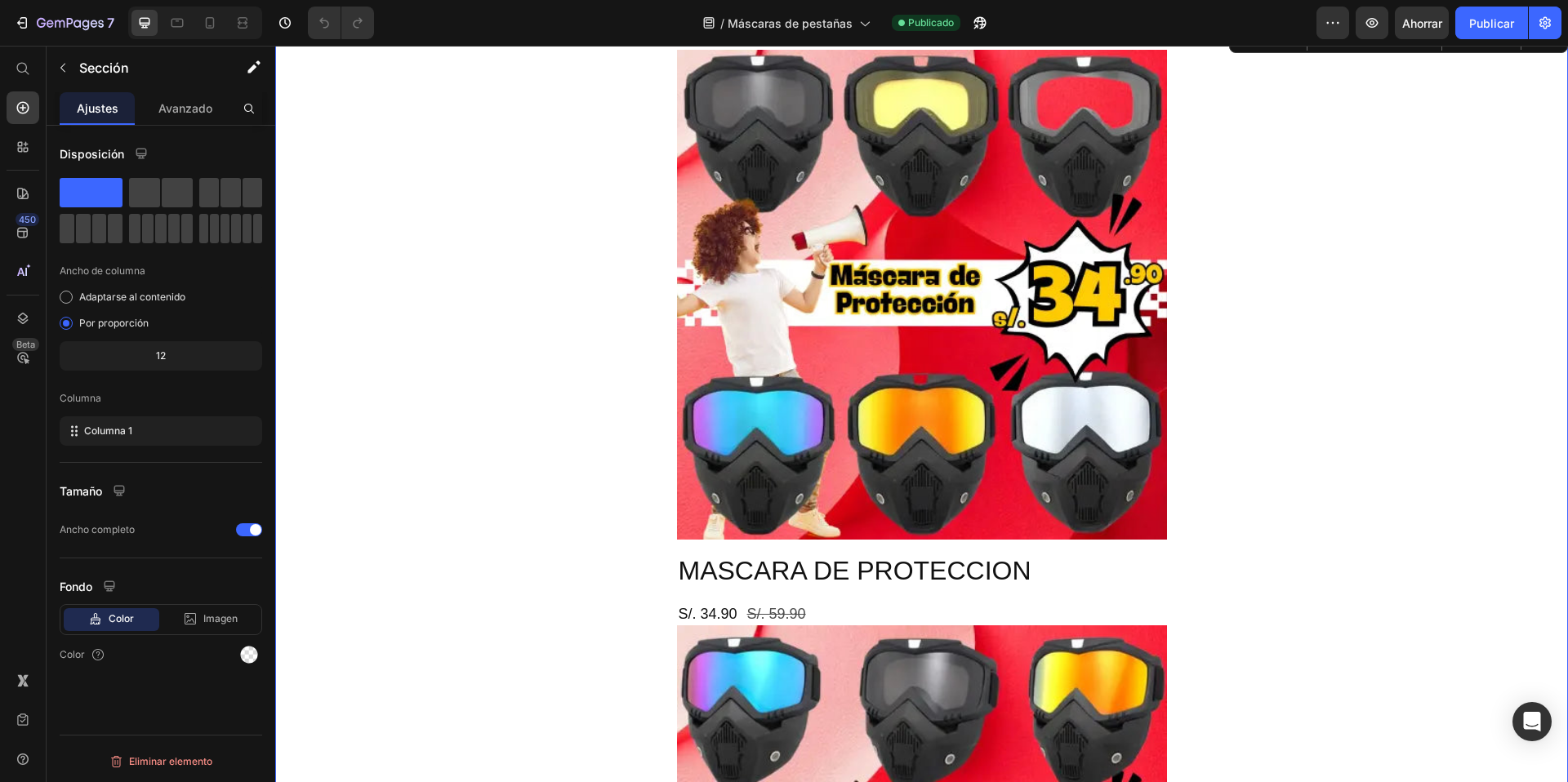 scroll, scrollTop: 0, scrollLeft: 0, axis: both 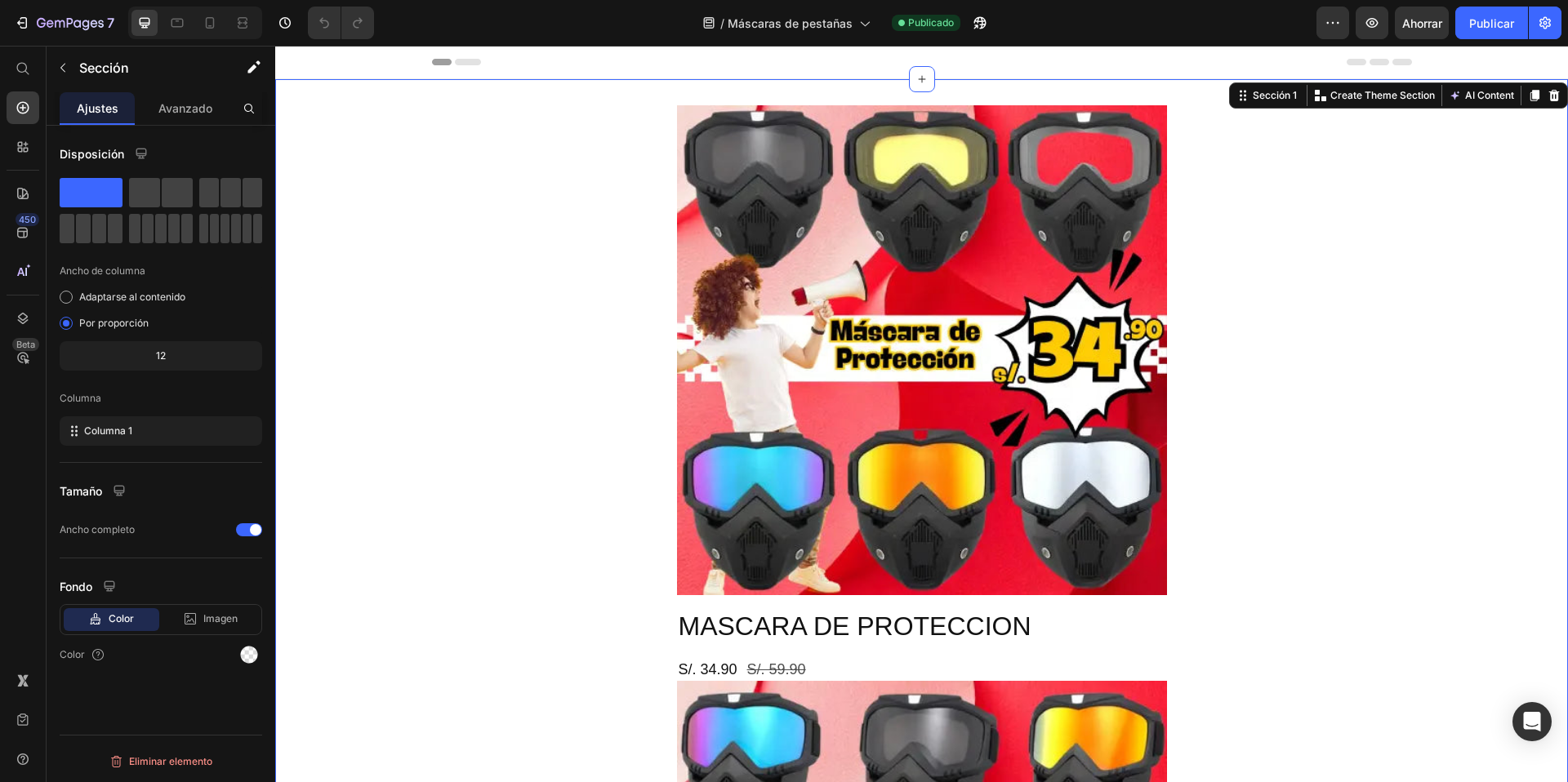 click on "Product Images MASCARA DE PROTECCION Product Title S/. 34.90 Product Price S/. 59.90 Product Price Row Image Image Image Image Image Image Image Image Image Image Product" at bounding box center [921, 2841] 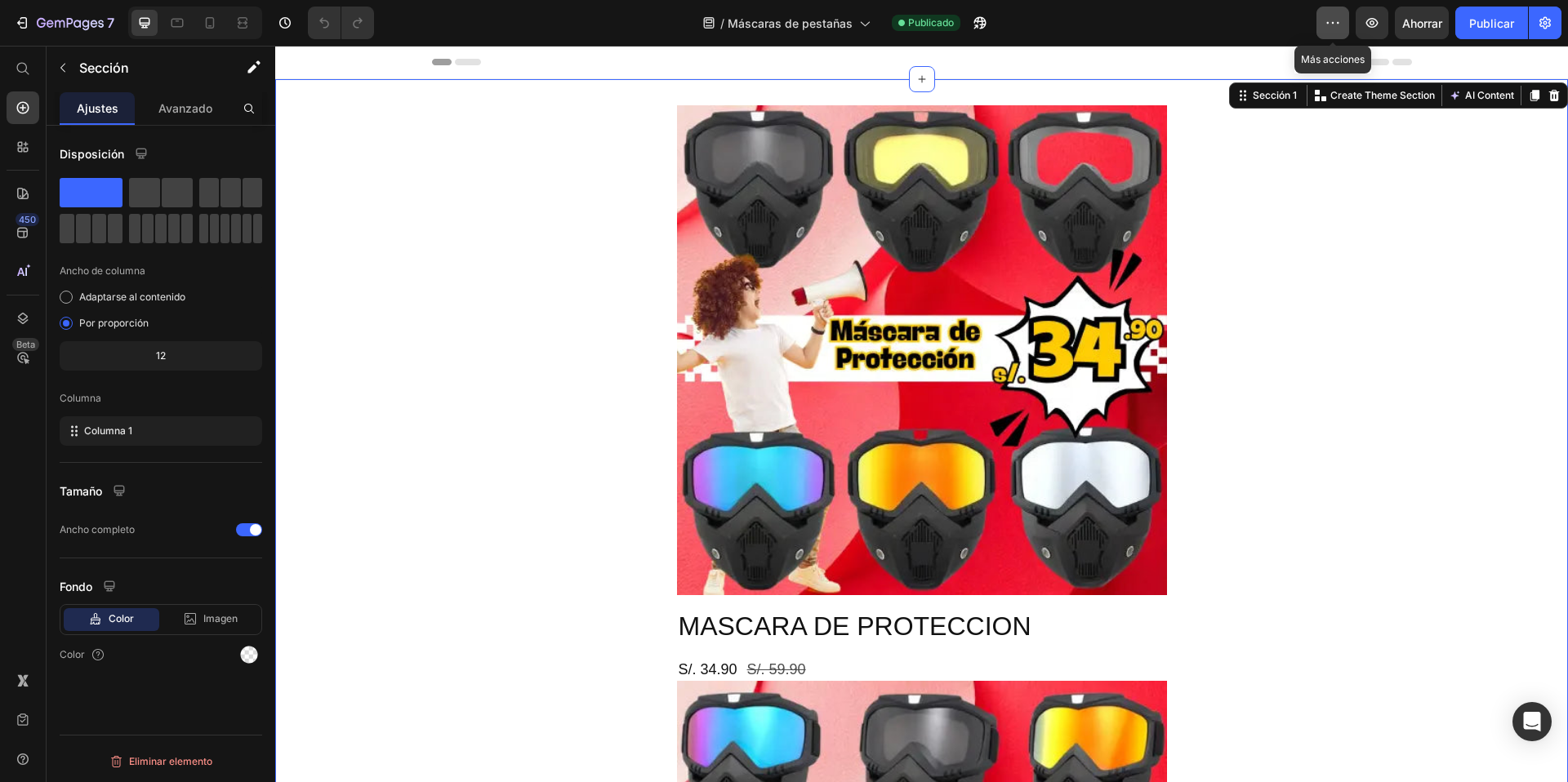 click 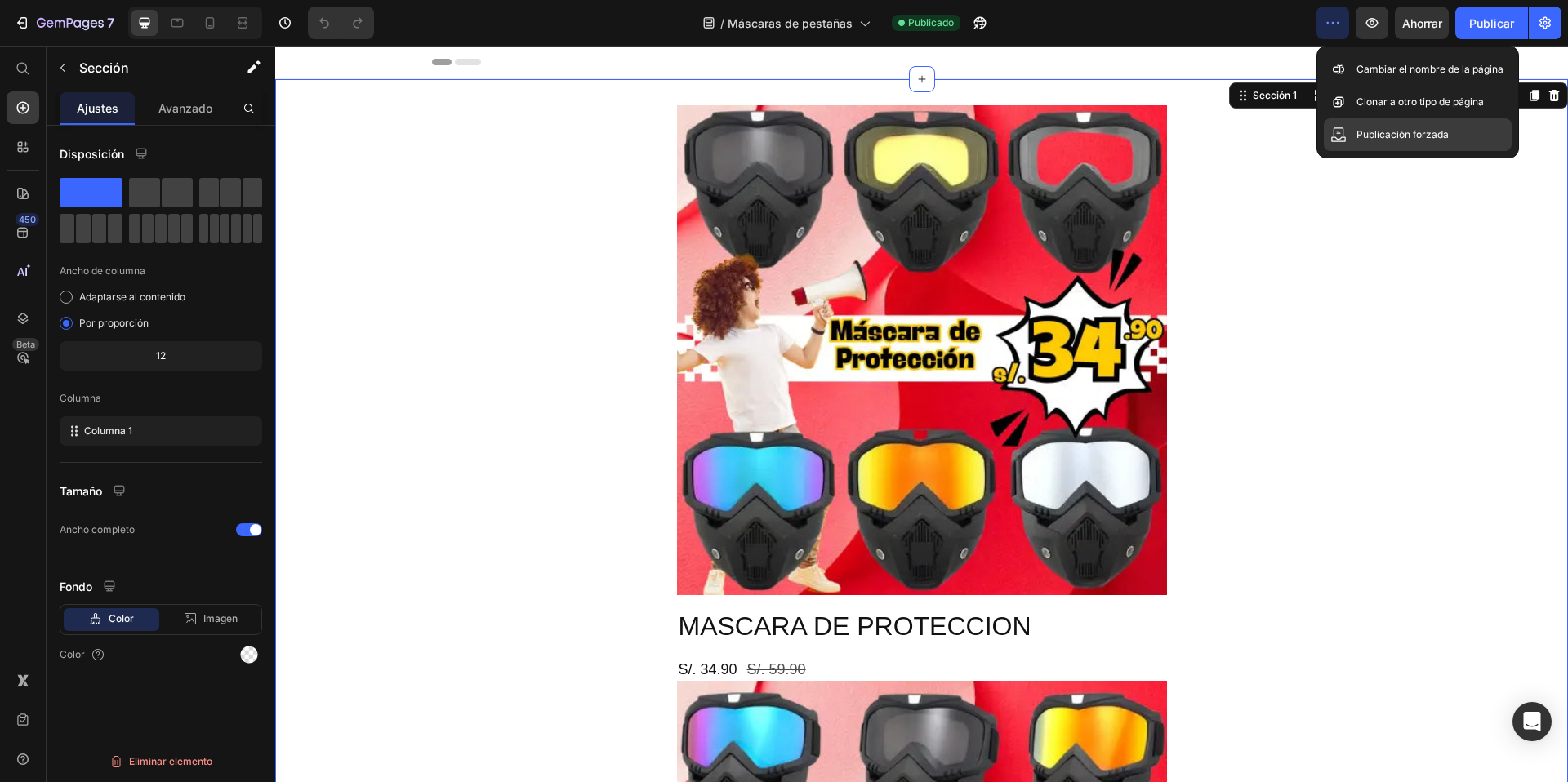 click on "Publicación forzada" at bounding box center [1402, 134] 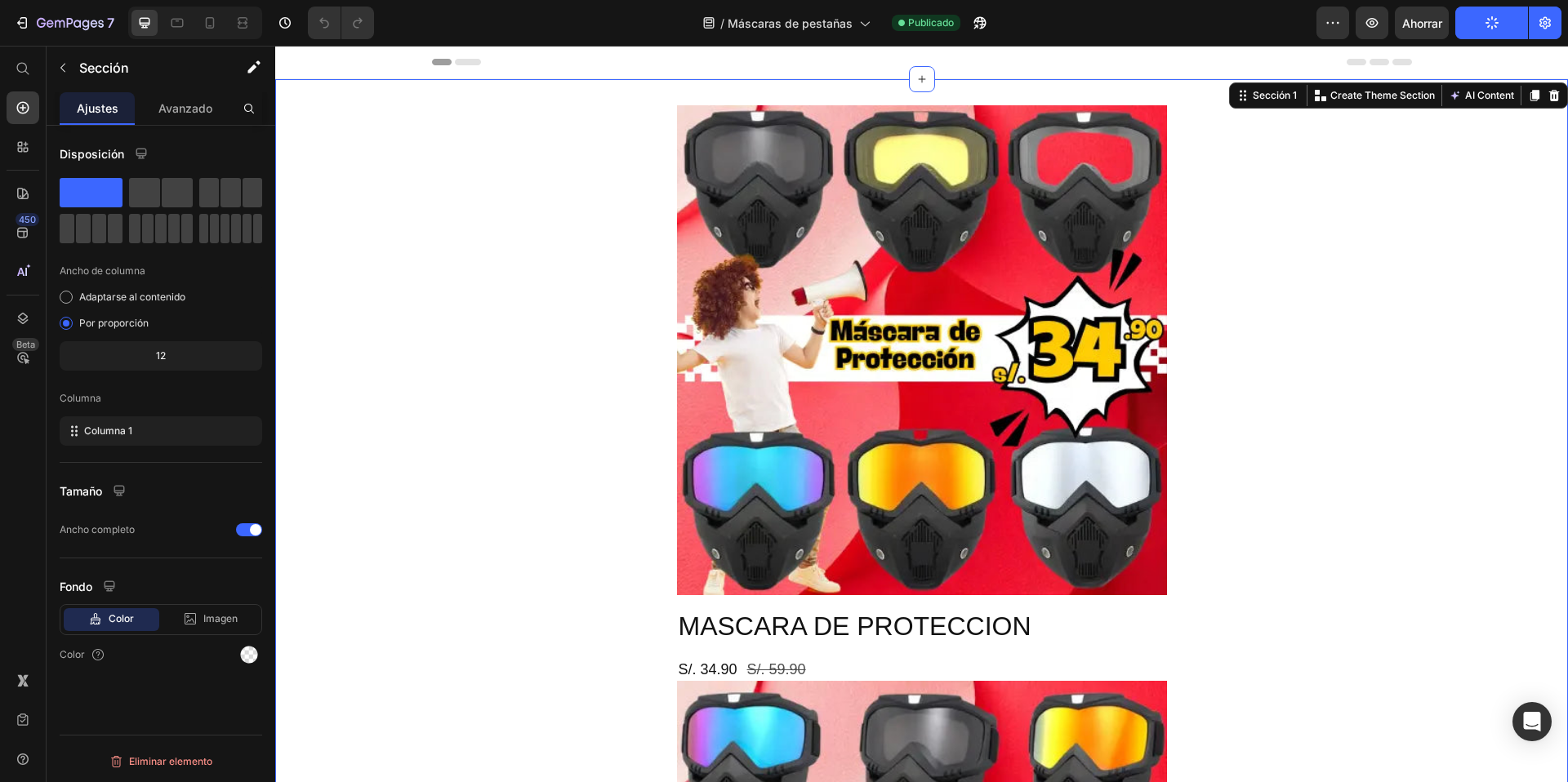 click on "Product Images MASCARA DE PROTECCION Product Title S/. 34.90 Product Price S/. 59.90 Product Price Row Image Image Image Image Image Image Image Image Image Image Product" at bounding box center (921, 2841) 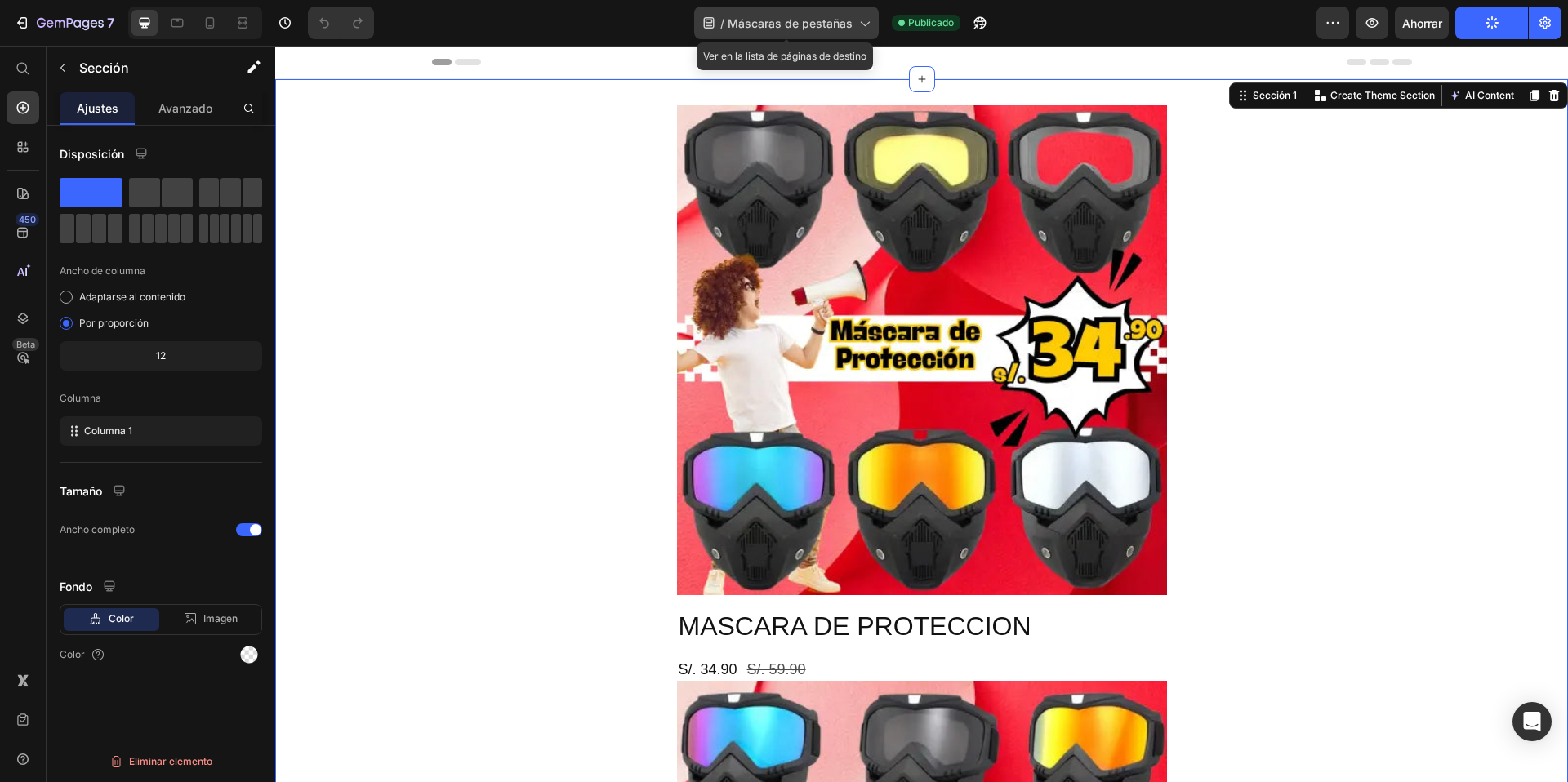 click on "Máscaras de pestañas" at bounding box center [790, 23] 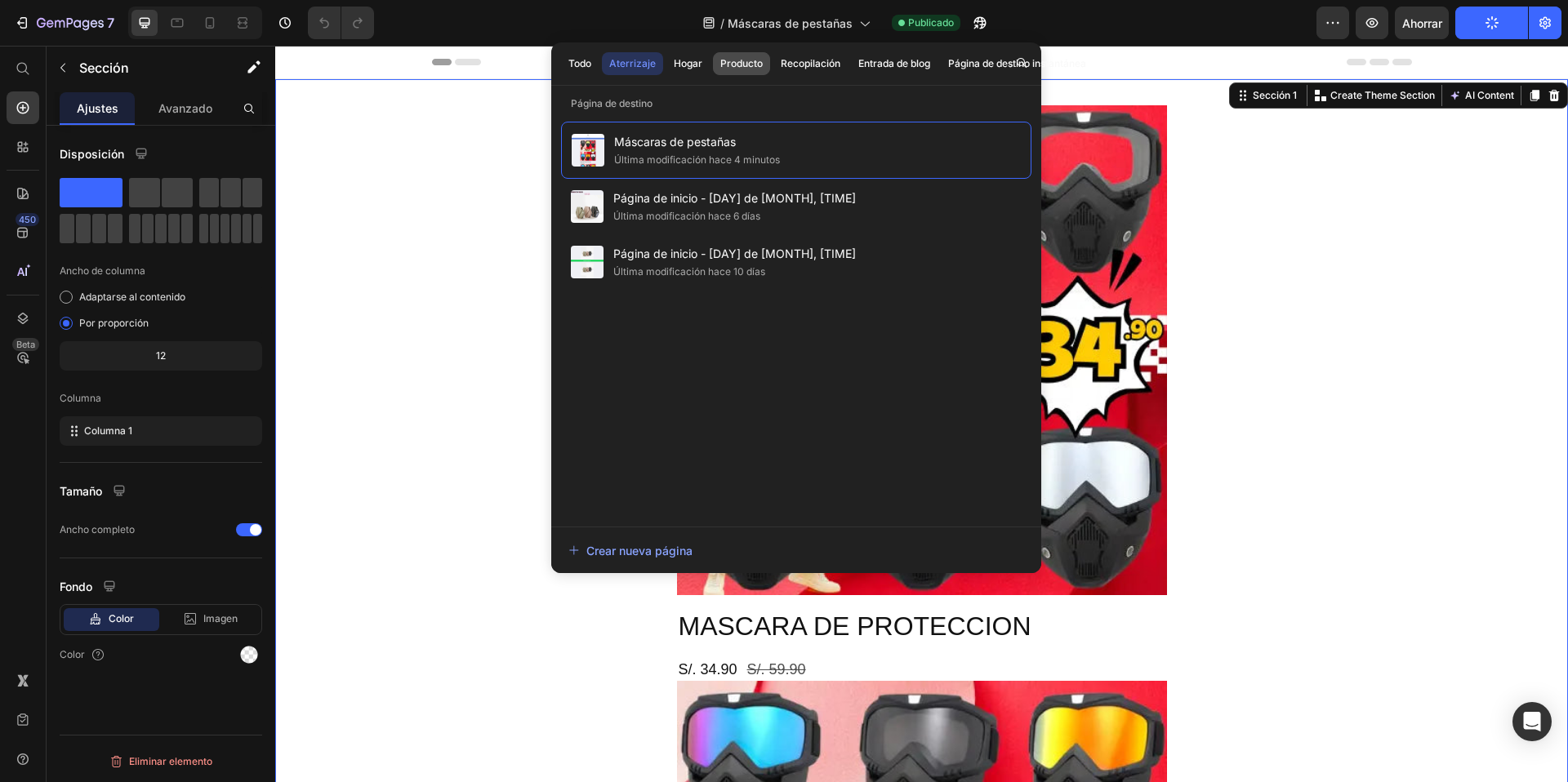 click on "Producto" at bounding box center [742, 63] 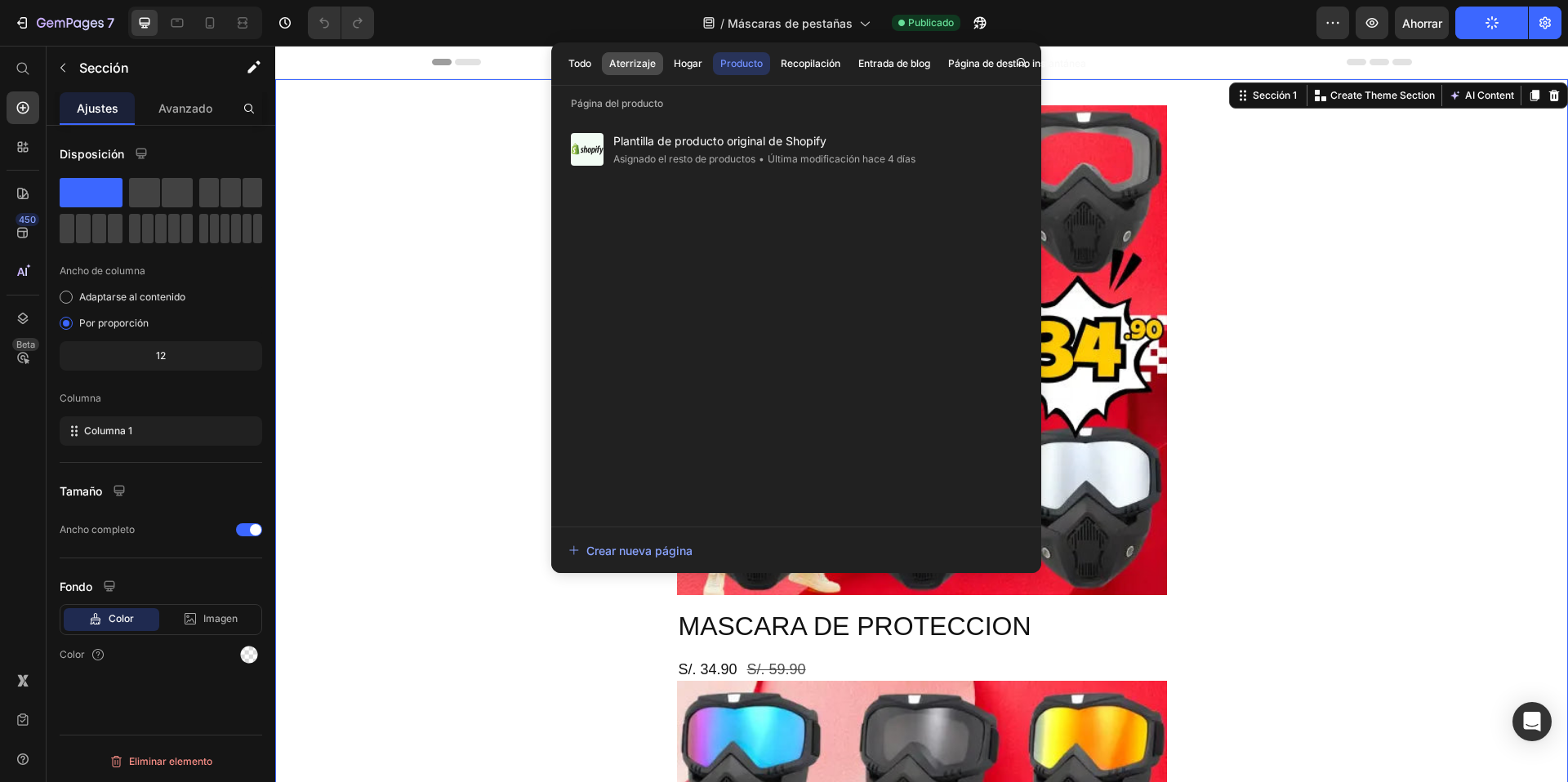 click on "Aterrizaje" at bounding box center [632, 63] 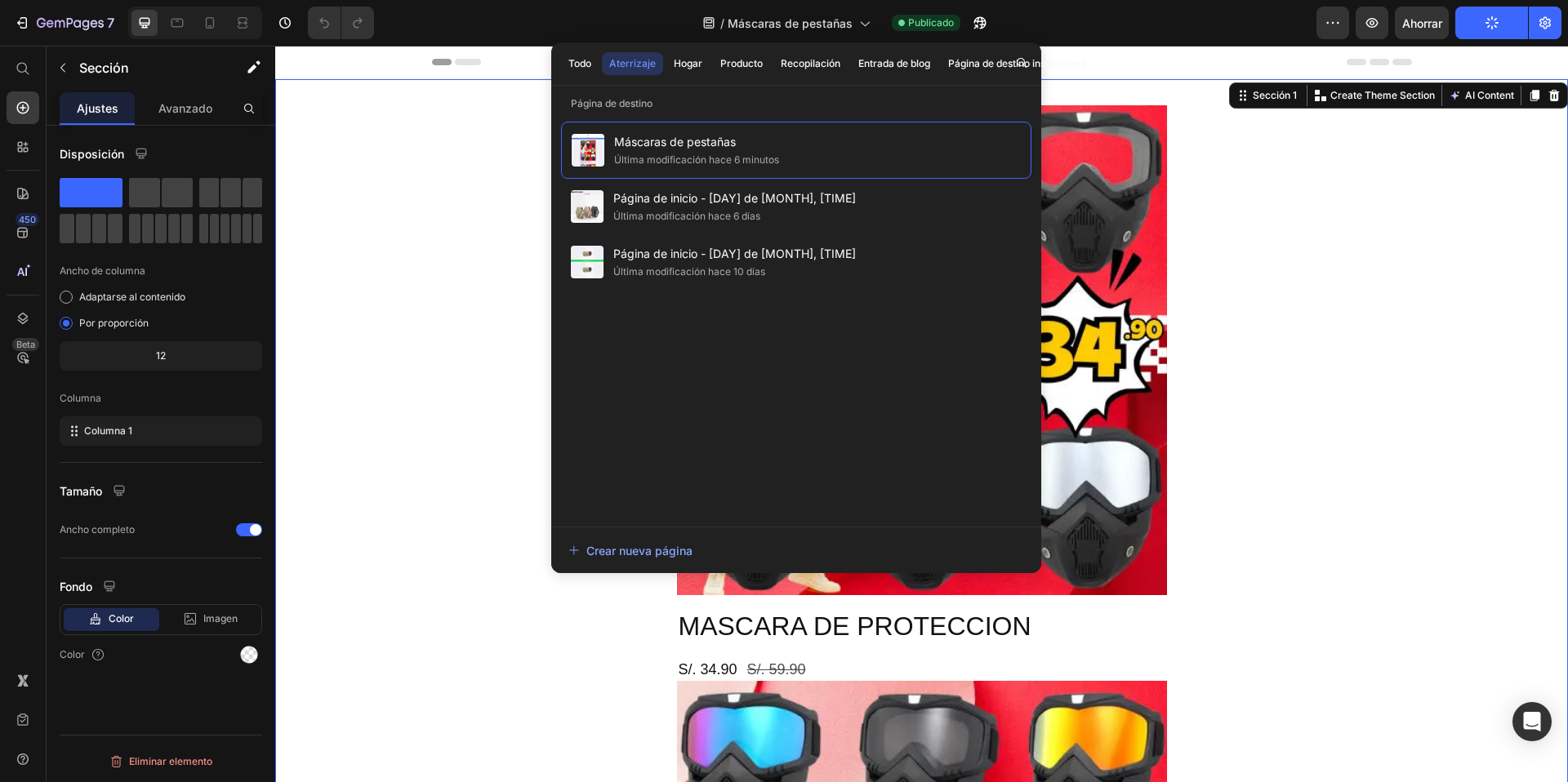 click on "Product Images MASCARA DE PROTECCION Product Title S/. 34.90 Product Price S/. 59.90 Product Price Row Image Image Image Image Image Image Image Image Image Image Product" at bounding box center [921, 2841] 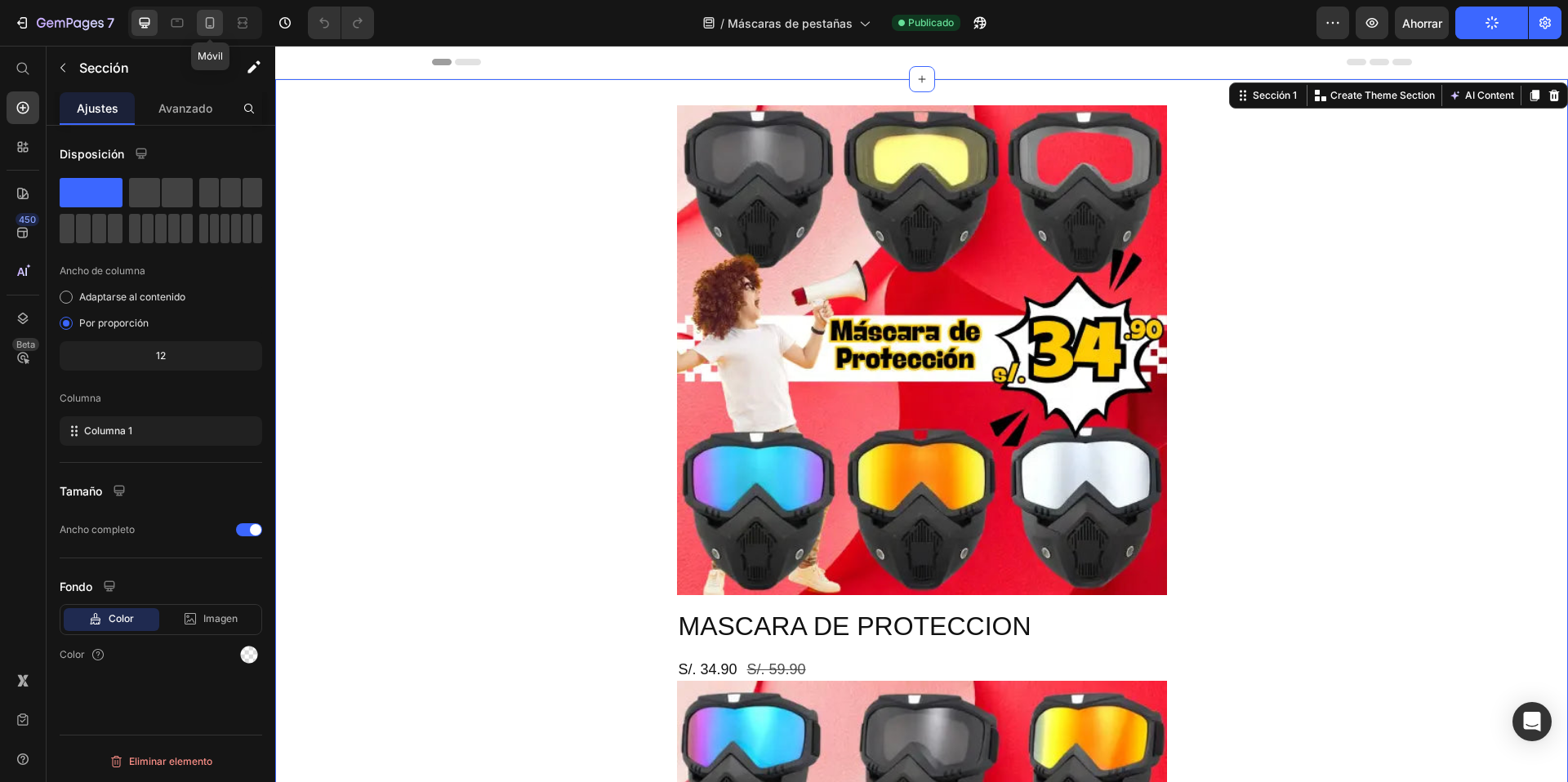 click 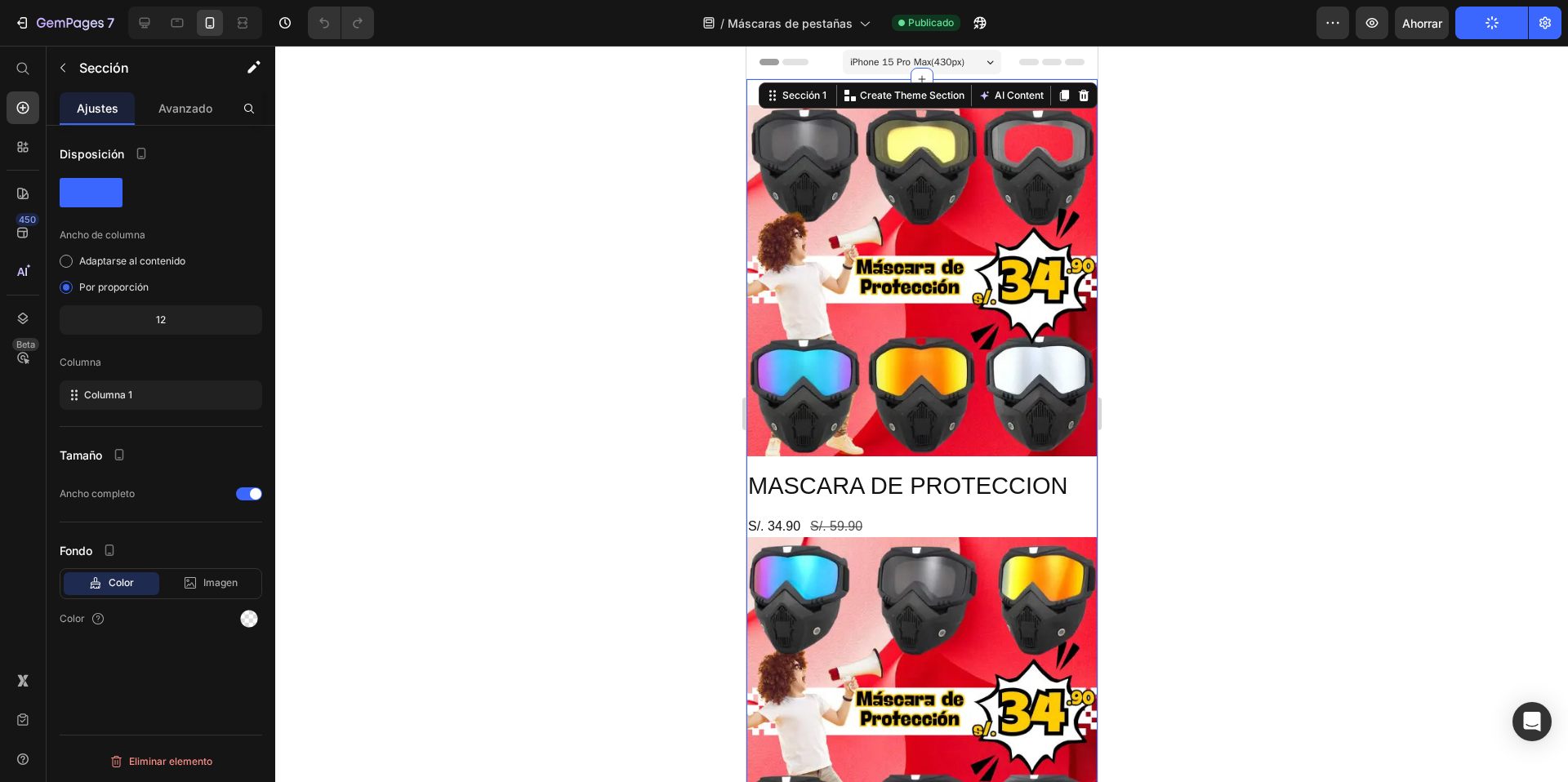 click 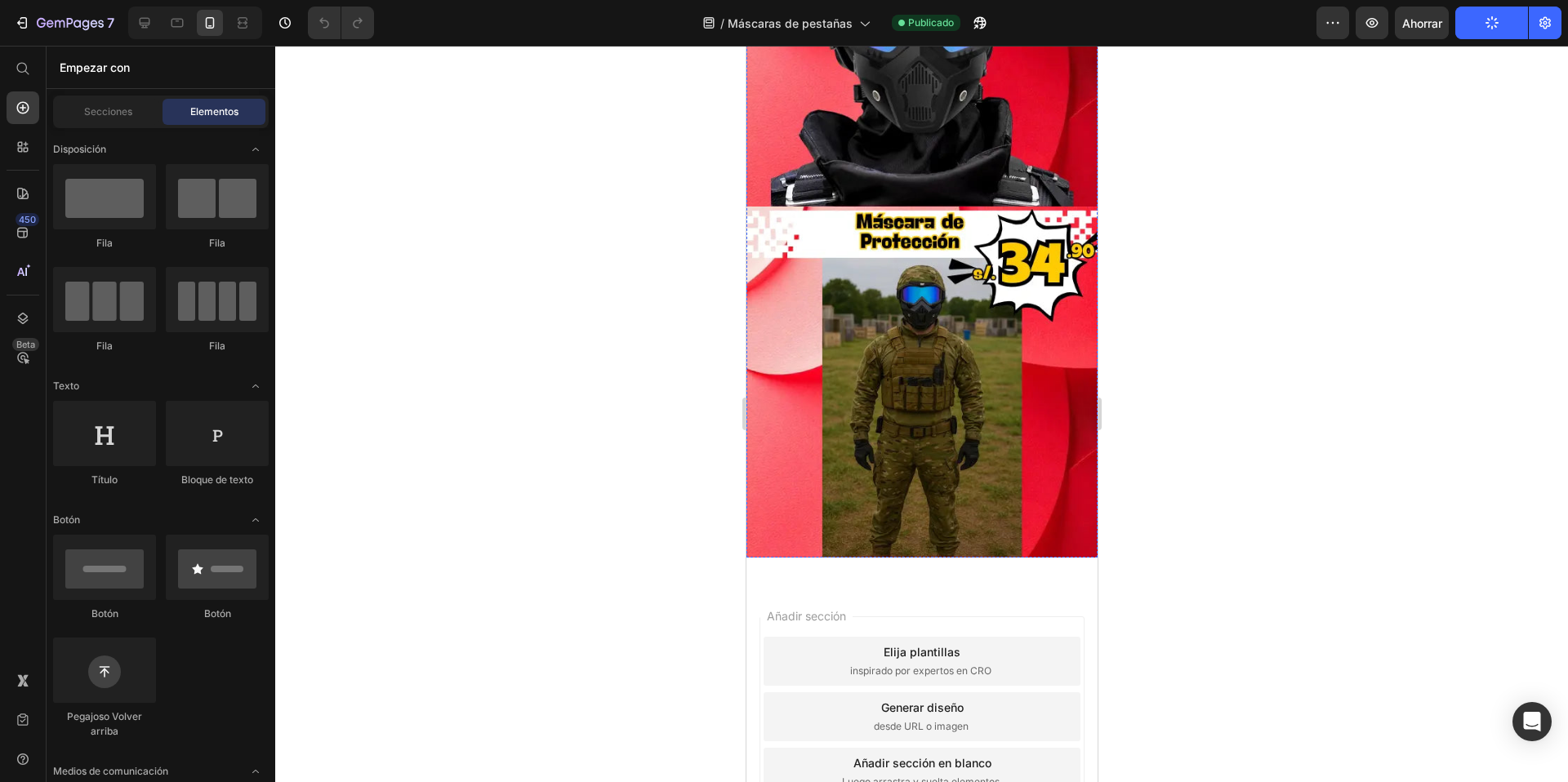 scroll, scrollTop: 3503, scrollLeft: 0, axis: vertical 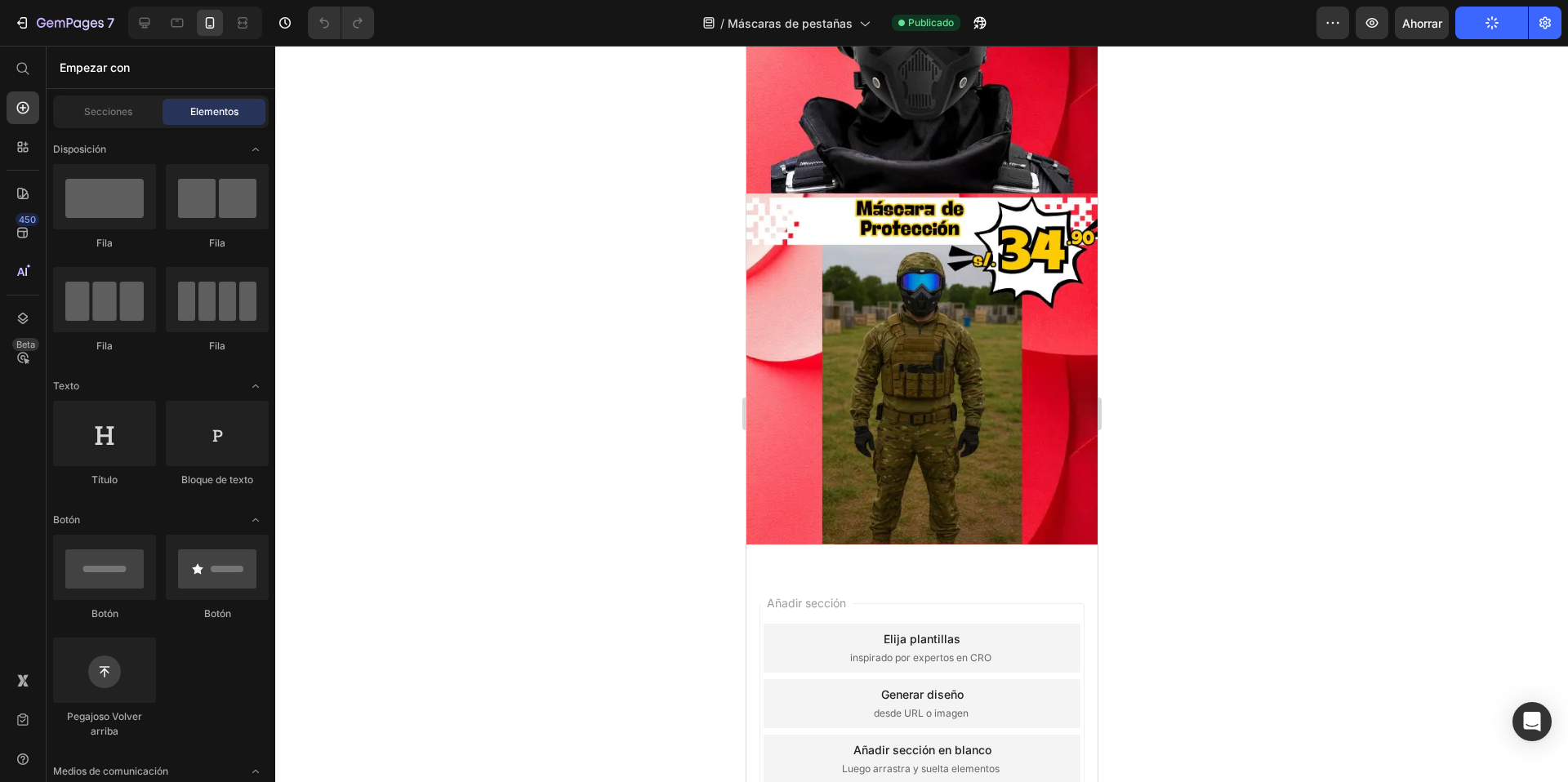 click 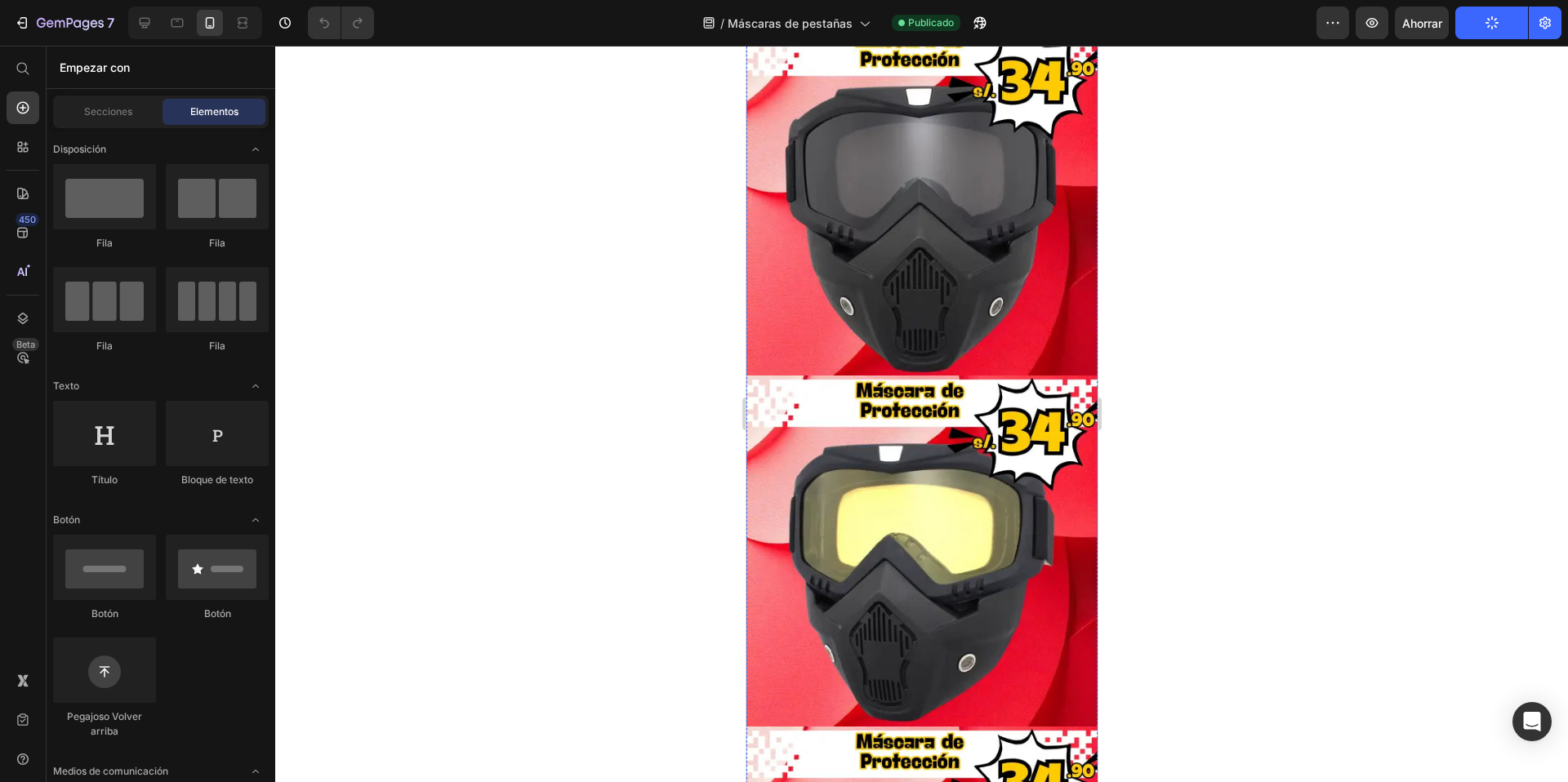 scroll, scrollTop: 1628, scrollLeft: 0, axis: vertical 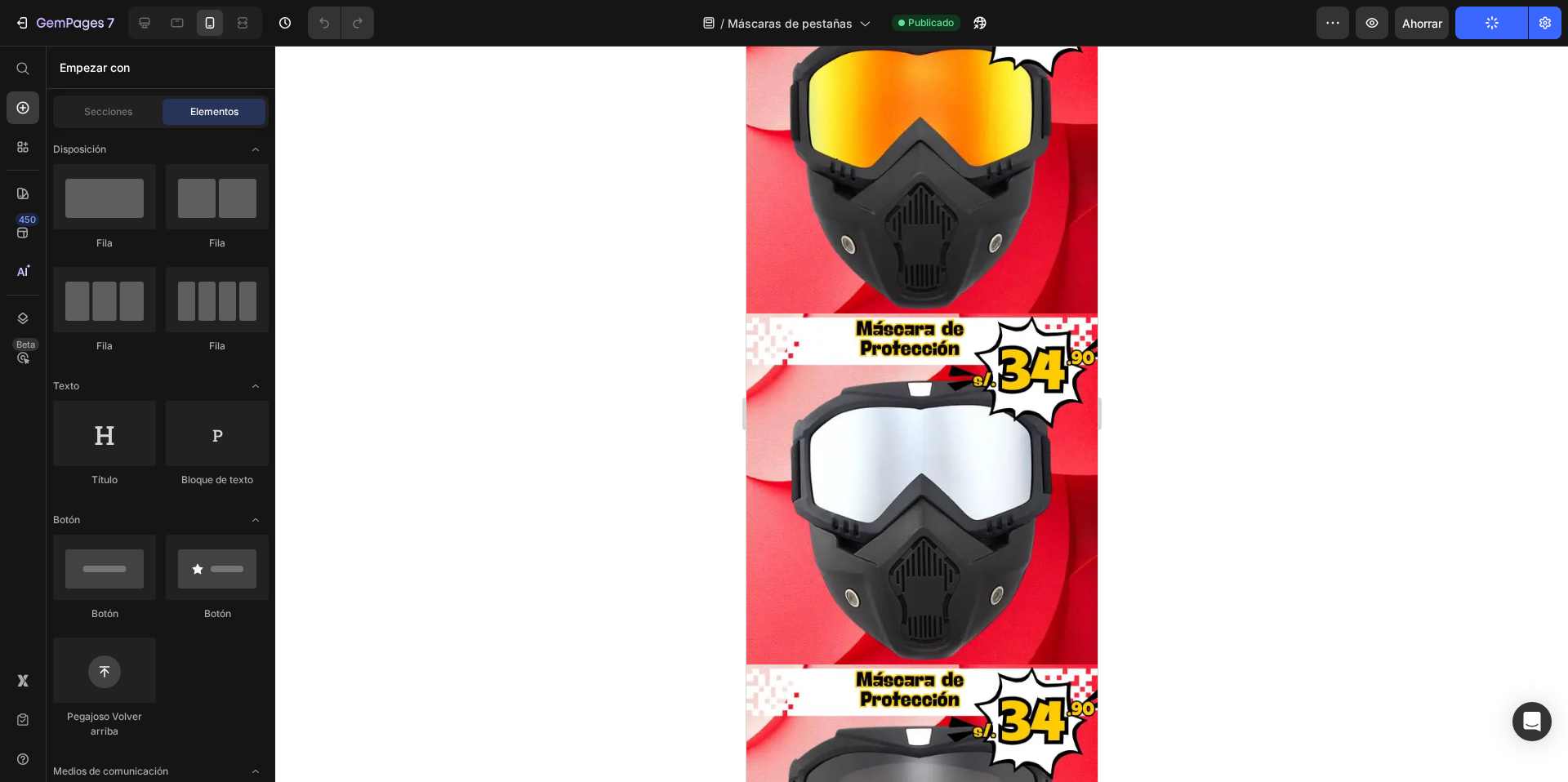 click on "Secciones Elementos" at bounding box center [161, 112] 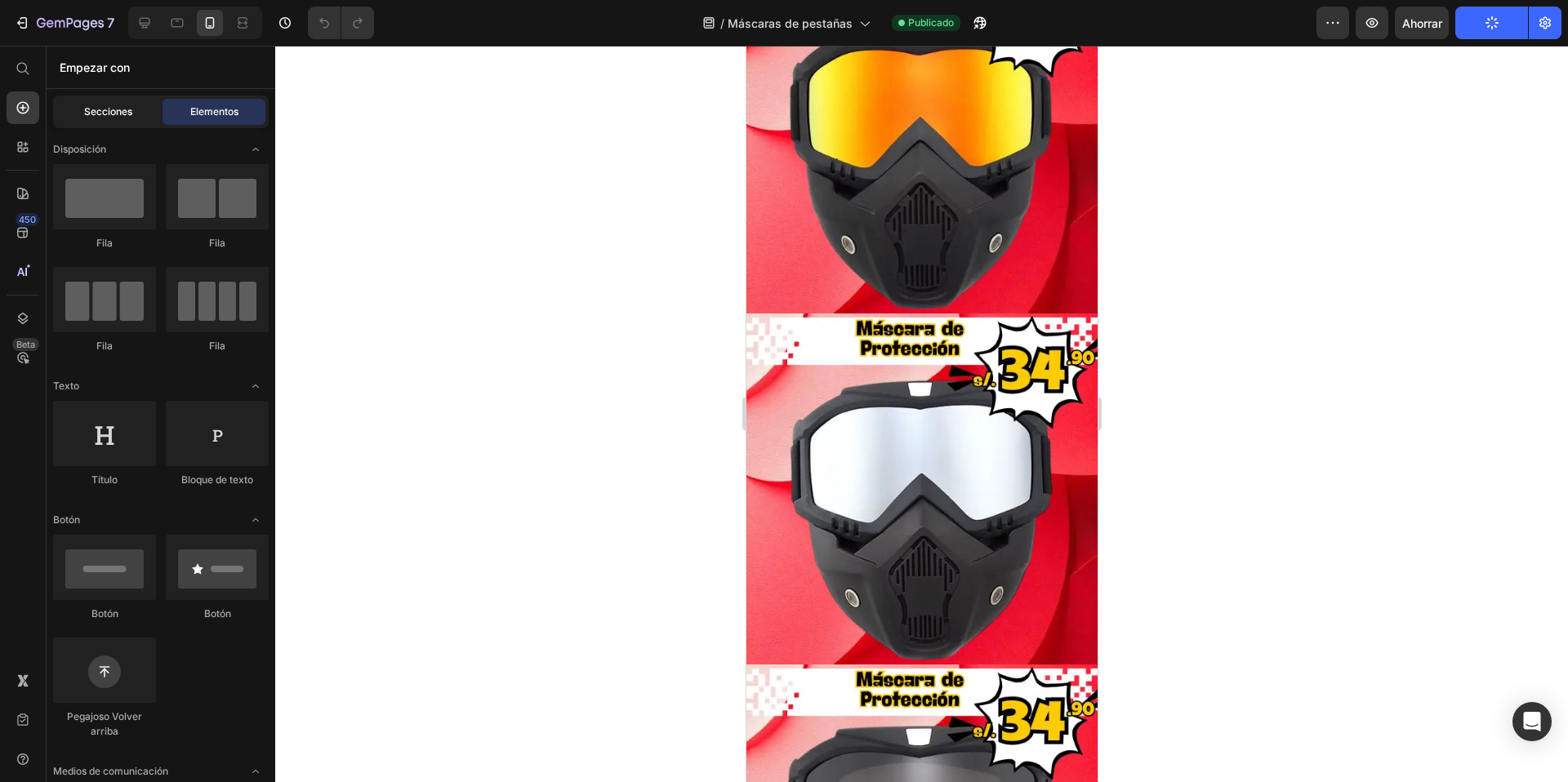 click on "Secciones" 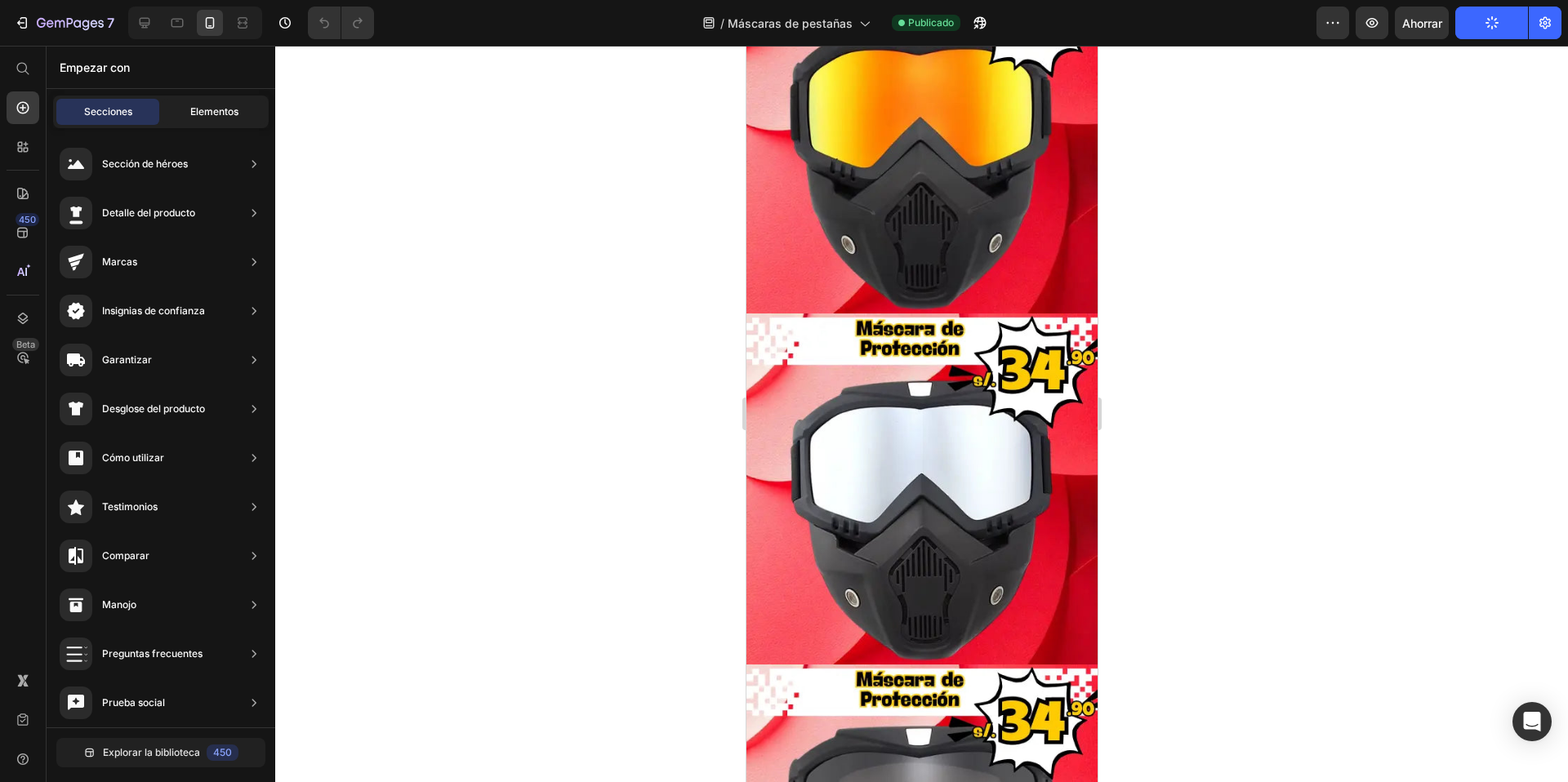 click on "Elementos" 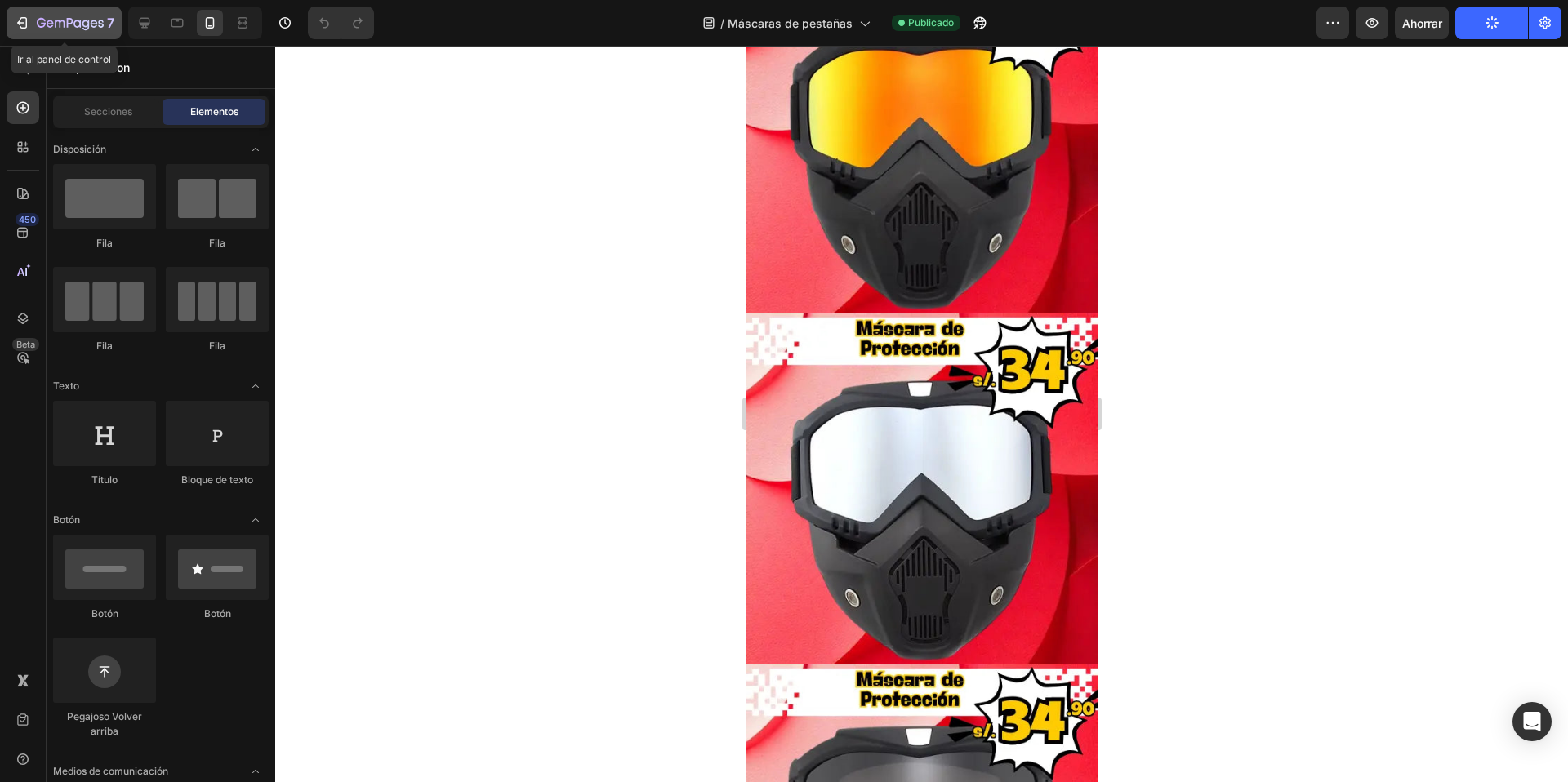 click 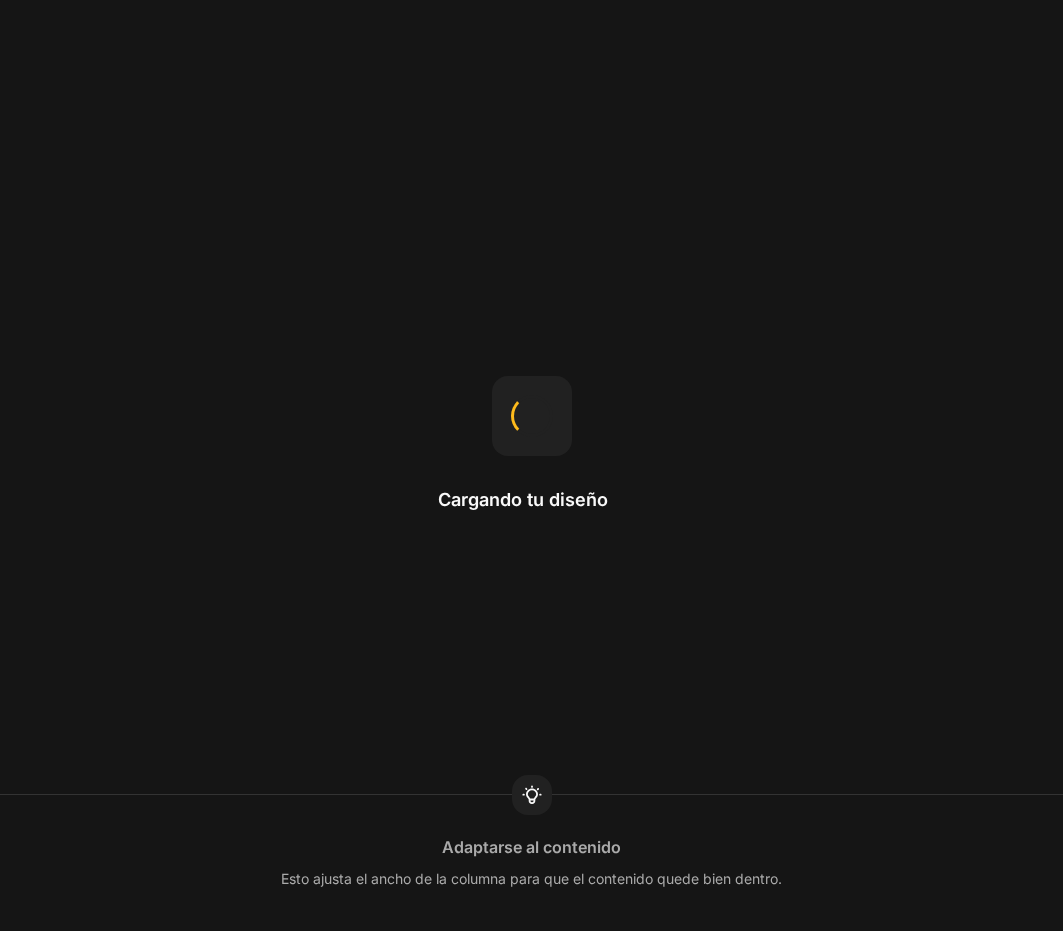 scroll, scrollTop: 0, scrollLeft: 0, axis: both 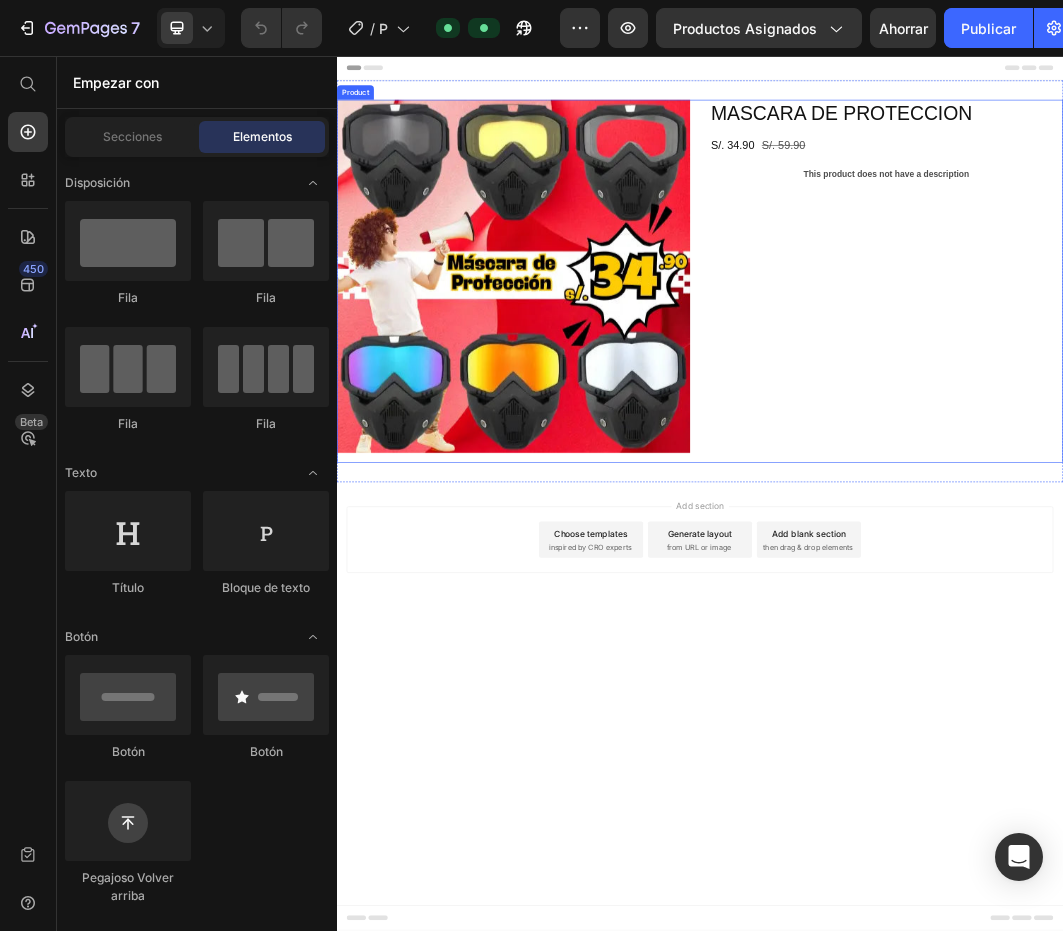 click on "MASCARA DE PROTECCION Product Title S/. 34.90 Product Price S/. 59.90 Product Price Row This product does not have a description Product Description" at bounding box center (1245, 429) 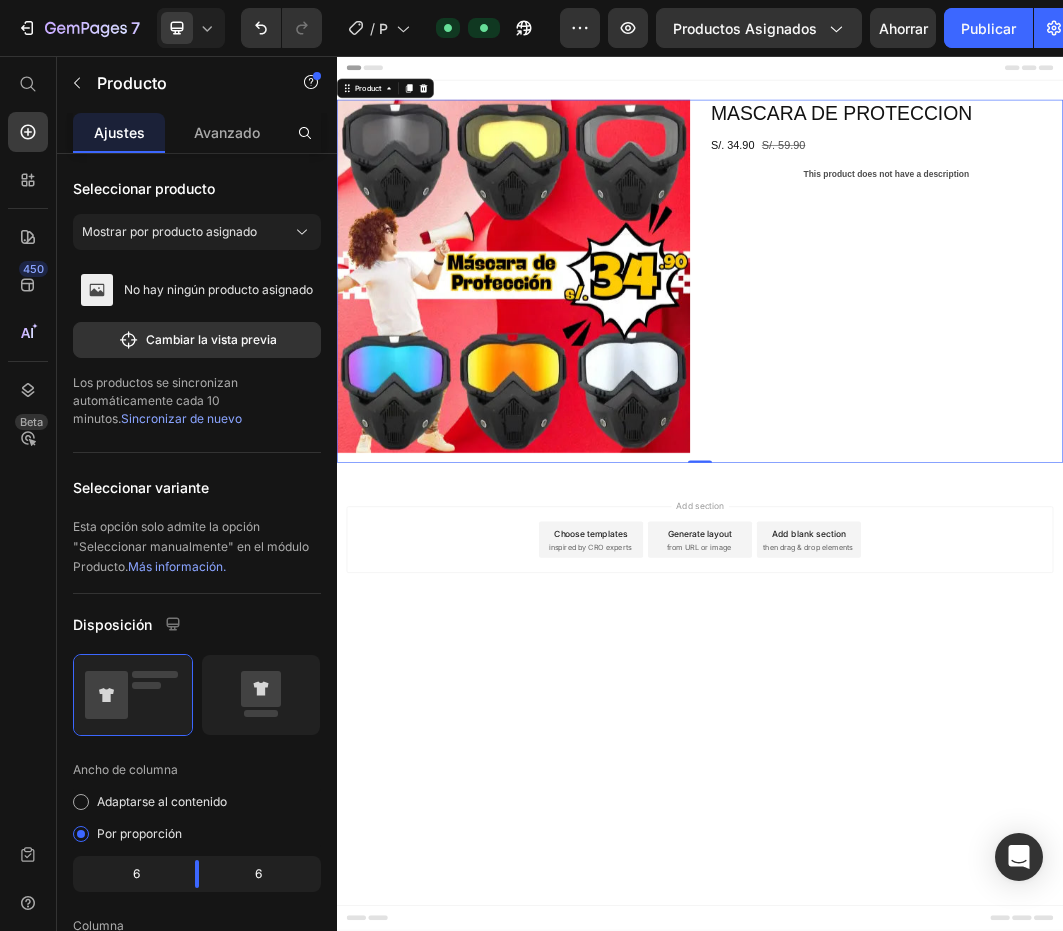 click on "MASCARA DE PROTECCION Product Title S/. 34.90 Product Price S/. 59.90 Product Price Row This product does not have a description Product Description" at bounding box center [1245, 429] 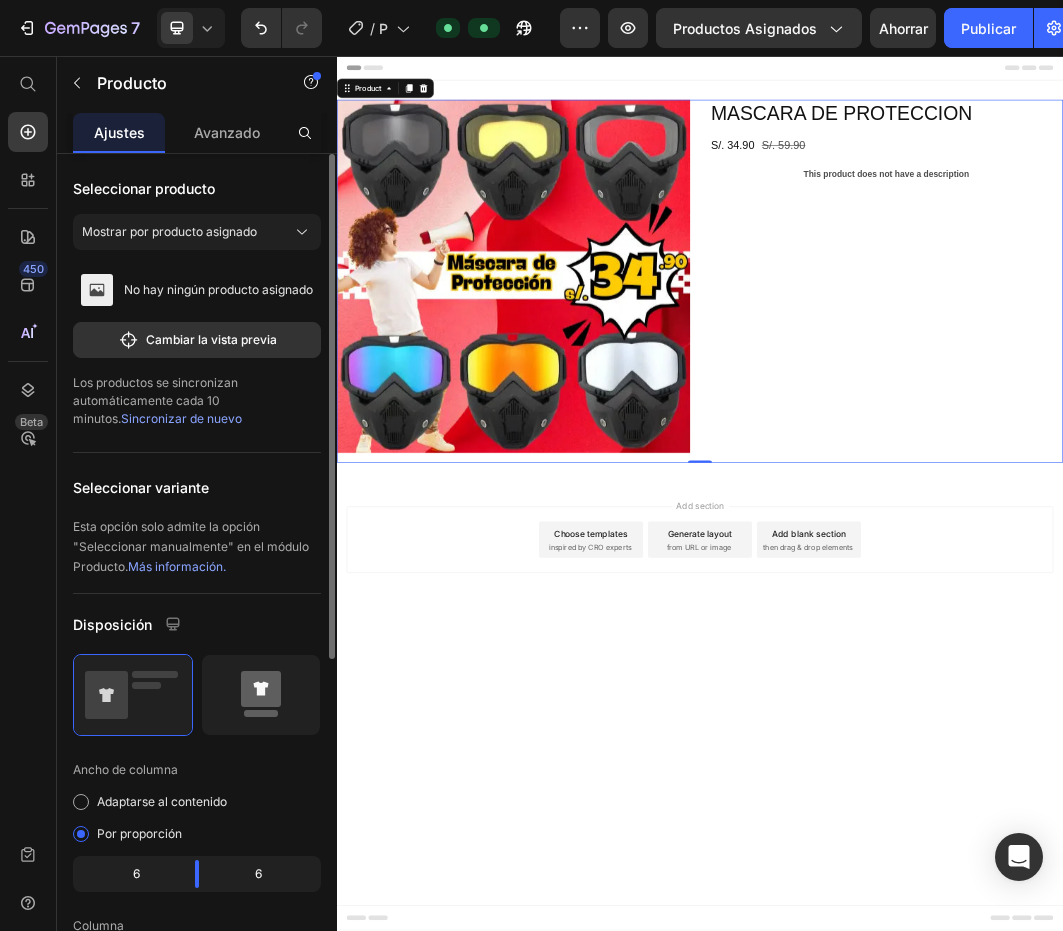 drag, startPoint x: 250, startPoint y: 697, endPoint x: 272, endPoint y: 697, distance: 22 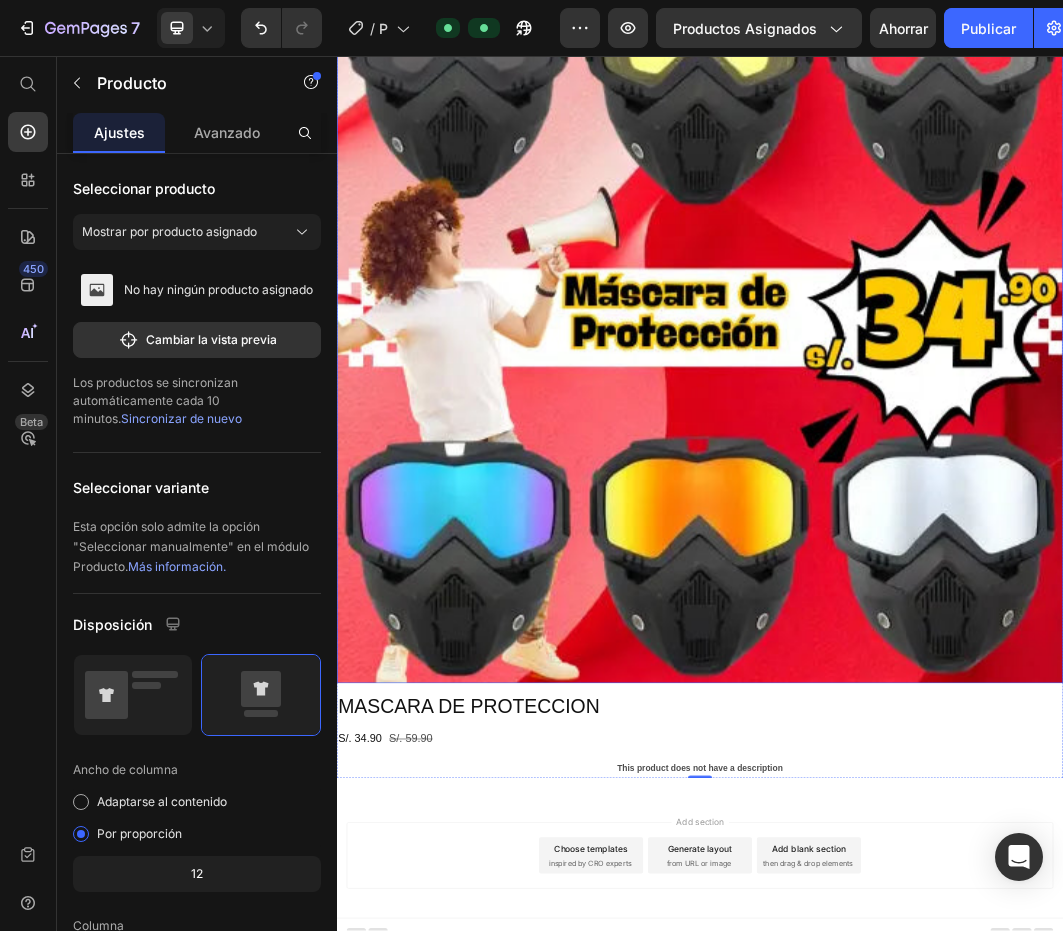 scroll, scrollTop: 241, scrollLeft: 0, axis: vertical 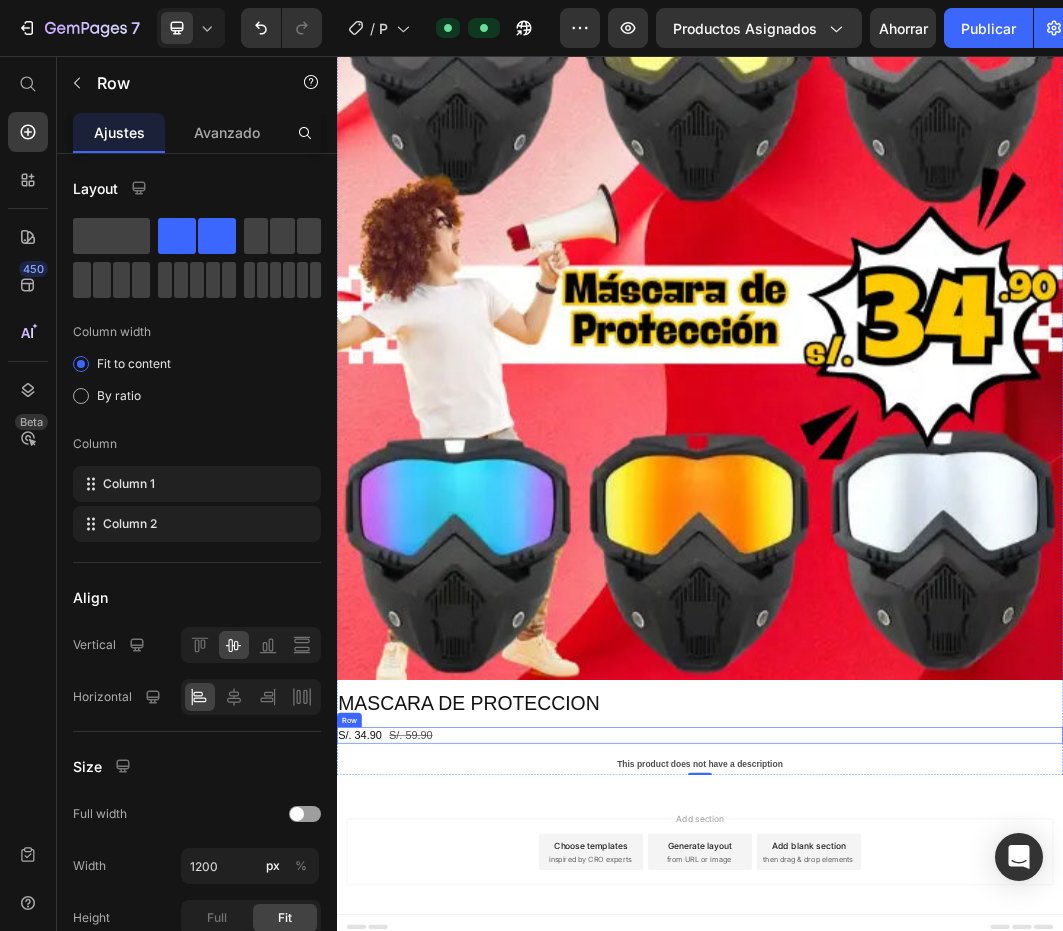 click on "S/. 34.90 Product Price S/. 59.90 Product Price Row" at bounding box center (937, 1179) 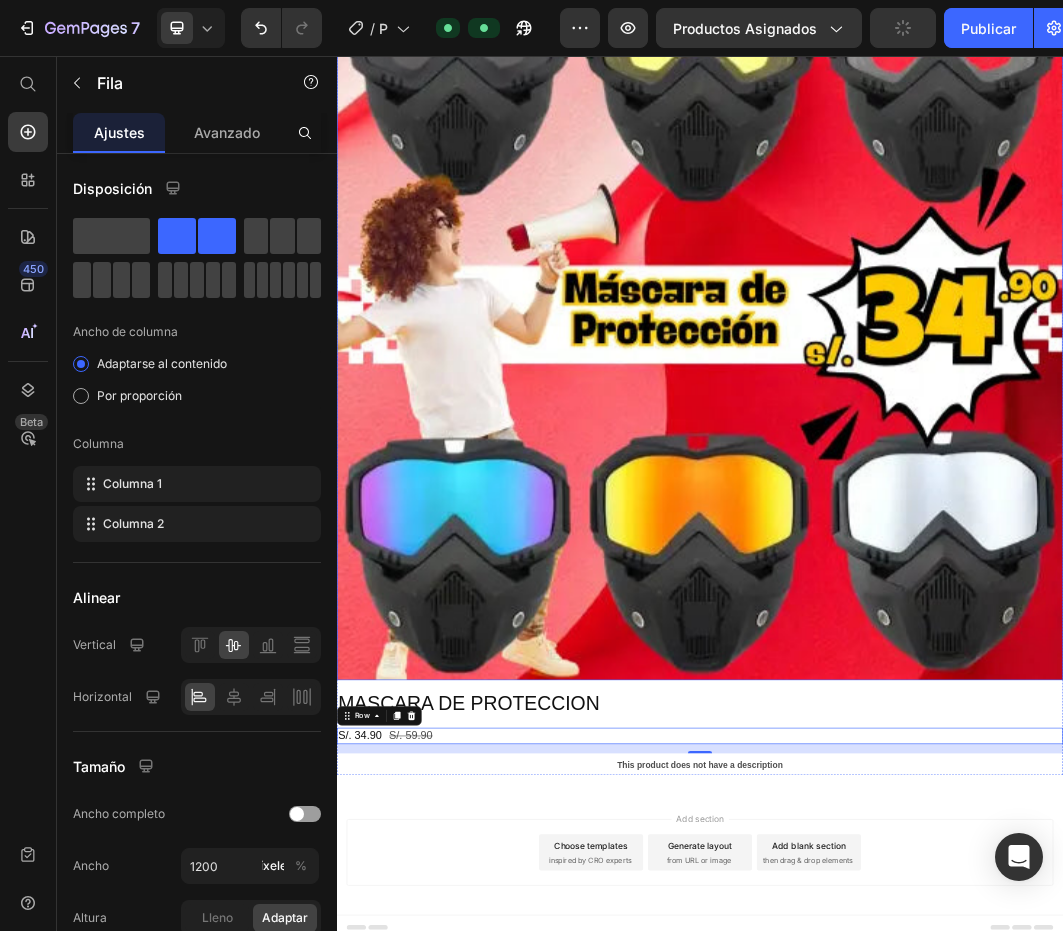 scroll, scrollTop: 241, scrollLeft: 0, axis: vertical 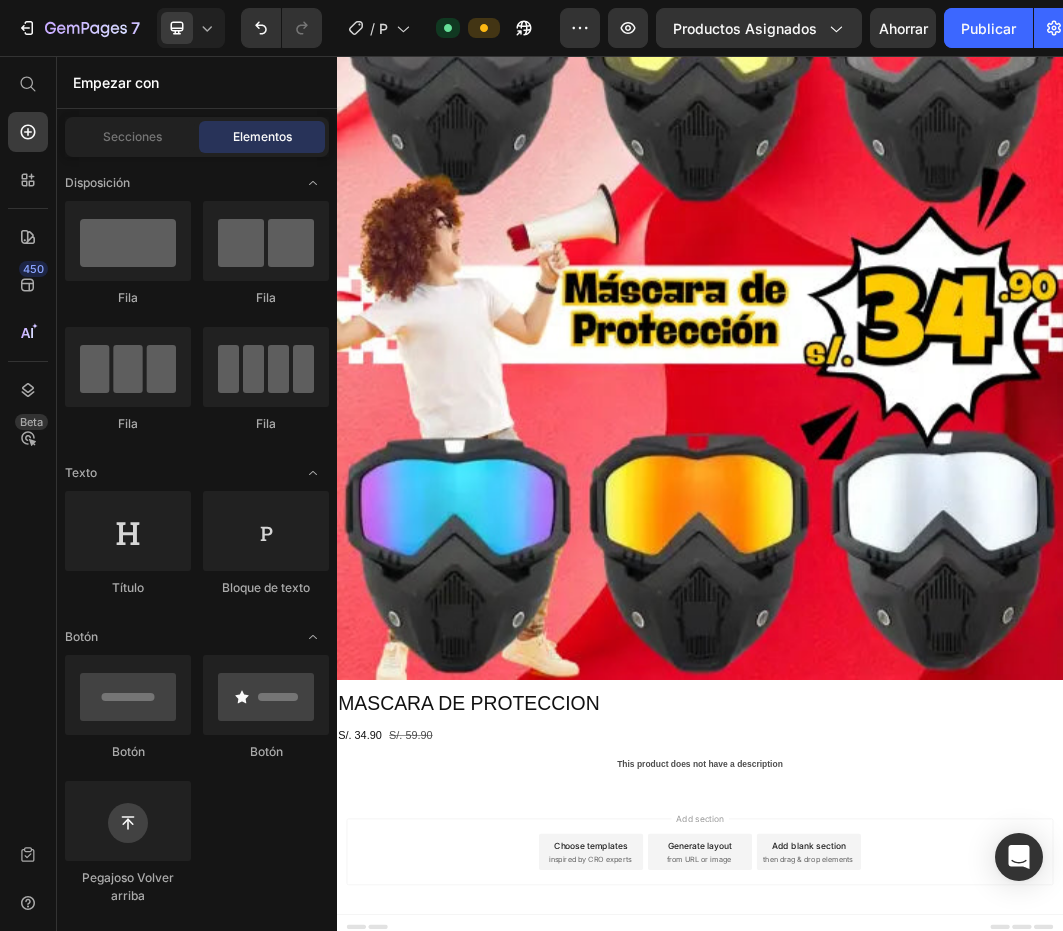 click on "Add section Choose templates inspired by CRO experts Generate layout from URL or image Add blank section then drag & drop elements" at bounding box center [937, 1376] 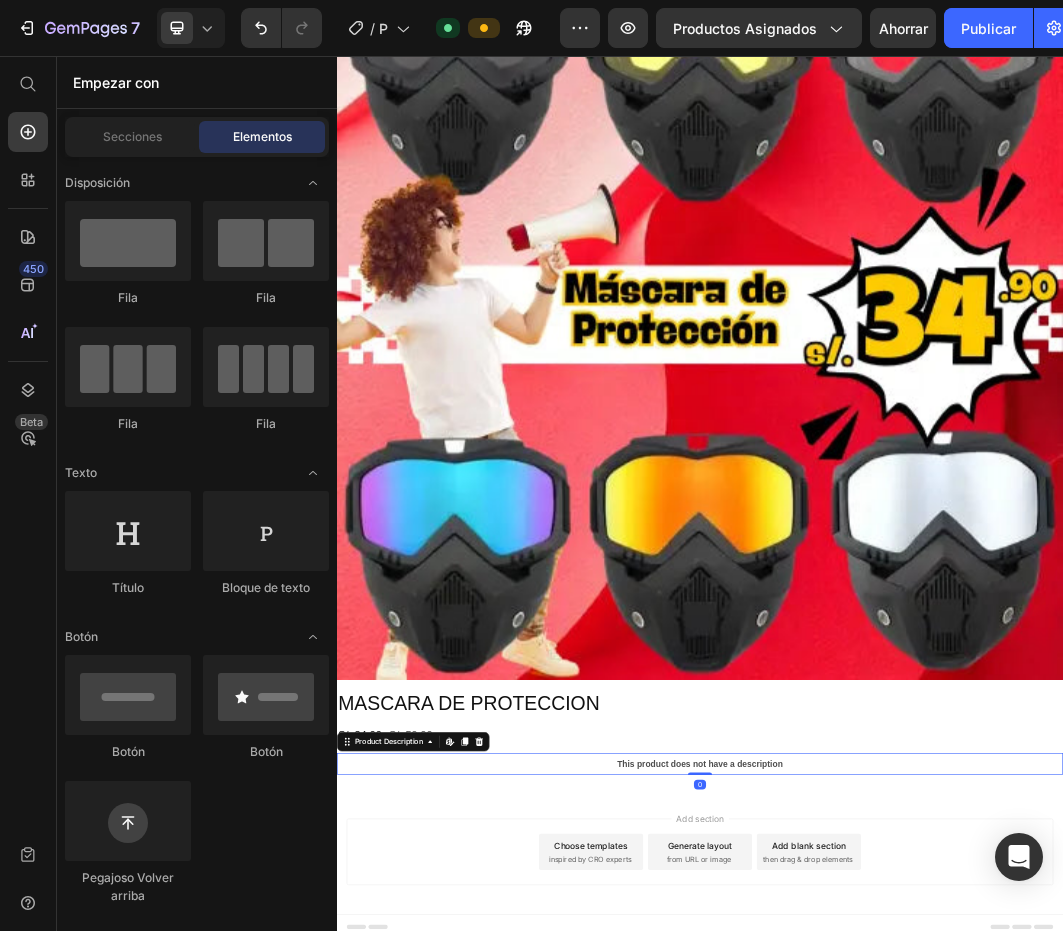 click on "This product does not have a description" at bounding box center (937, 1227) 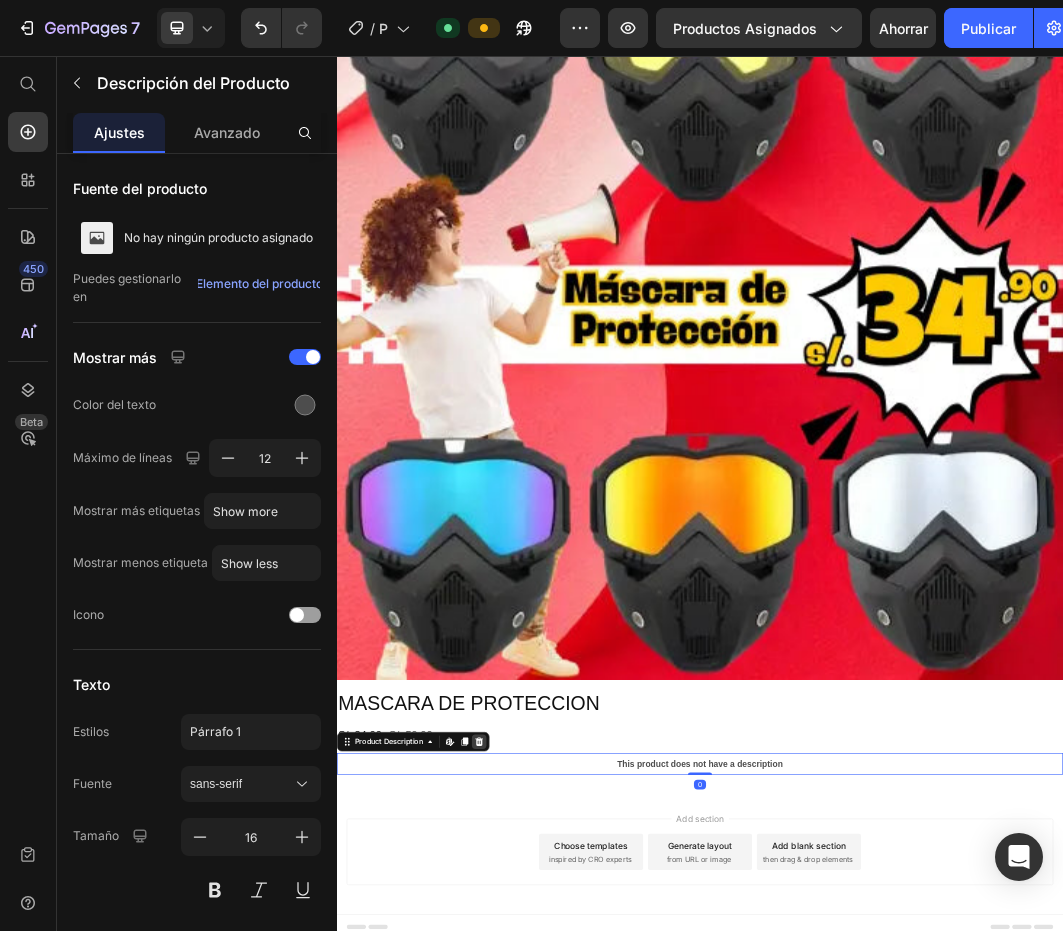click at bounding box center [572, 1190] 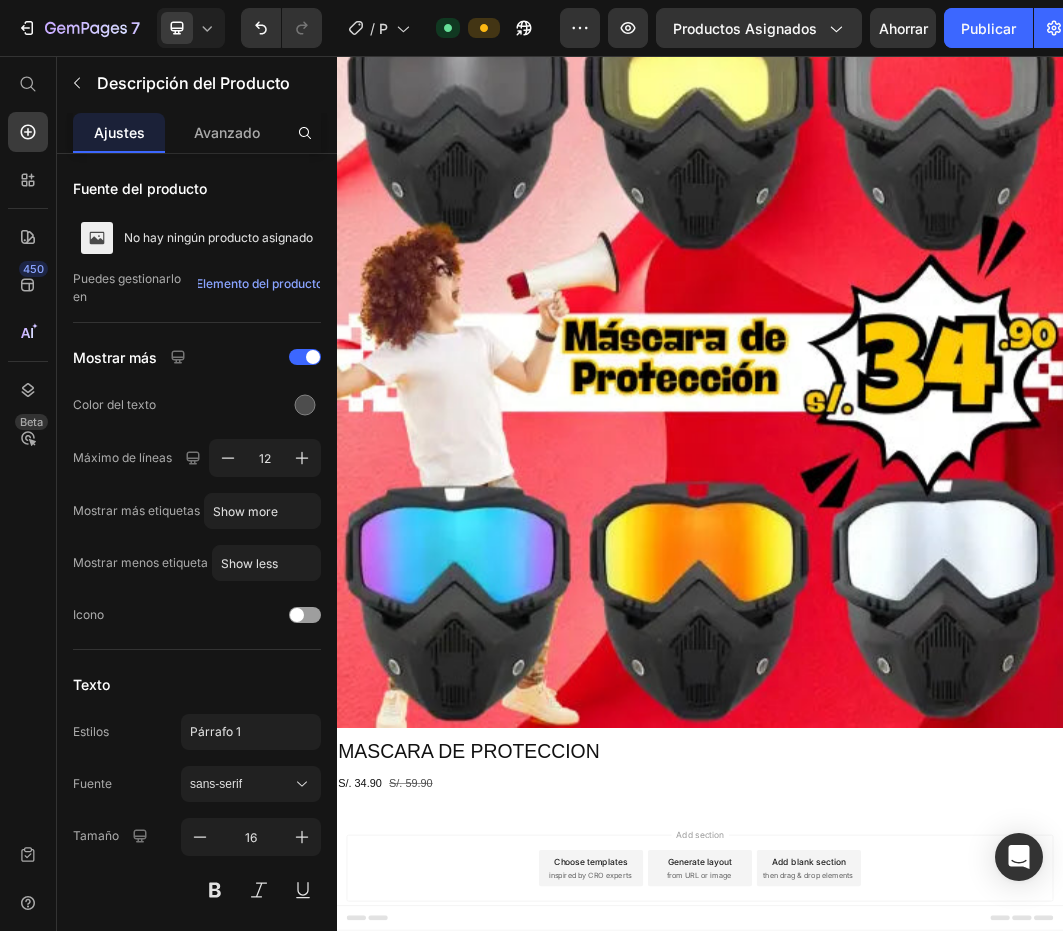 scroll, scrollTop: 147, scrollLeft: 0, axis: vertical 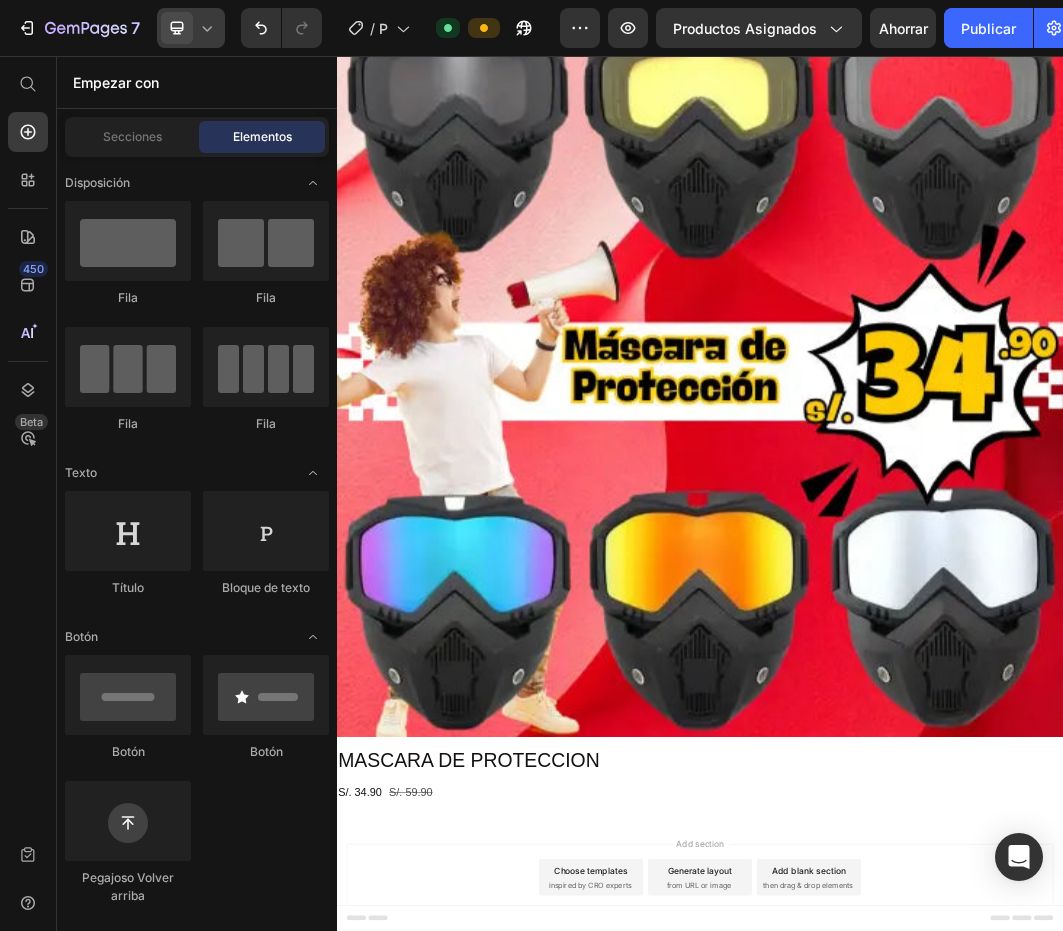 click at bounding box center (177, 28) 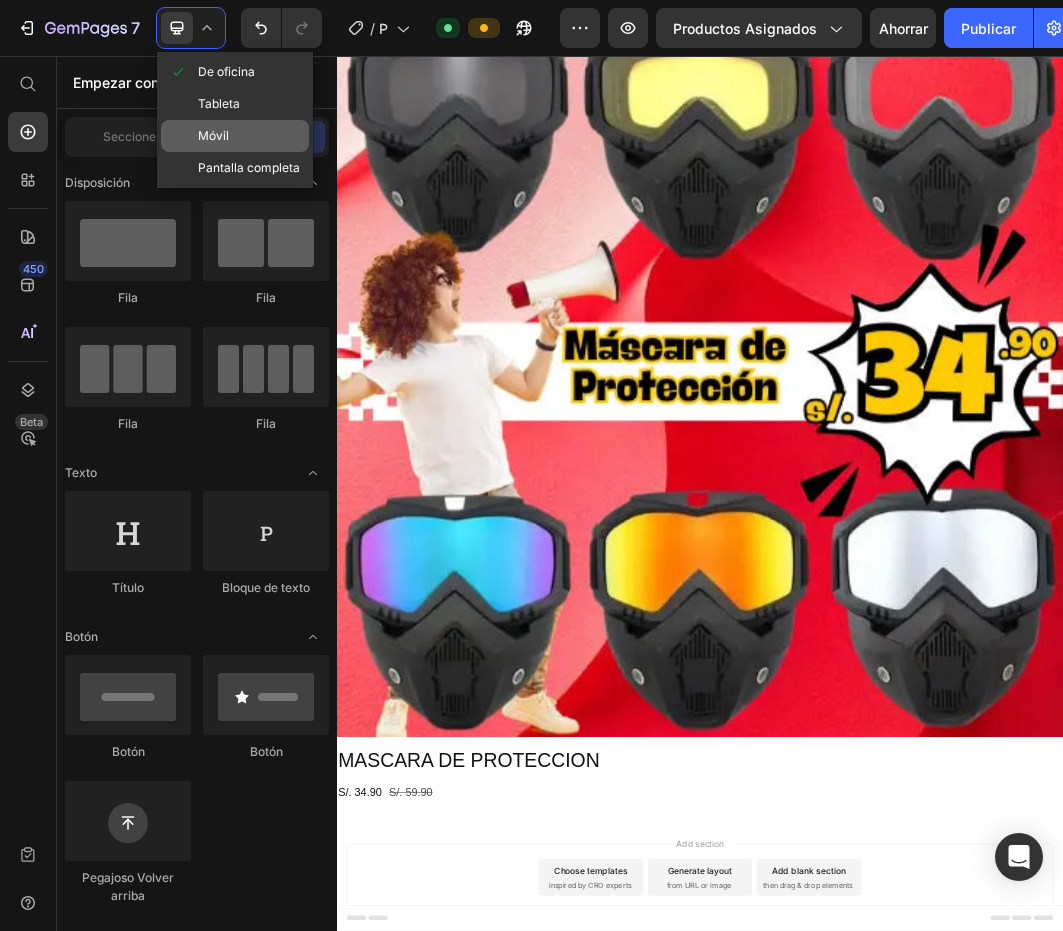click at bounding box center (183, 136) 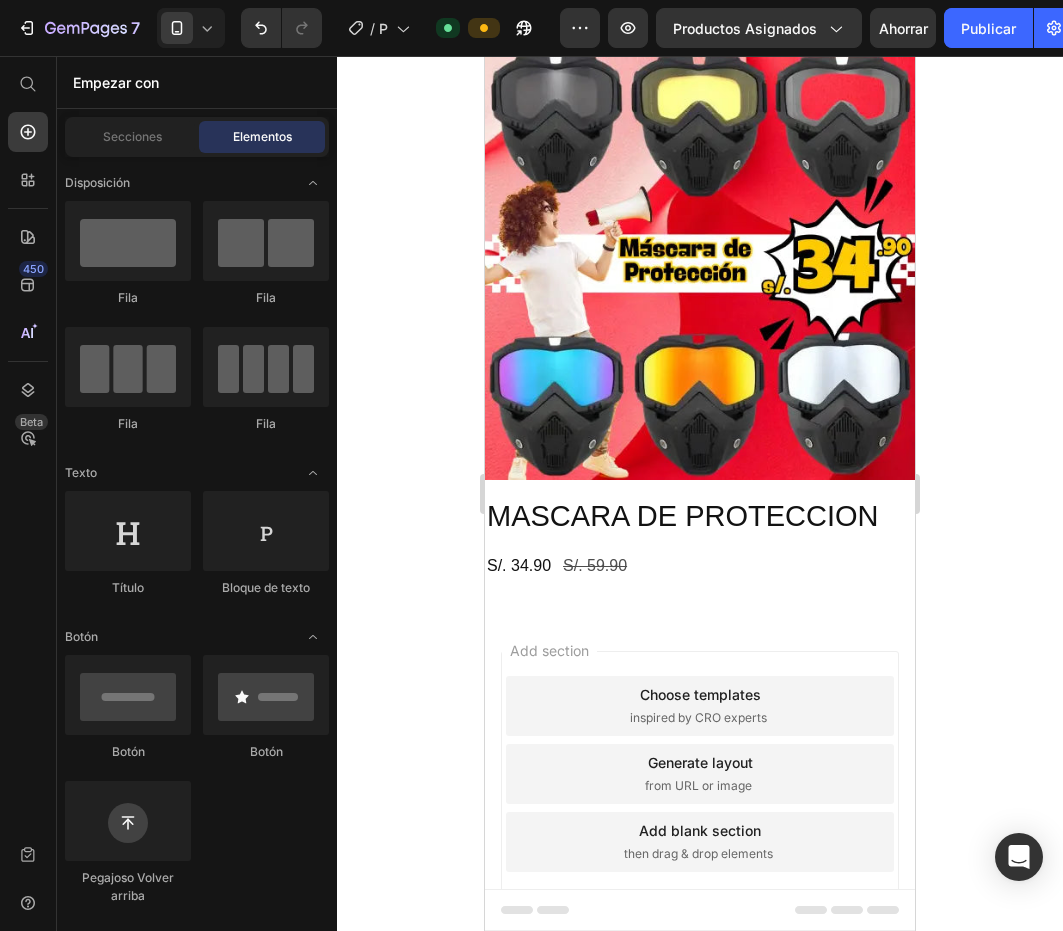 scroll, scrollTop: 78, scrollLeft: 0, axis: vertical 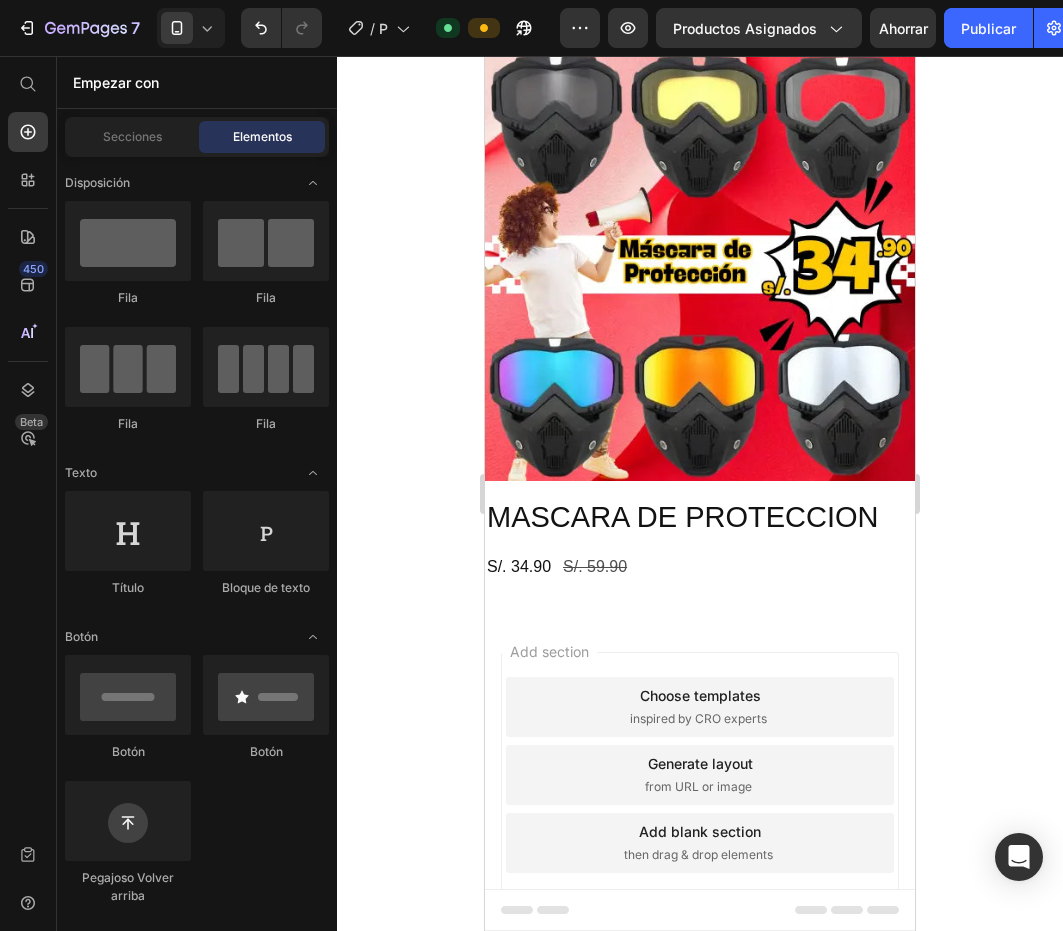 click 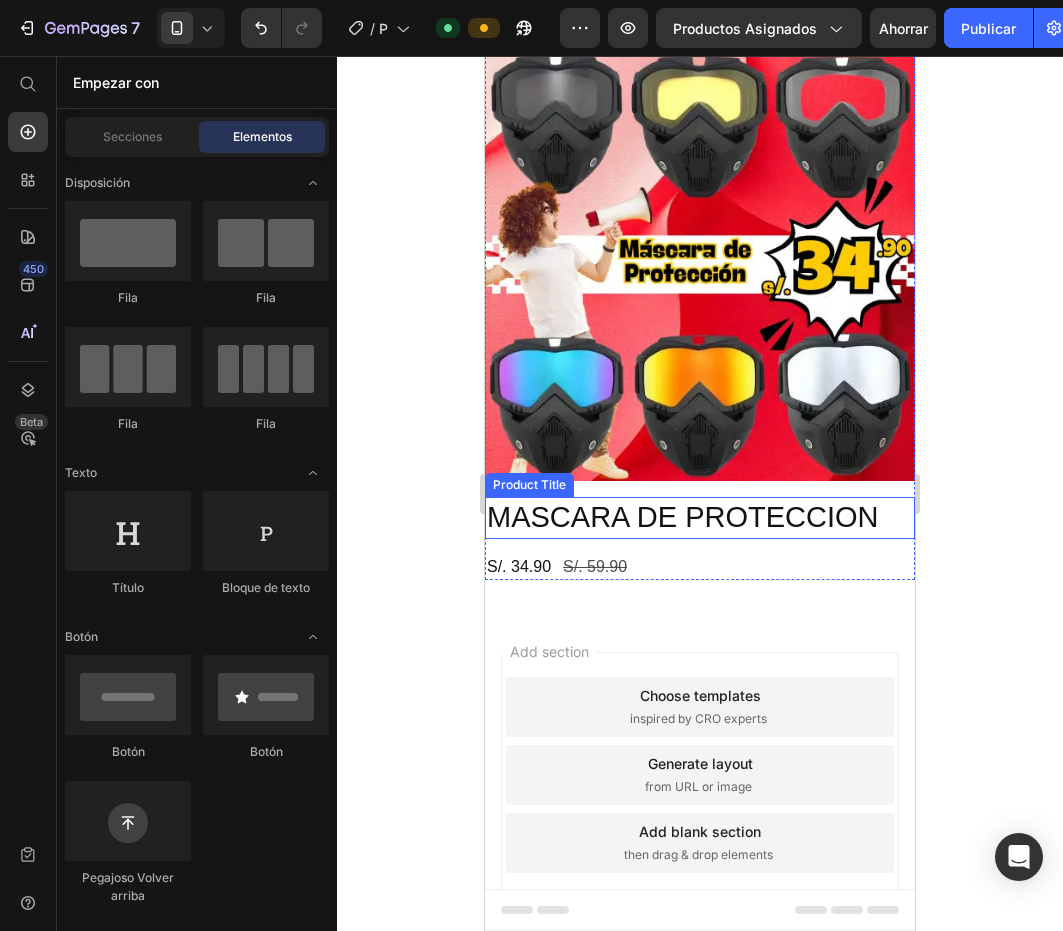 click on "MASCARA DE PROTECCION" at bounding box center [700, 518] 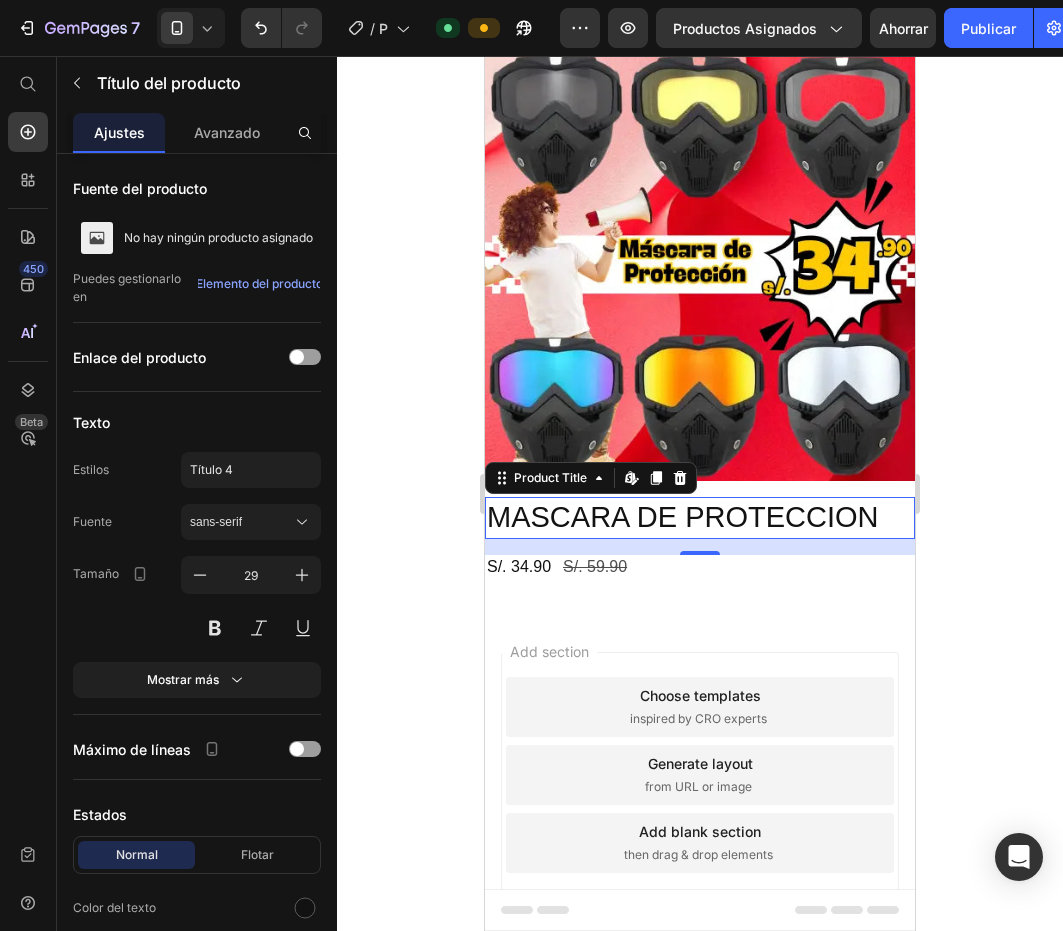 click 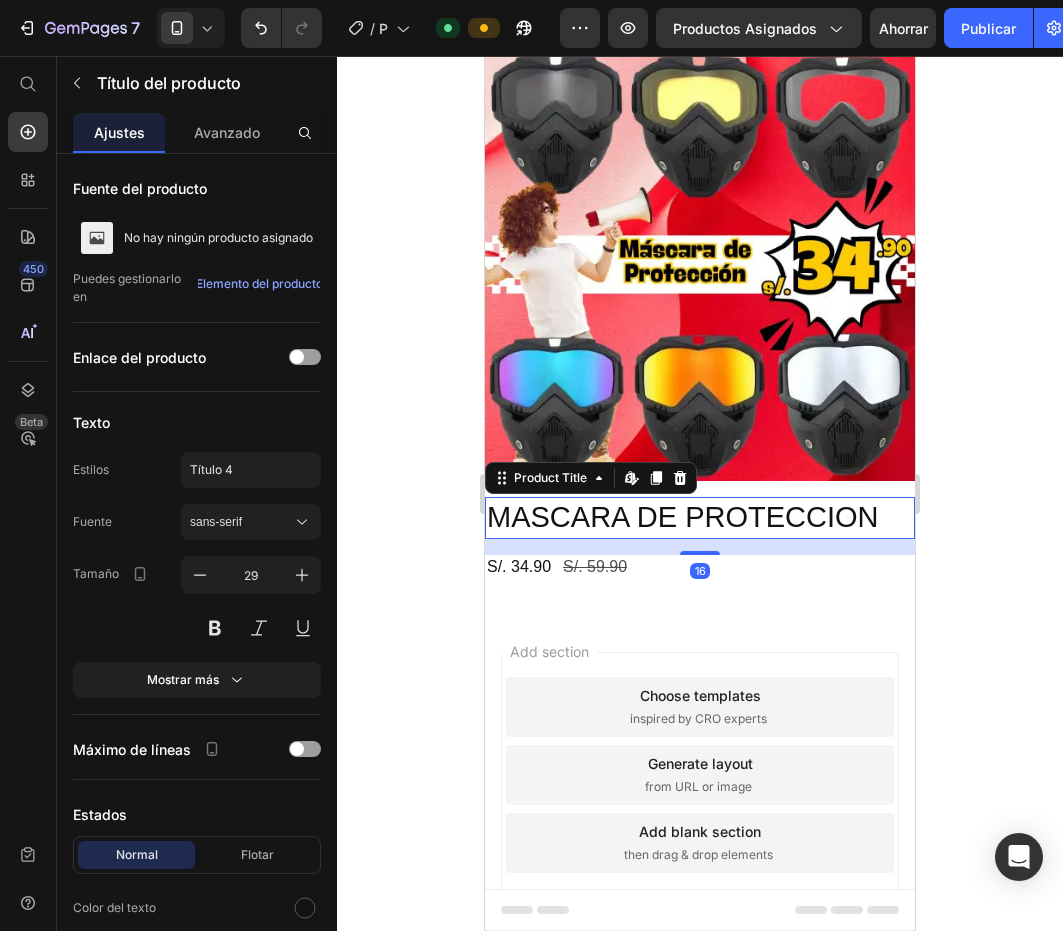 click on "MASCARA DE PROTECCION" at bounding box center (700, 518) 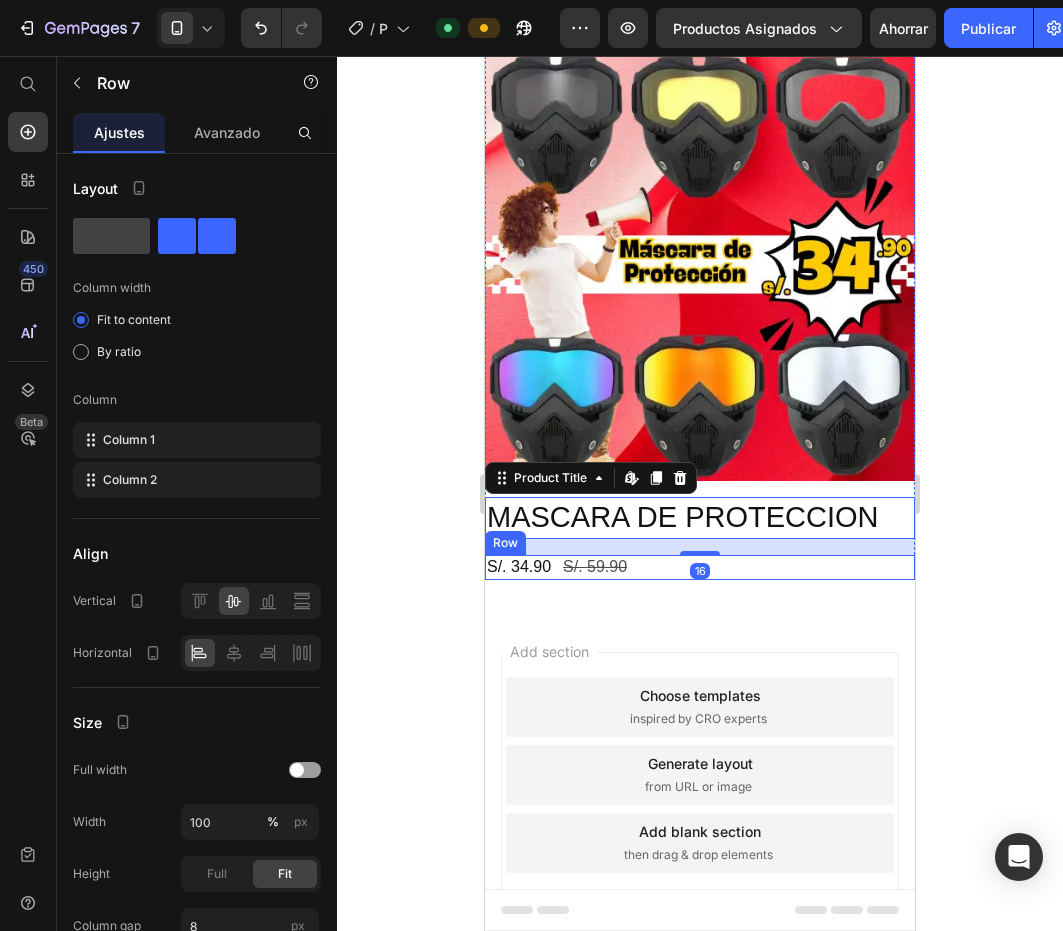 click on "S/. 34.90 Product Price S/. 59.90 Product Price Row" at bounding box center (700, 567) 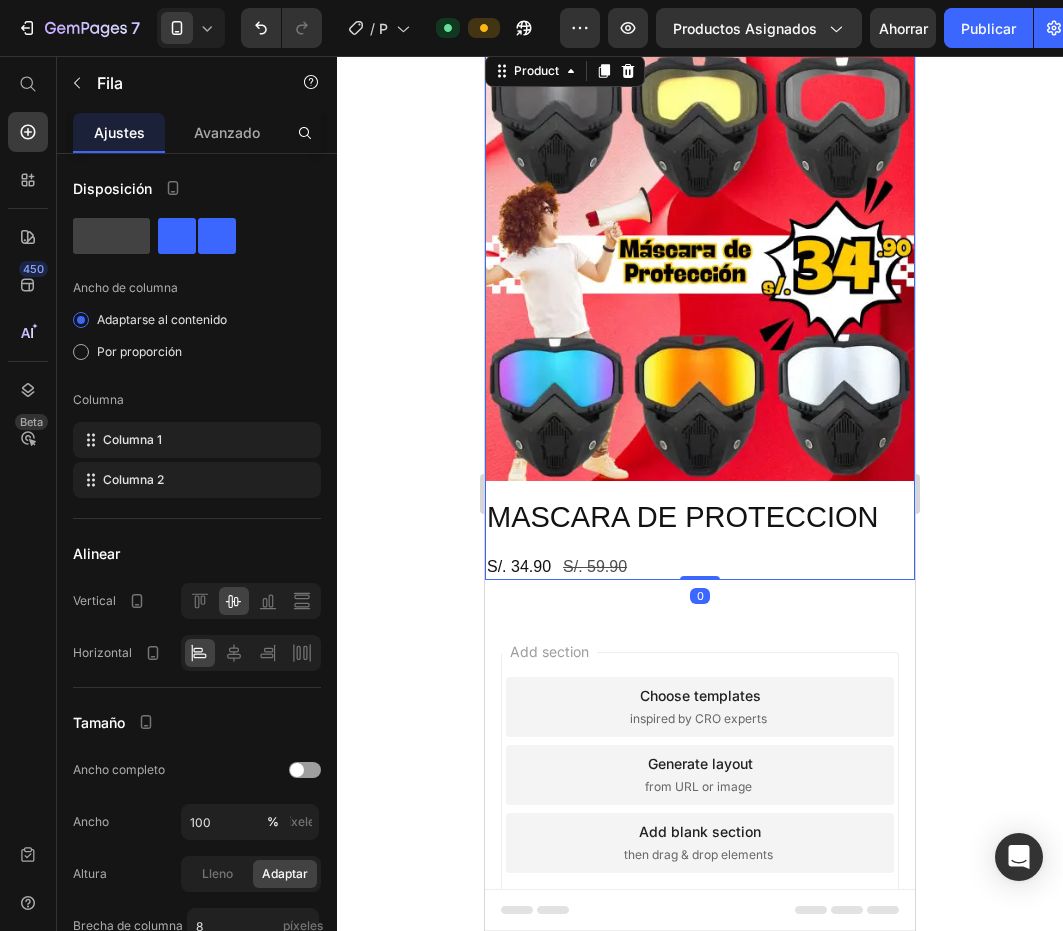 click on "MASCARA DE PROTECCION Product Title S/. 34.90 Product Price S/. 59.90 Product Price Row" at bounding box center (700, 538) 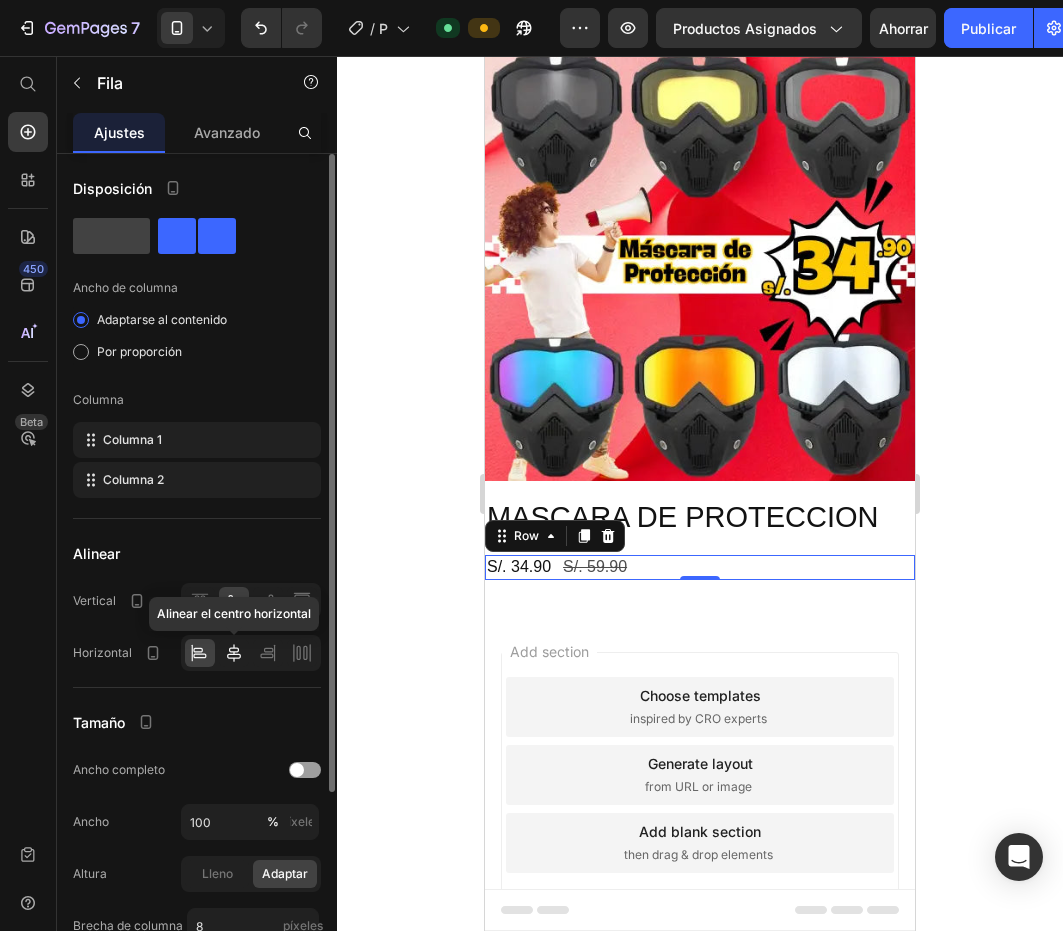 click 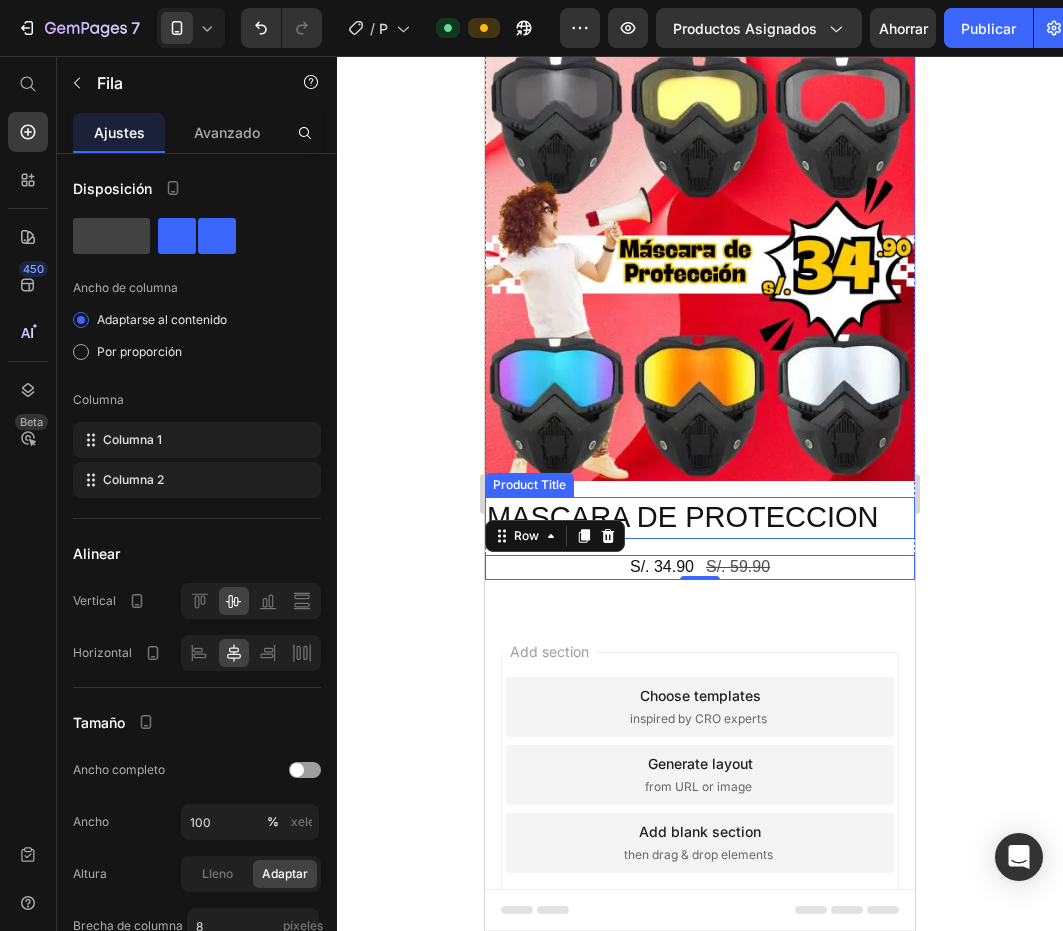 click on "MASCARA DE PROTECCION" at bounding box center (700, 518) 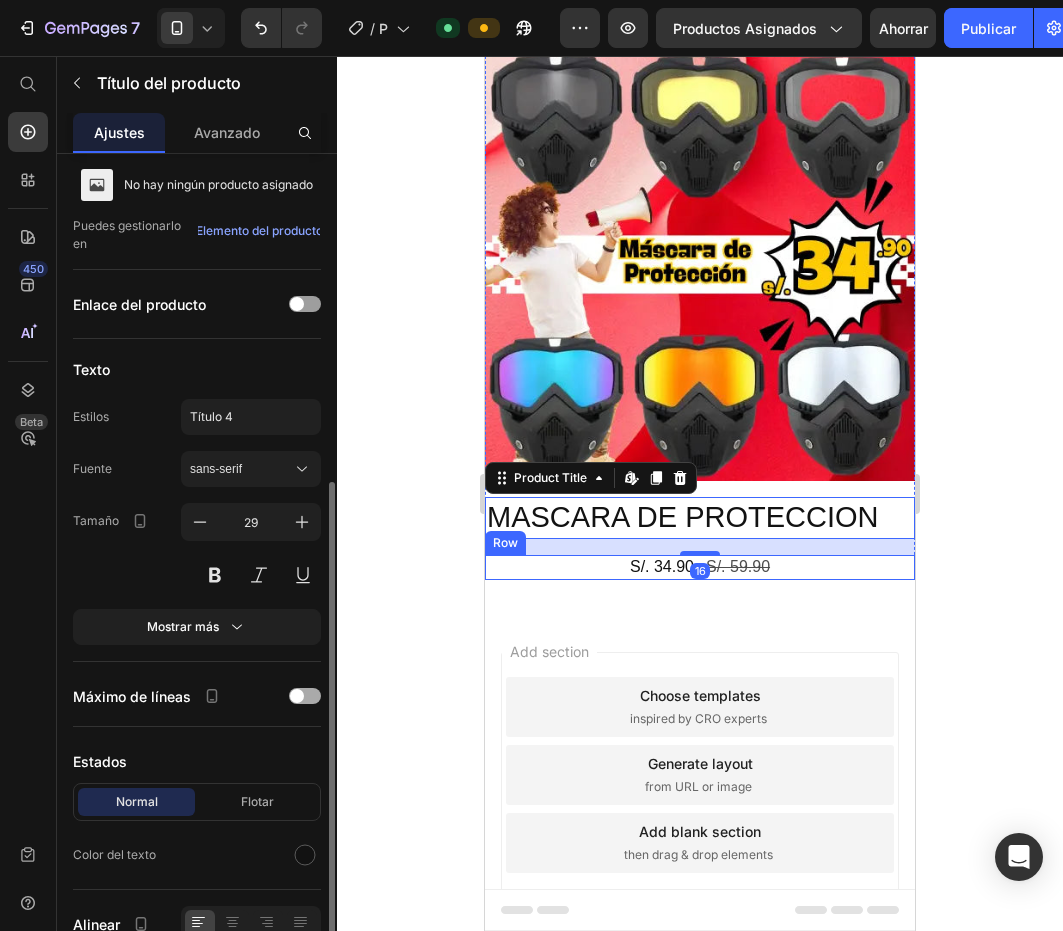 scroll, scrollTop: 272, scrollLeft: 0, axis: vertical 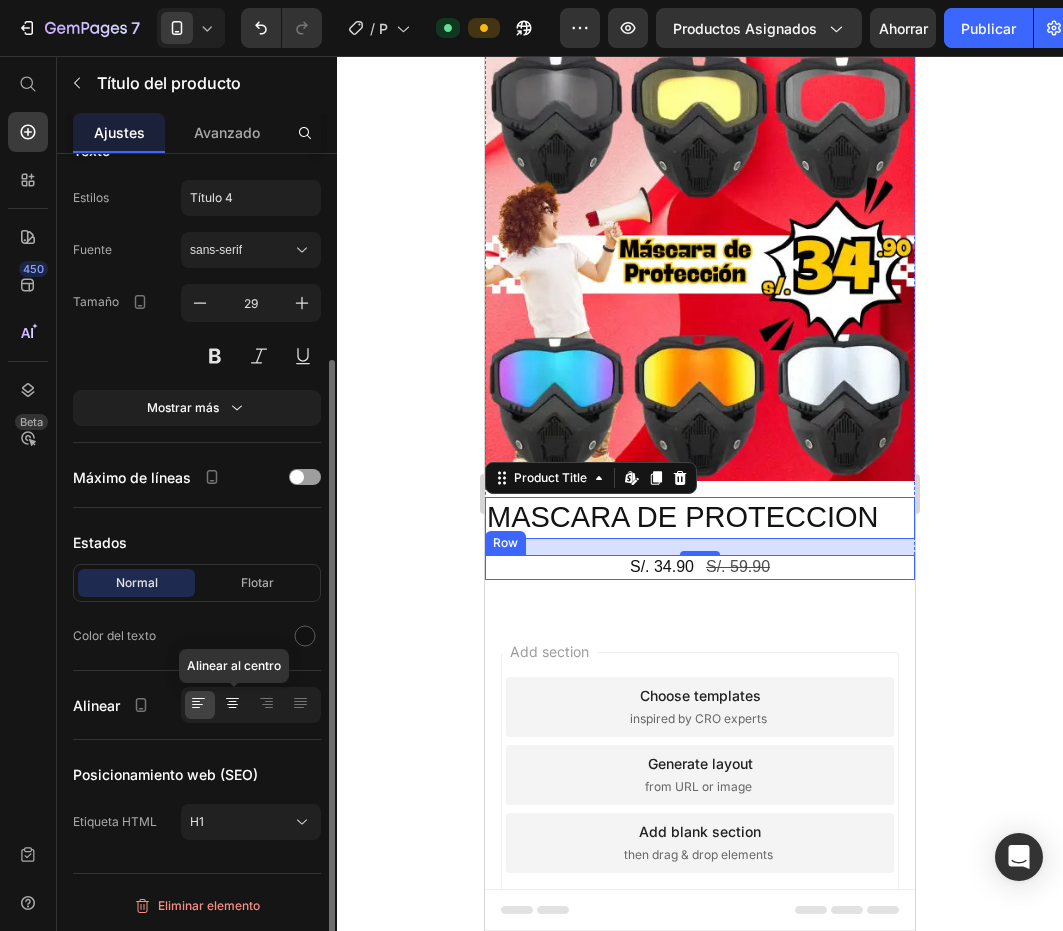 click 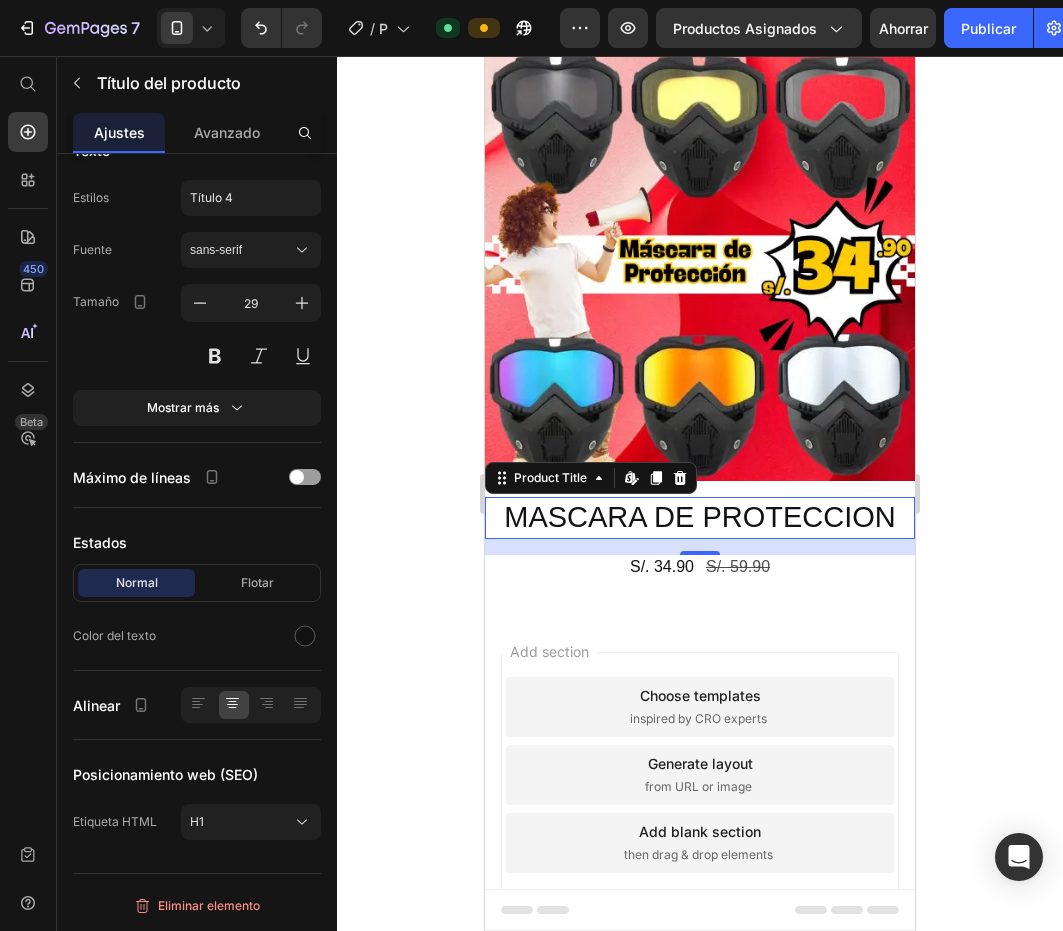 click 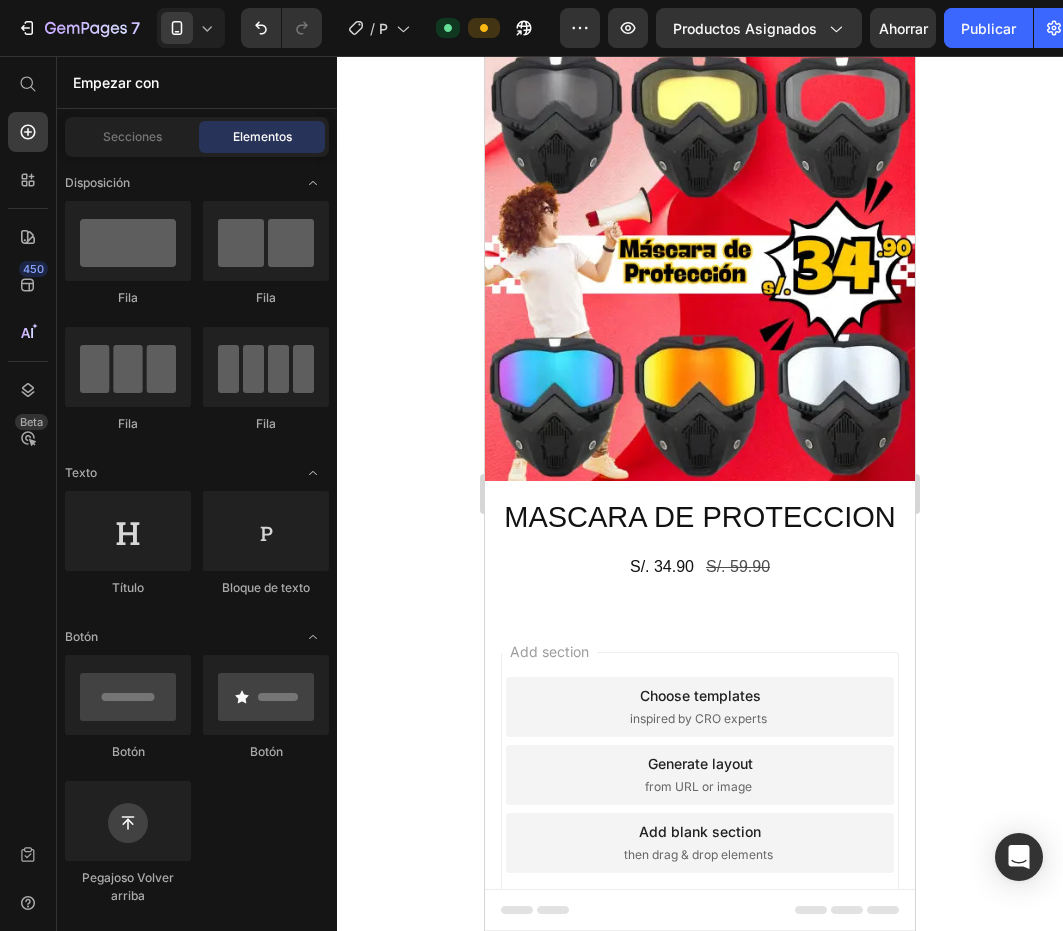 click 